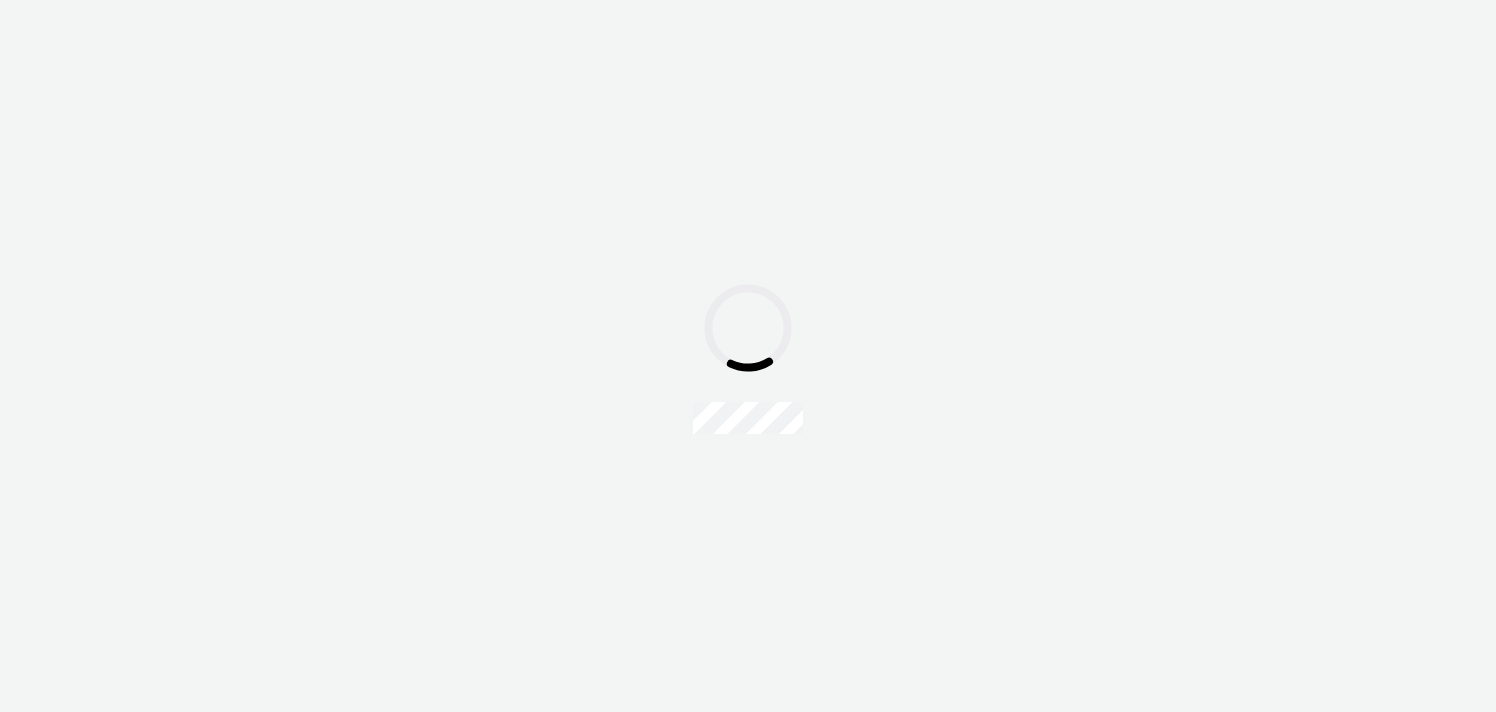 scroll, scrollTop: 0, scrollLeft: 0, axis: both 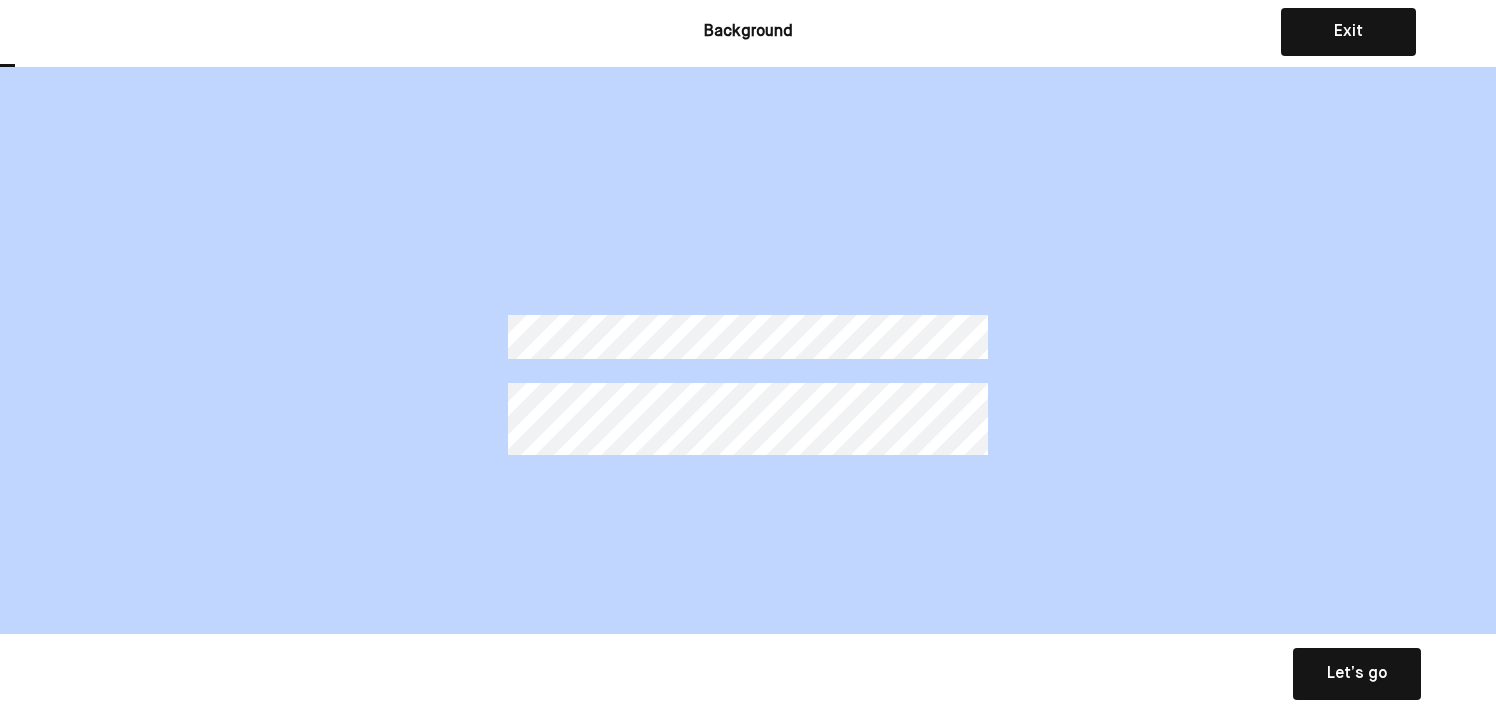 click on "Let’s go Save Let’s go" at bounding box center (1357, 674) 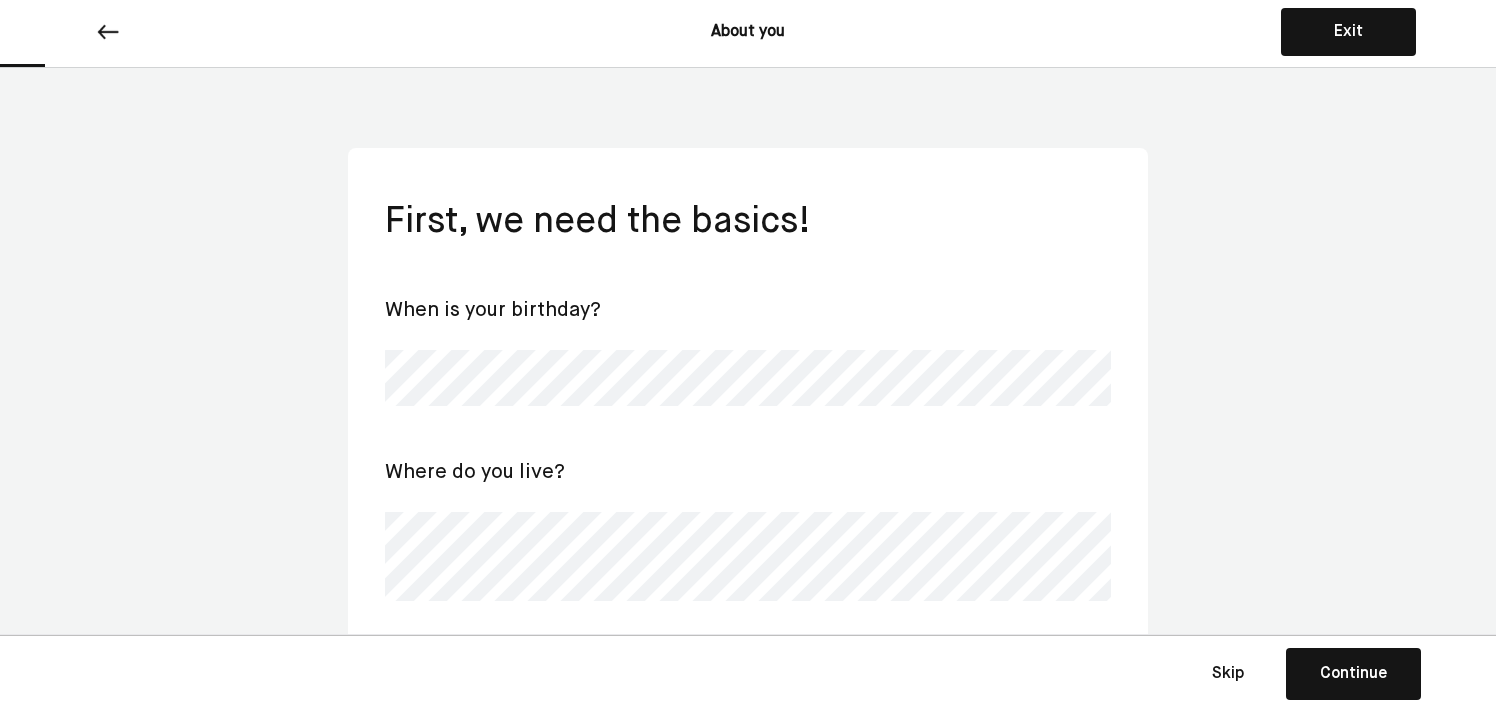click on "Where do you live?" at bounding box center [748, 471] 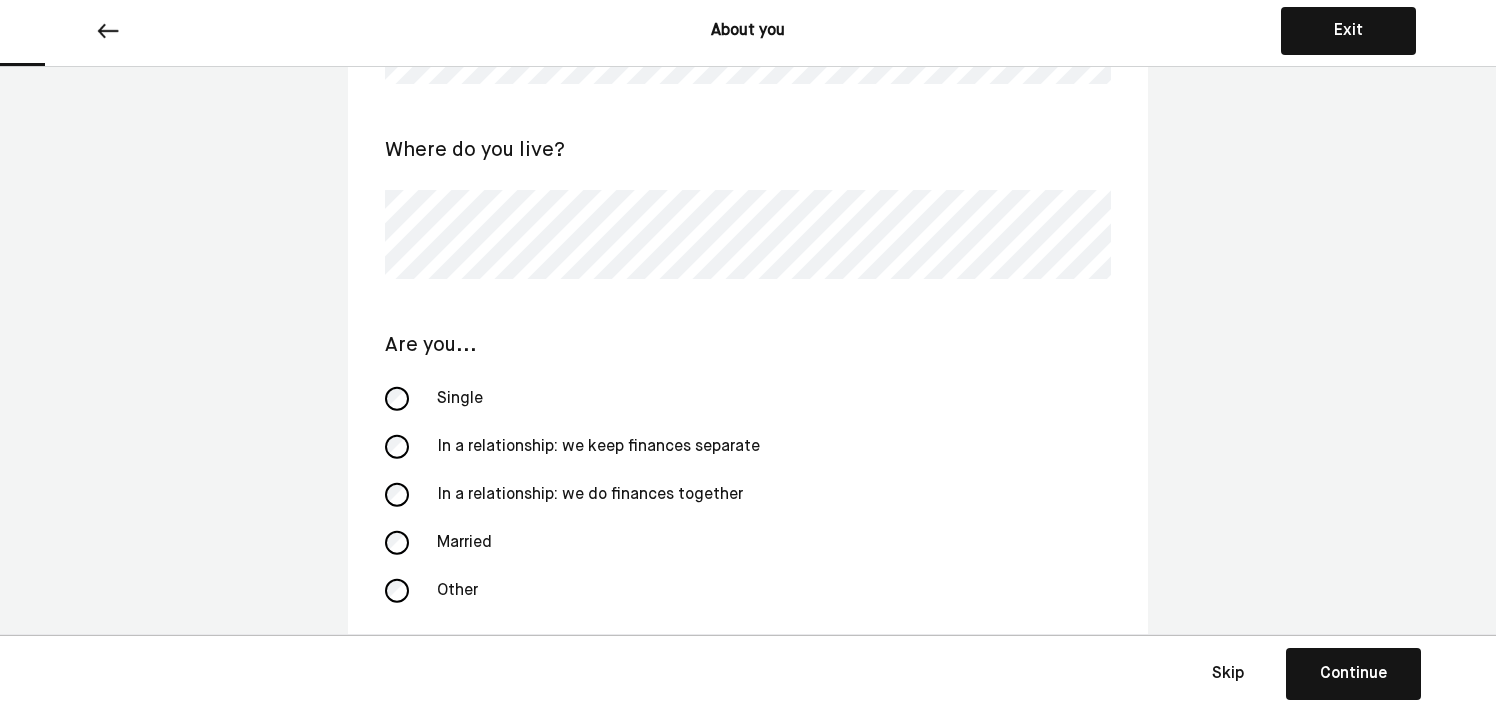 scroll, scrollTop: 386, scrollLeft: 0, axis: vertical 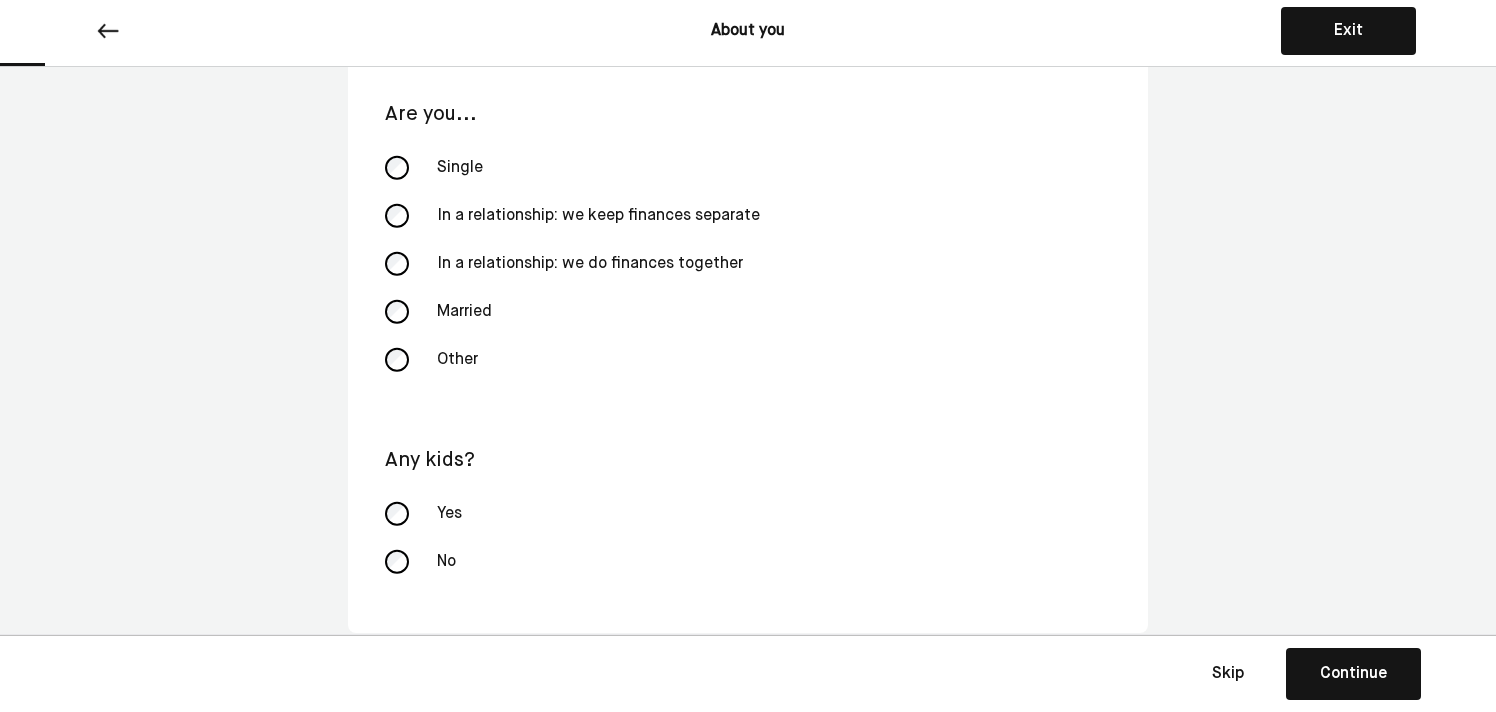click on "Continue" at bounding box center (1353, 674) 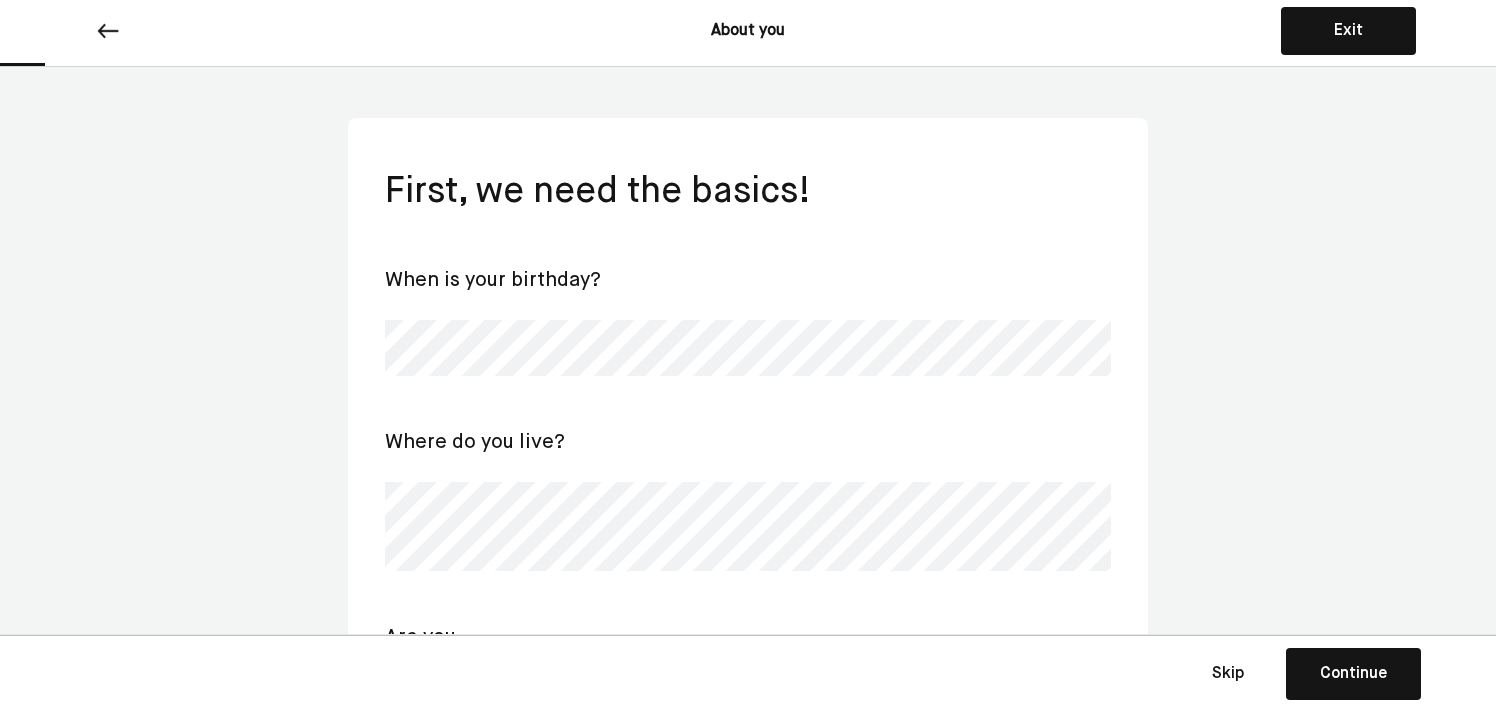 scroll, scrollTop: 0, scrollLeft: 0, axis: both 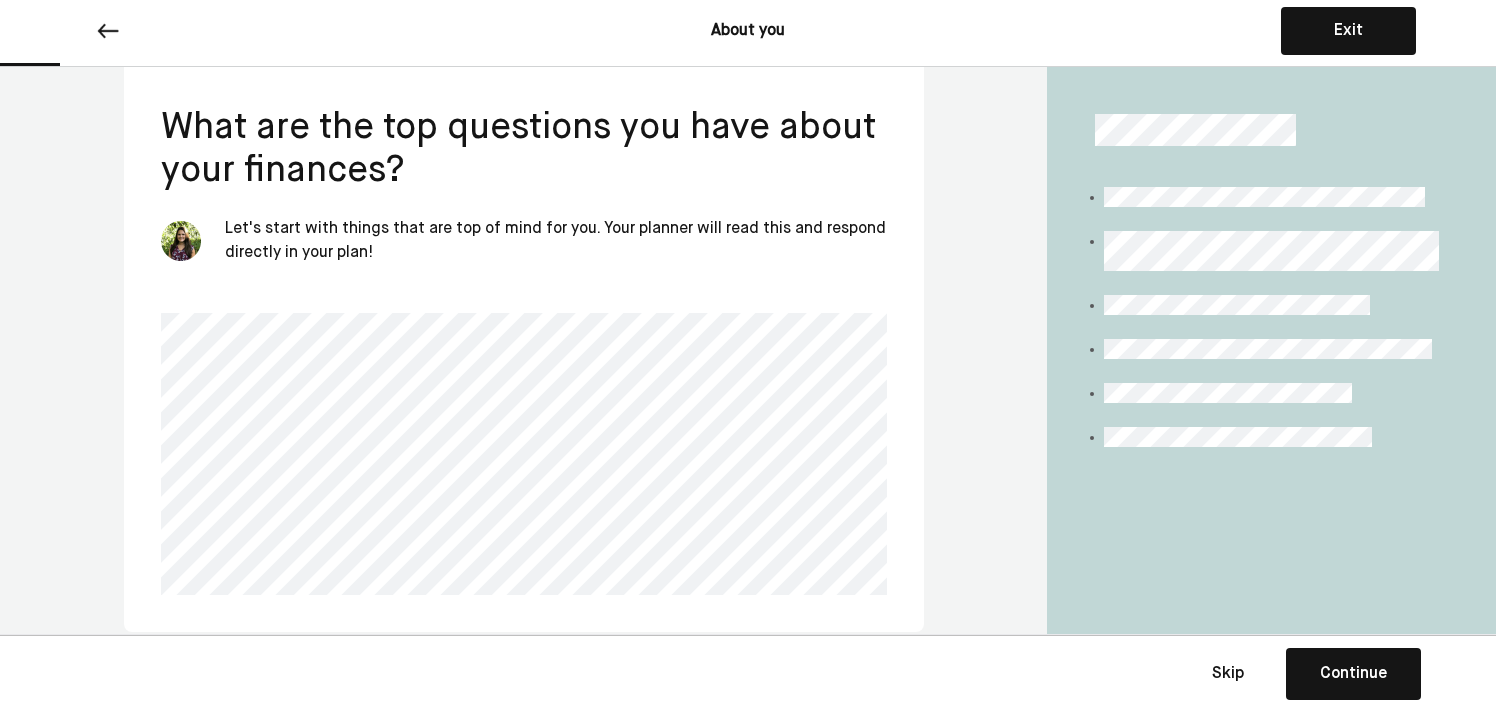 click on "Continue" at bounding box center (1353, 674) 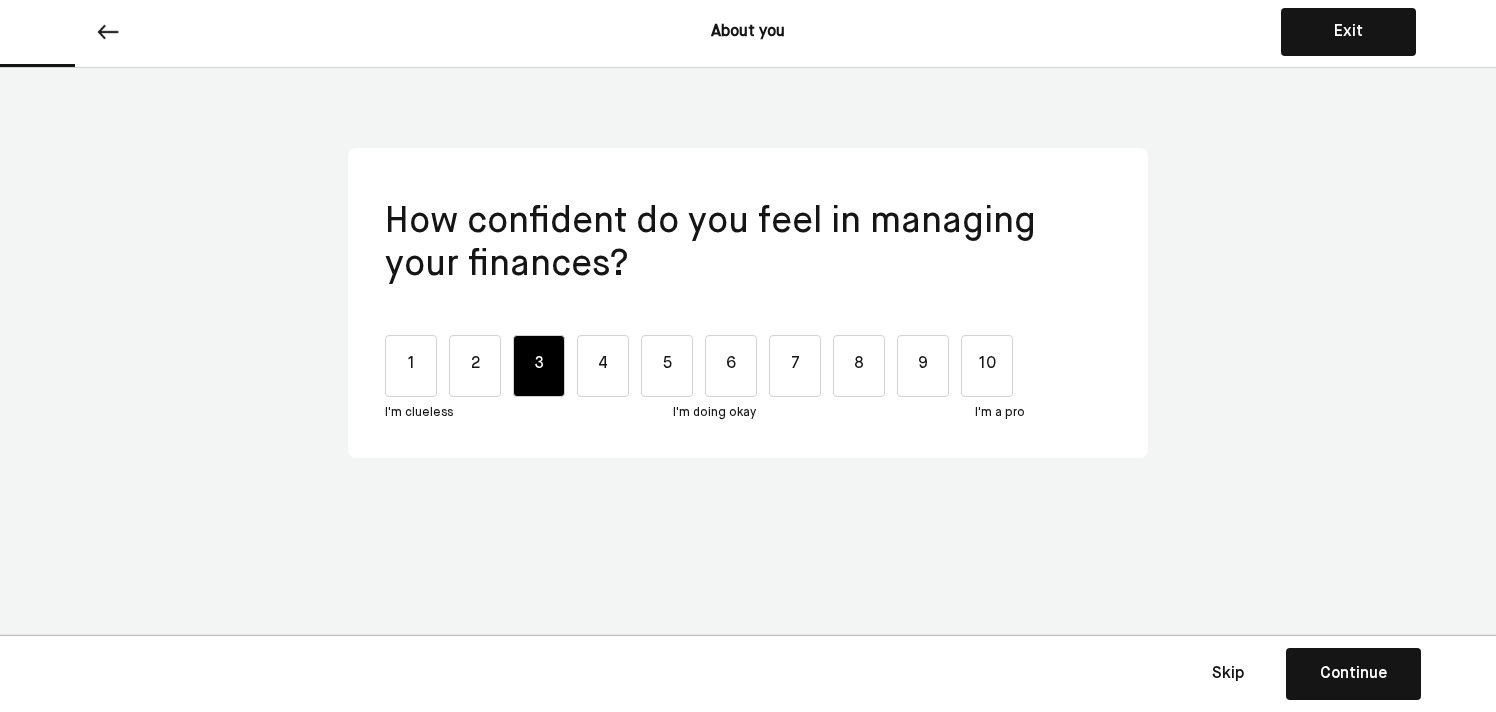 click on "3" at bounding box center [539, 366] 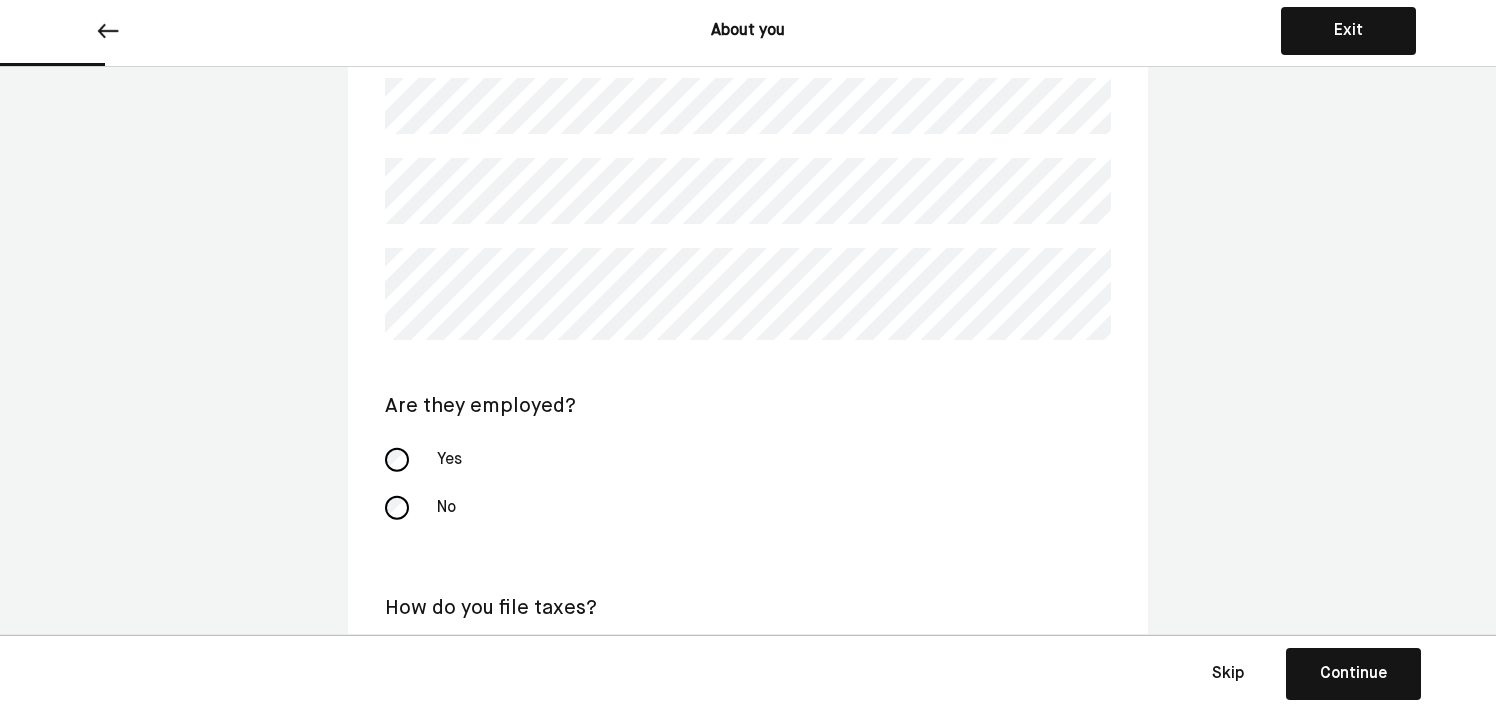scroll, scrollTop: 201, scrollLeft: 0, axis: vertical 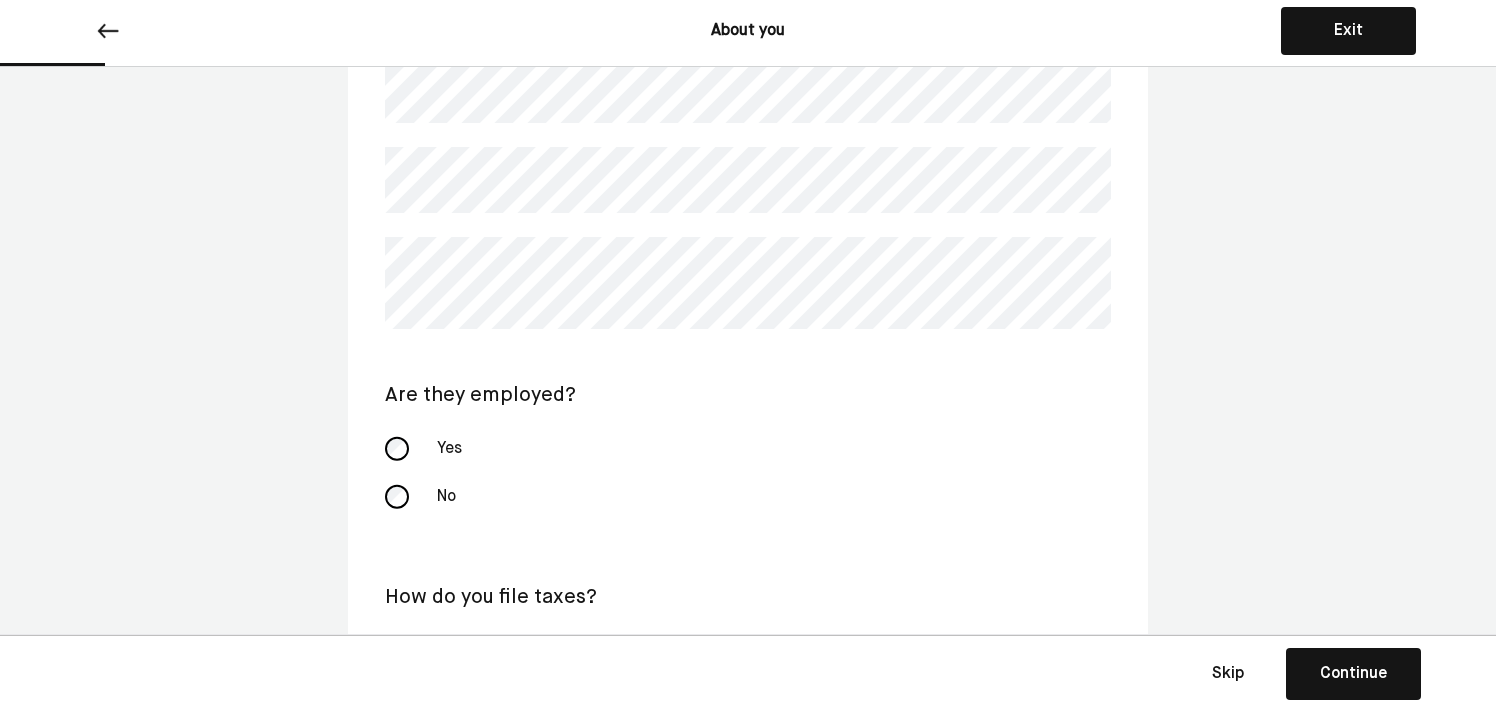 click on "Yes" at bounding box center (748, 449) 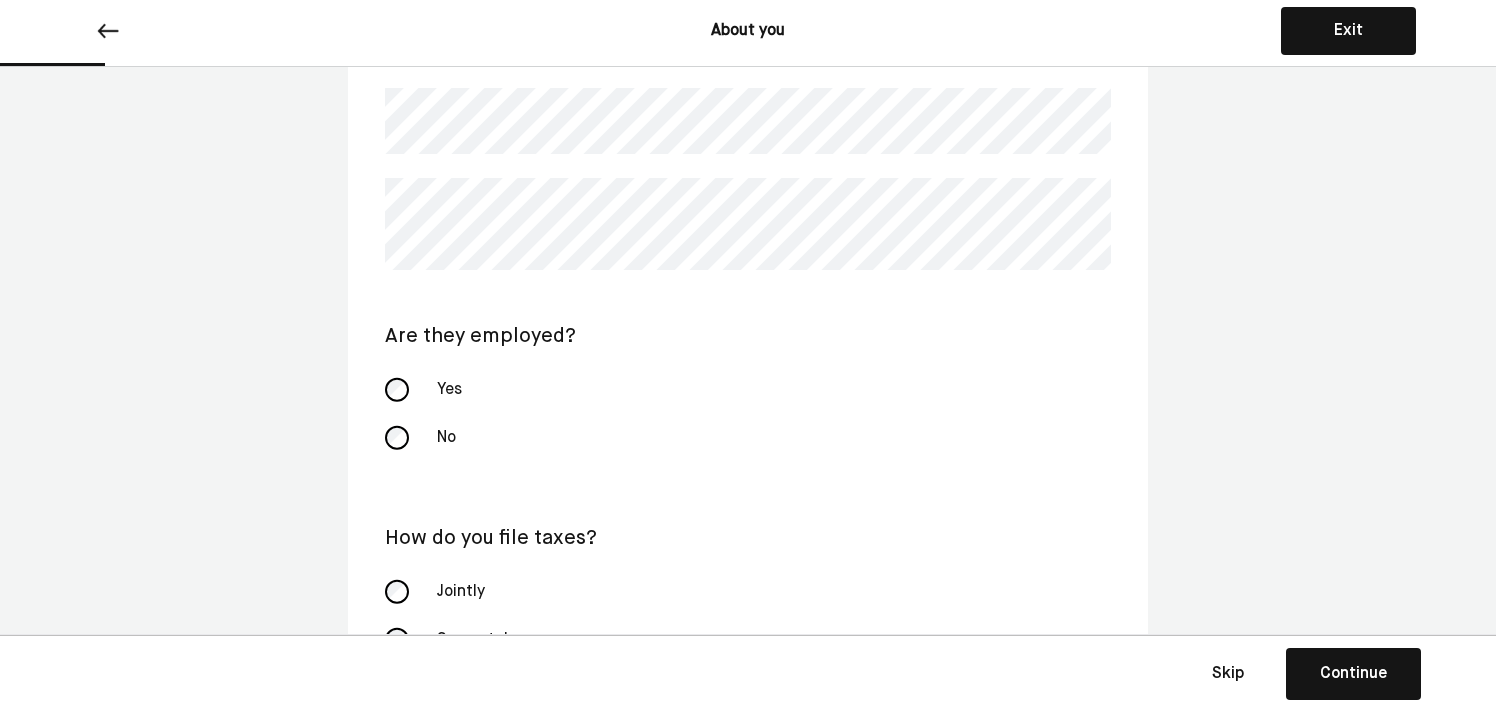 scroll, scrollTop: 339, scrollLeft: 0, axis: vertical 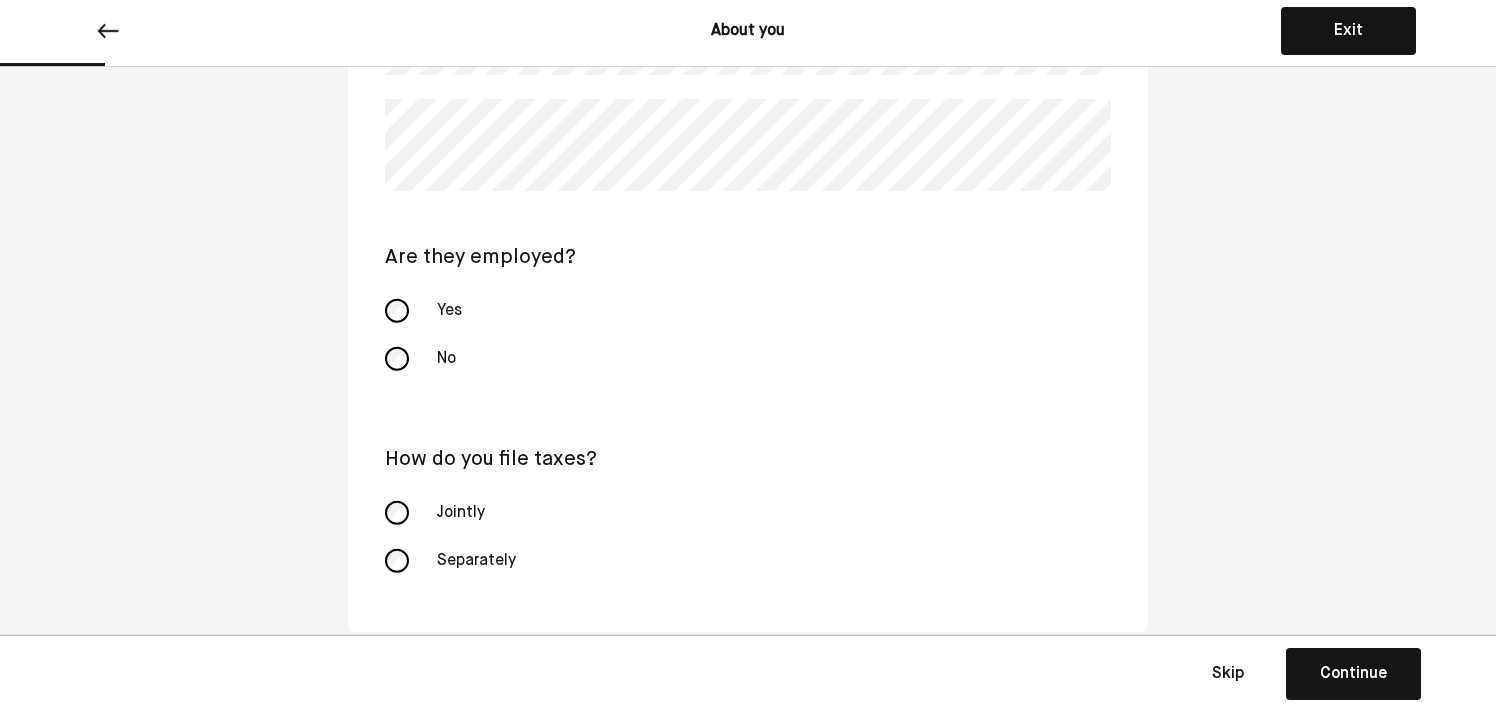 click on "Continue" at bounding box center (1353, 674) 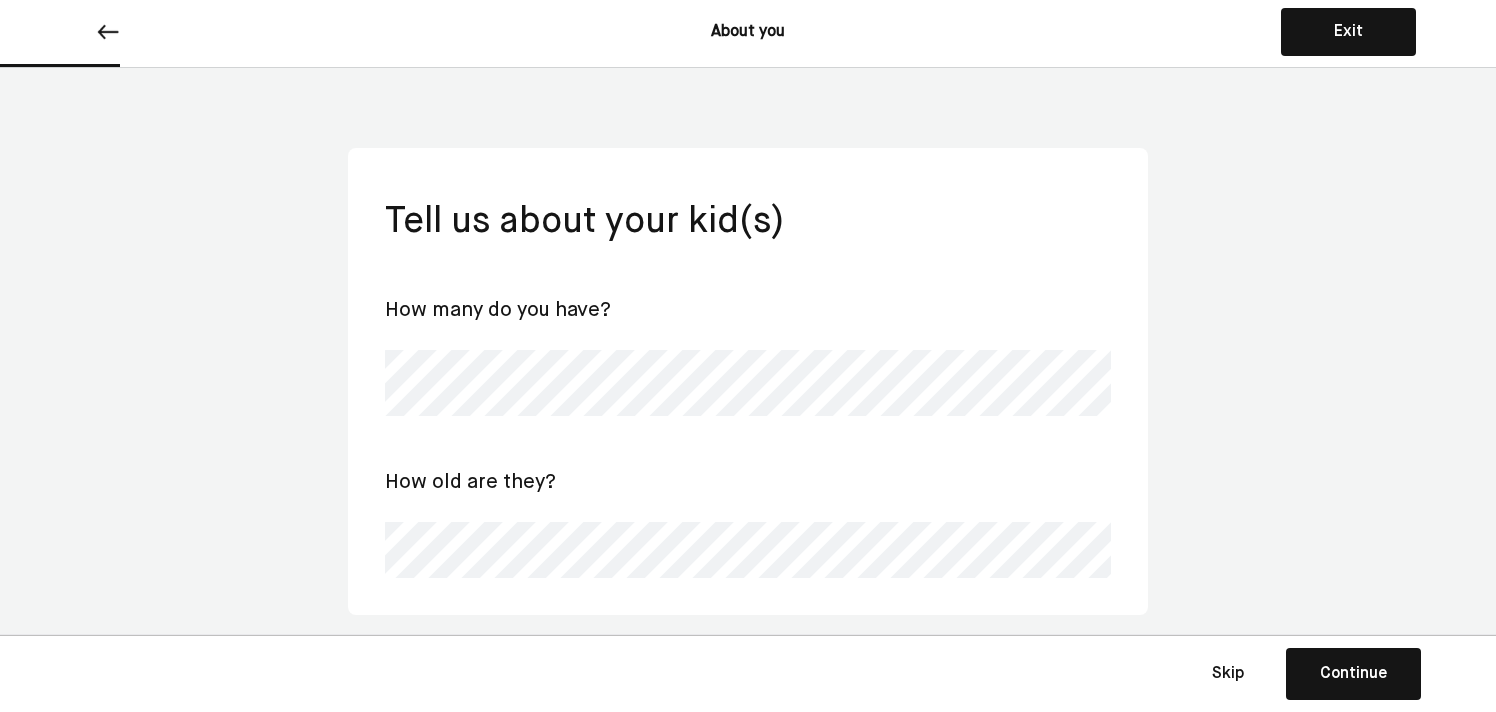 scroll, scrollTop: 0, scrollLeft: 0, axis: both 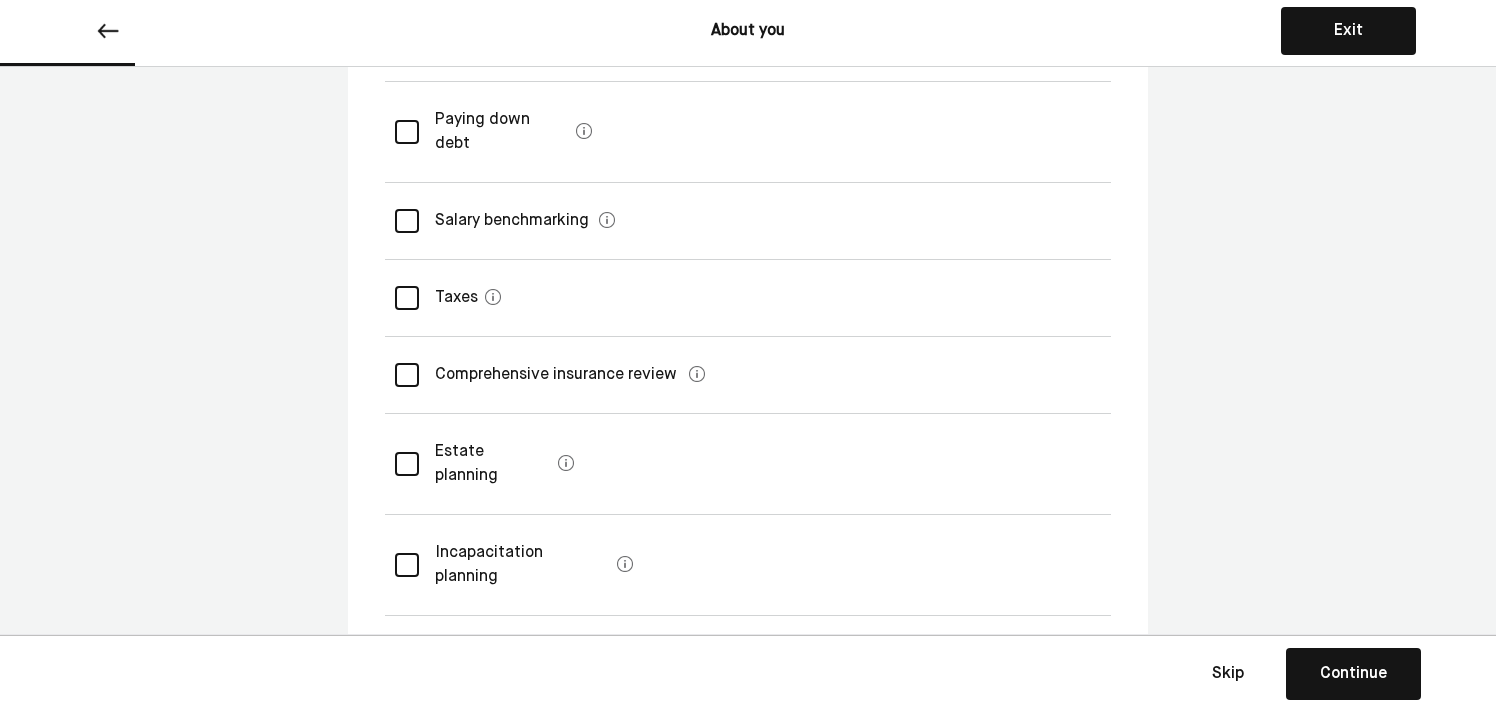 click on "Comprehensive insurance review" at bounding box center [550, 375] 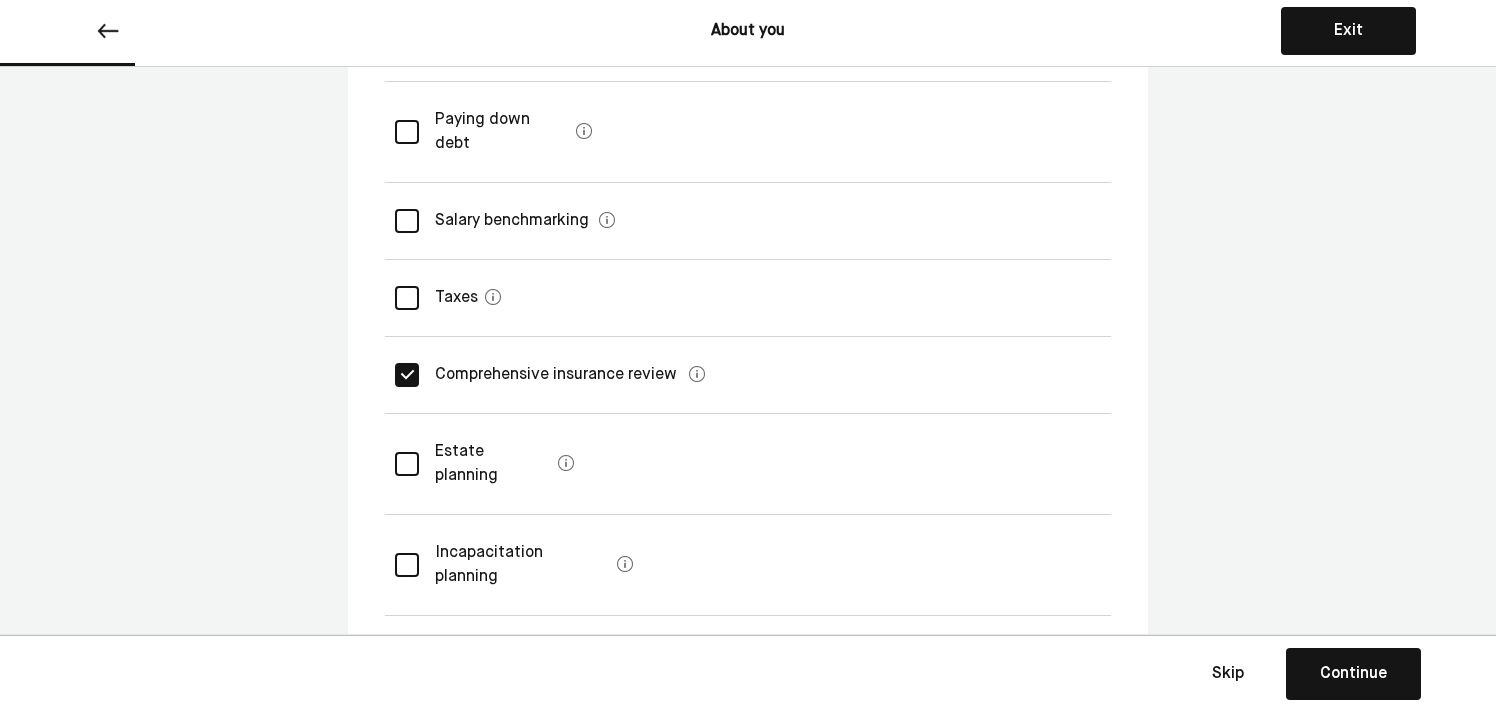click on "L" at bounding box center [406, 375] 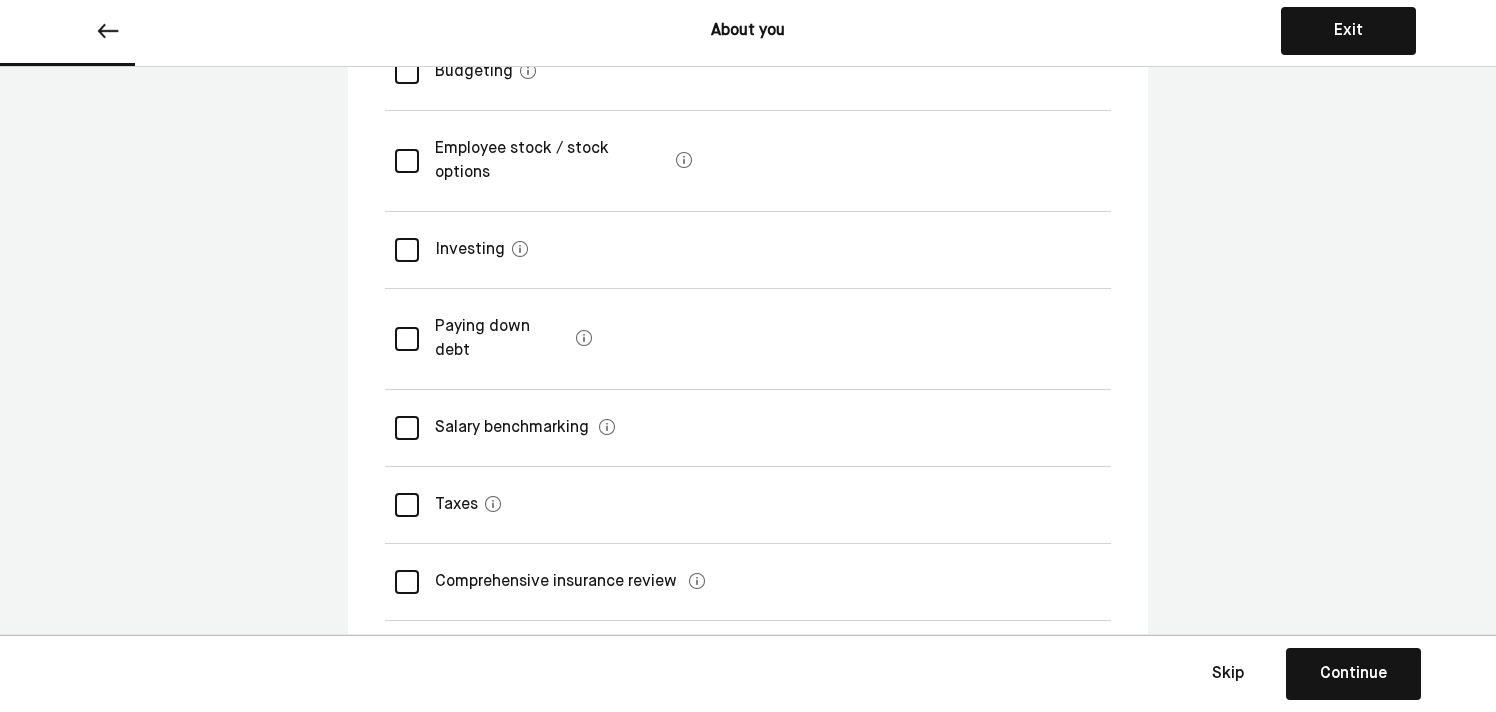 scroll, scrollTop: 395, scrollLeft: 0, axis: vertical 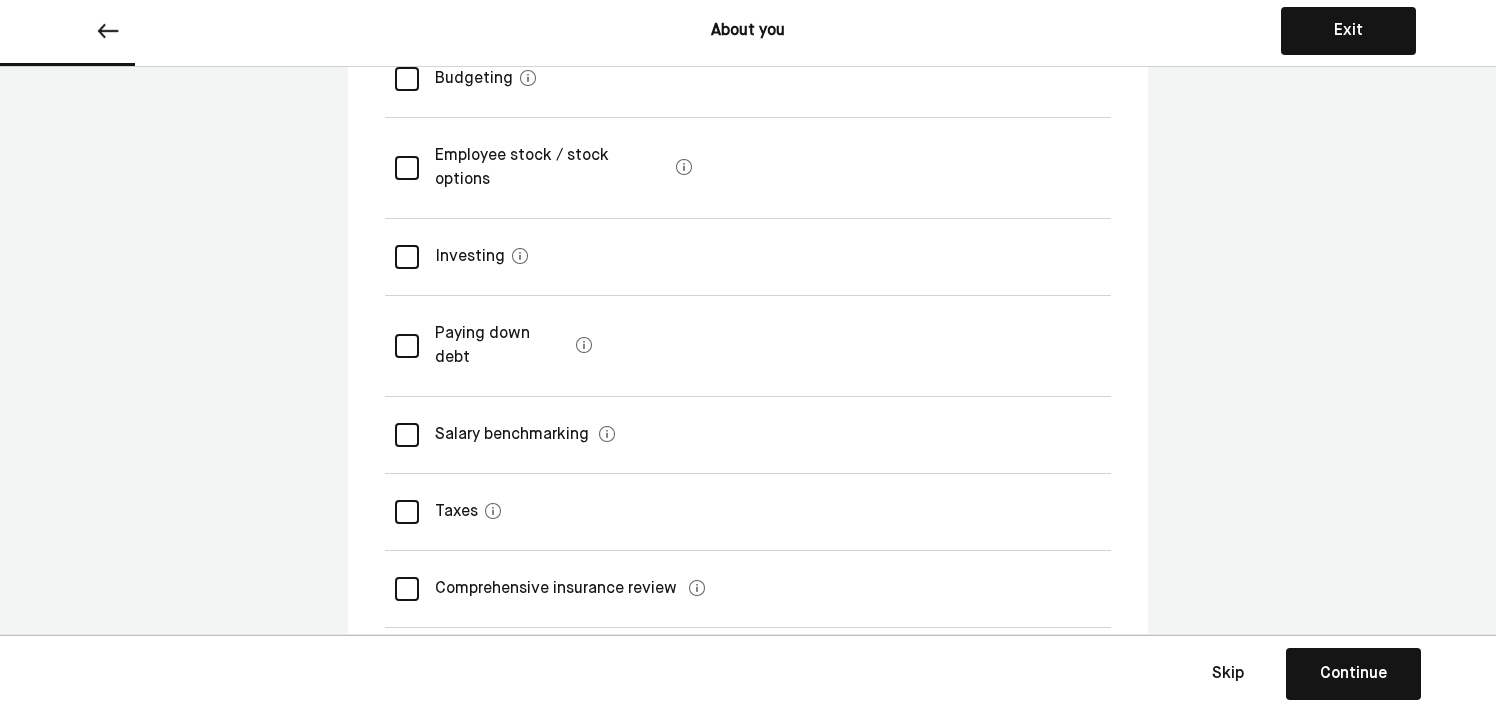click at bounding box center (407, 512) 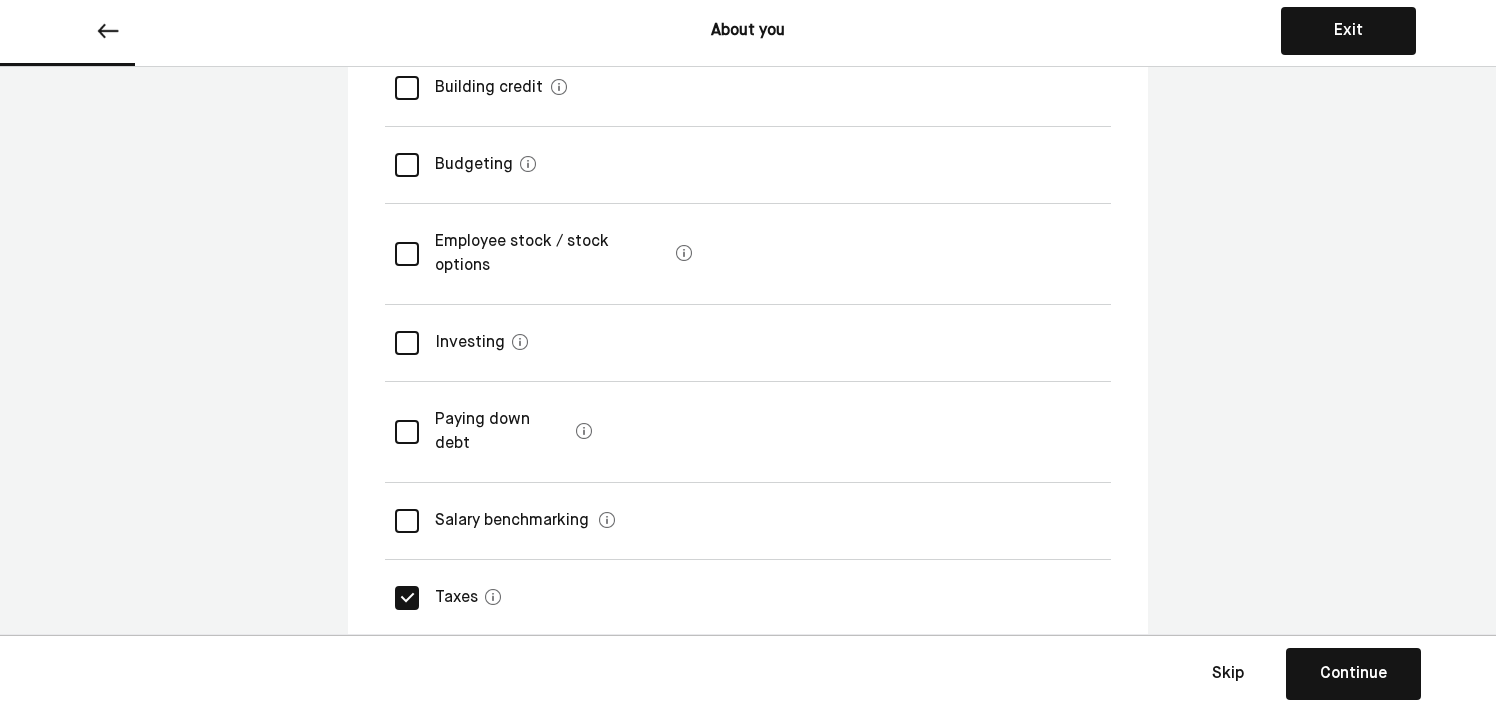 scroll, scrollTop: 264, scrollLeft: 0, axis: vertical 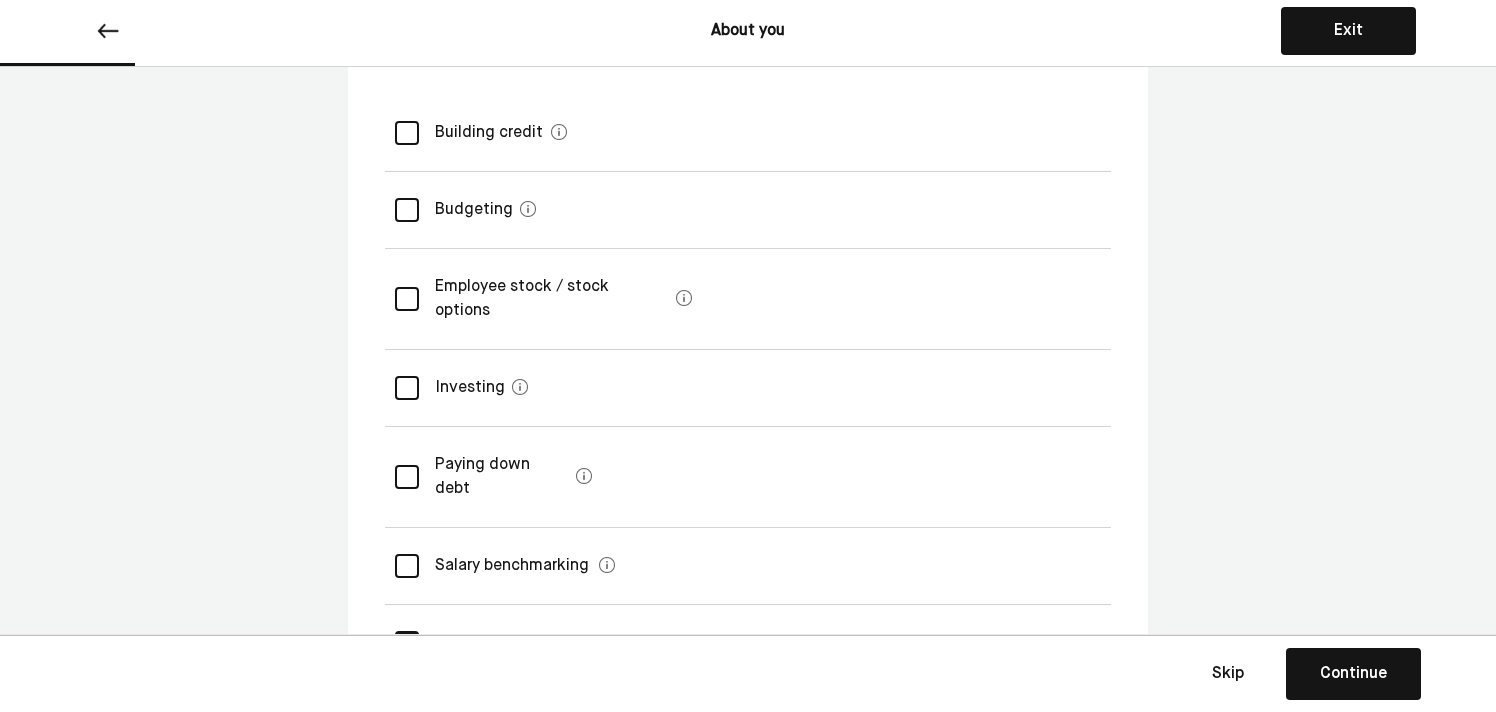 click at bounding box center [407, 388] 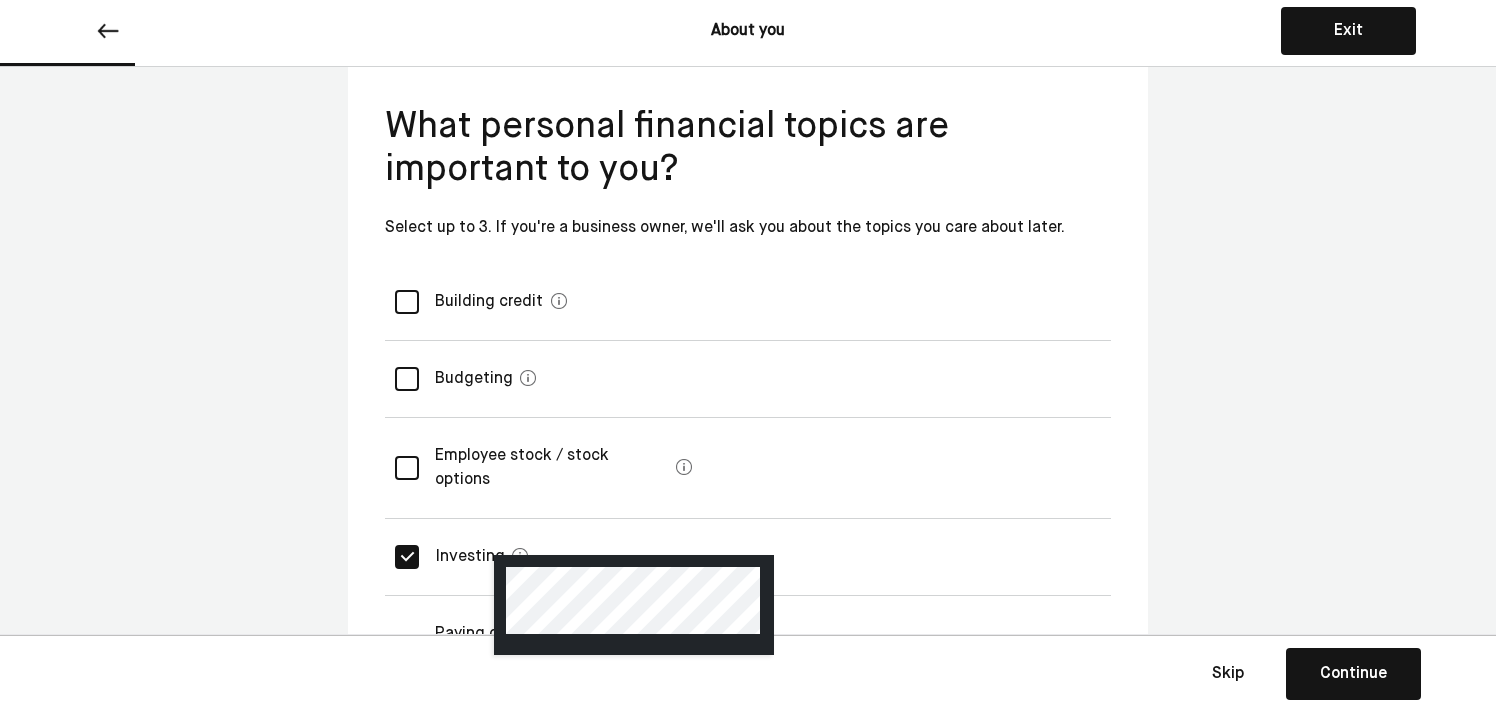 scroll, scrollTop: 59, scrollLeft: 0, axis: vertical 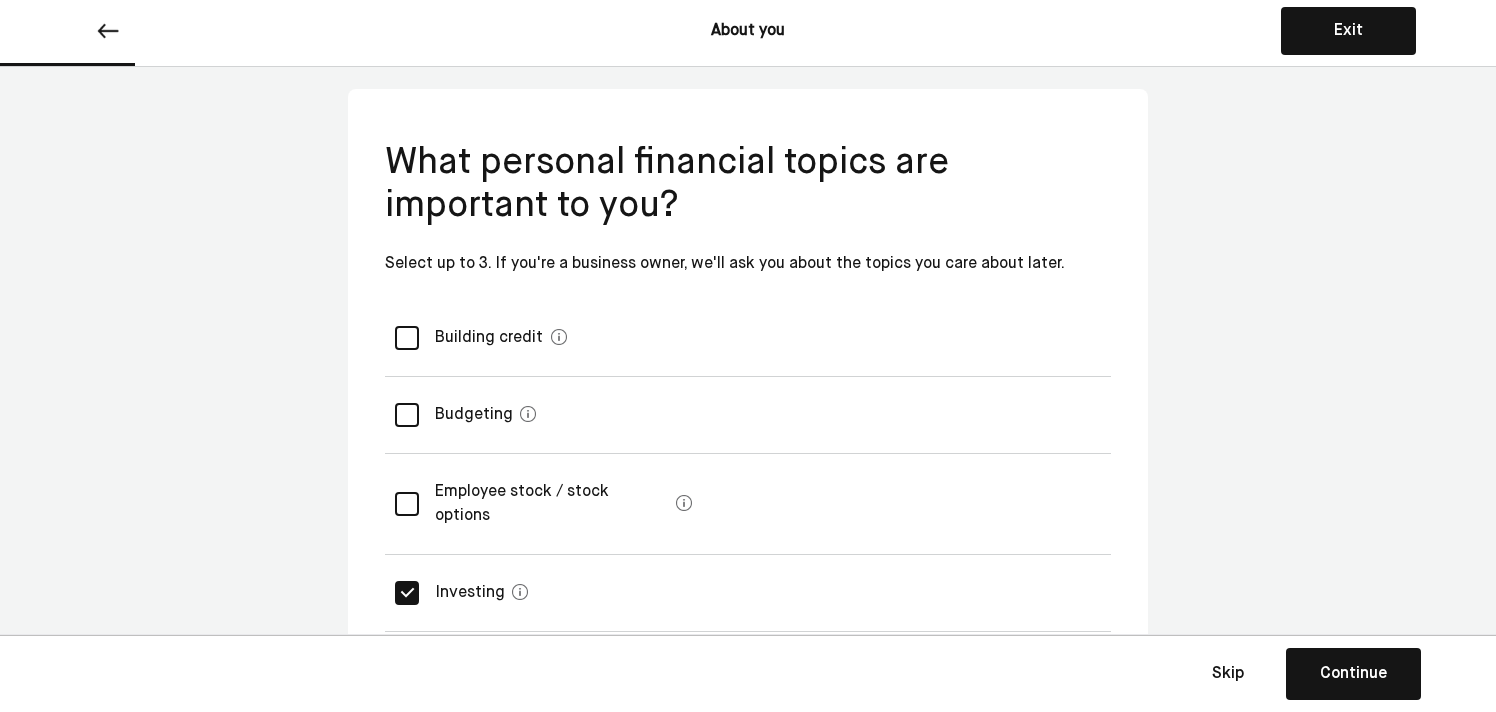 click at bounding box center (407, 415) 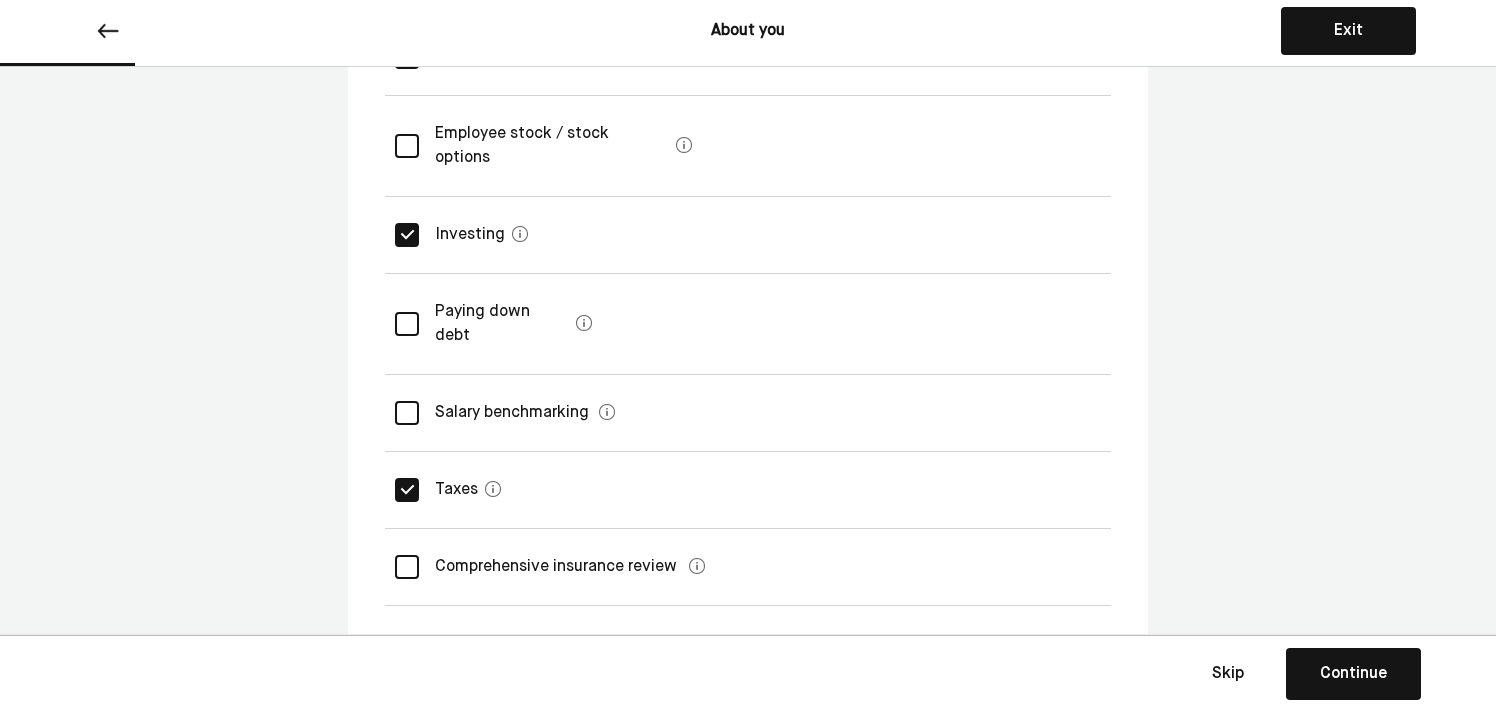 scroll, scrollTop: 420, scrollLeft: 0, axis: vertical 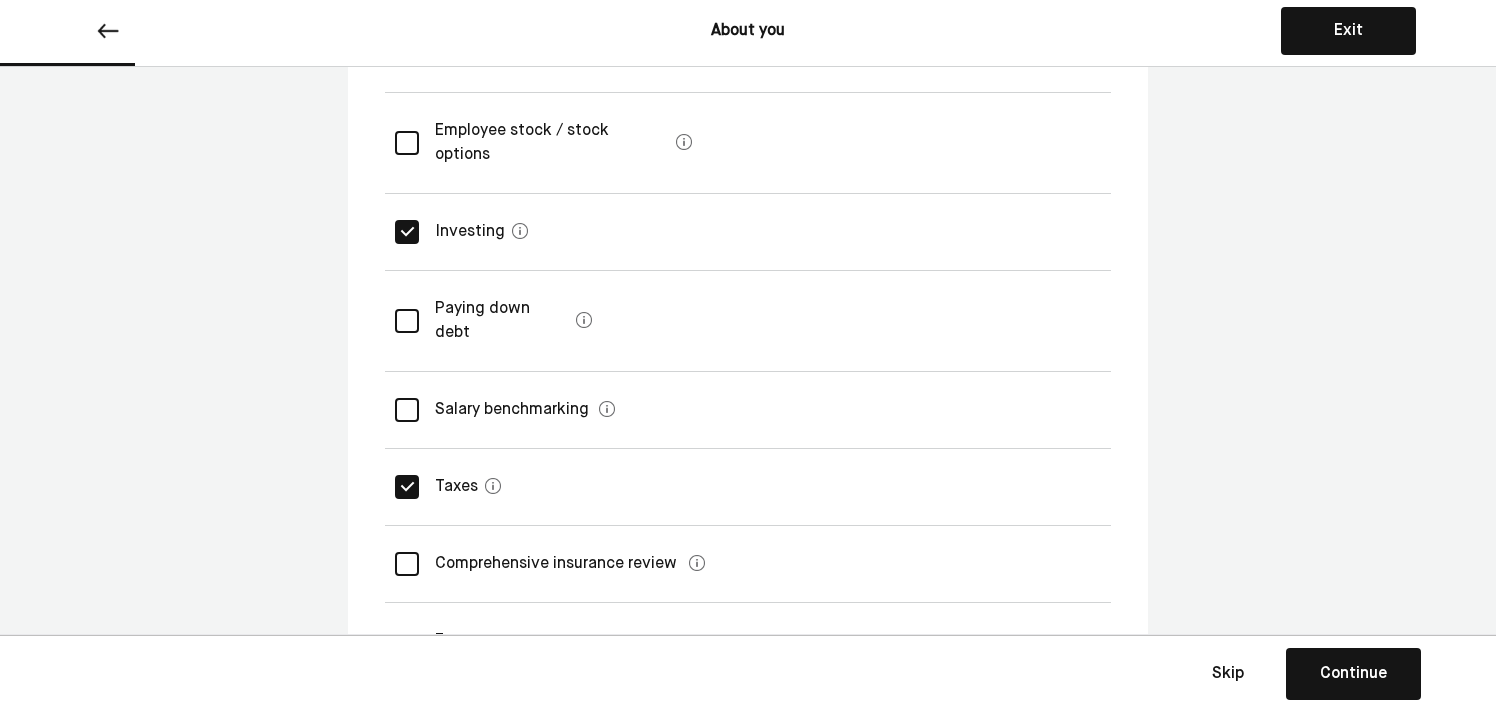 click at bounding box center [407, 321] 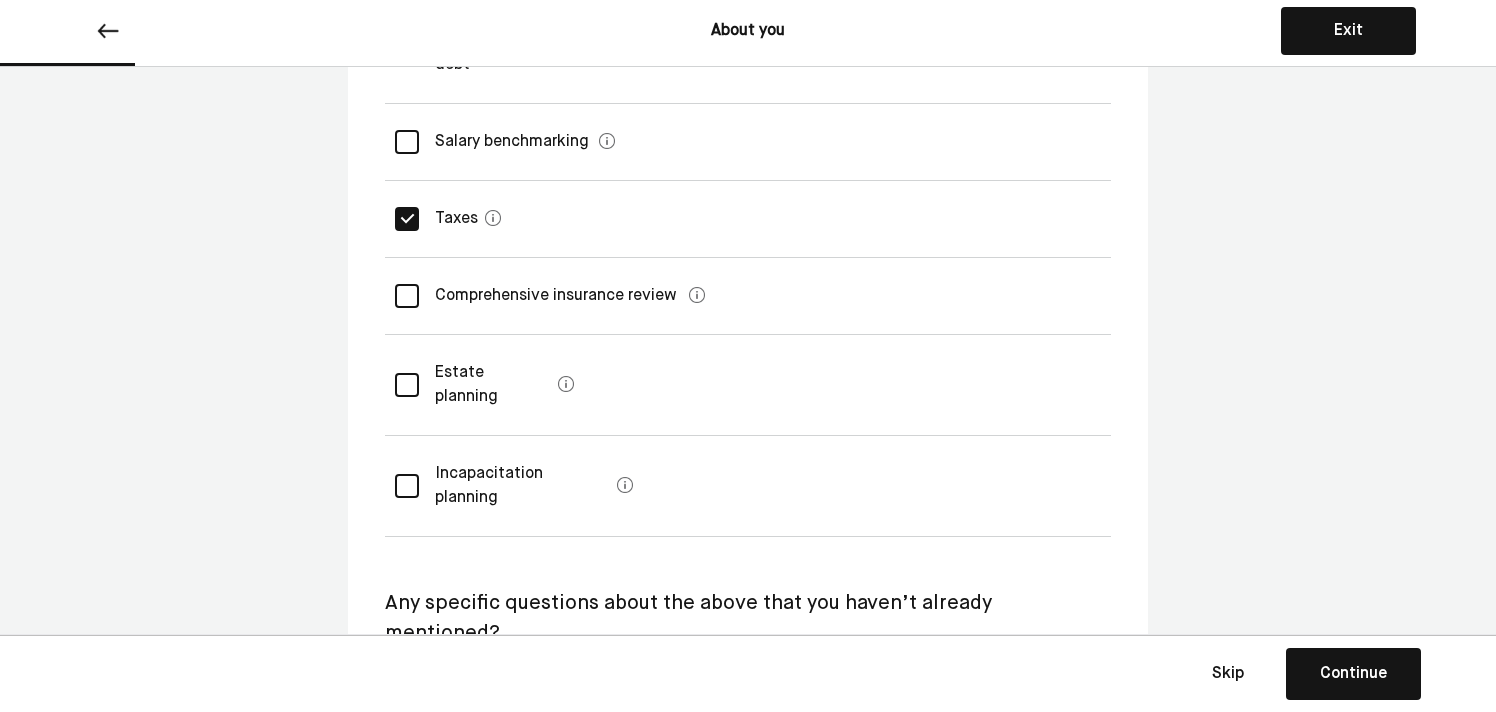 scroll, scrollTop: 696, scrollLeft: 0, axis: vertical 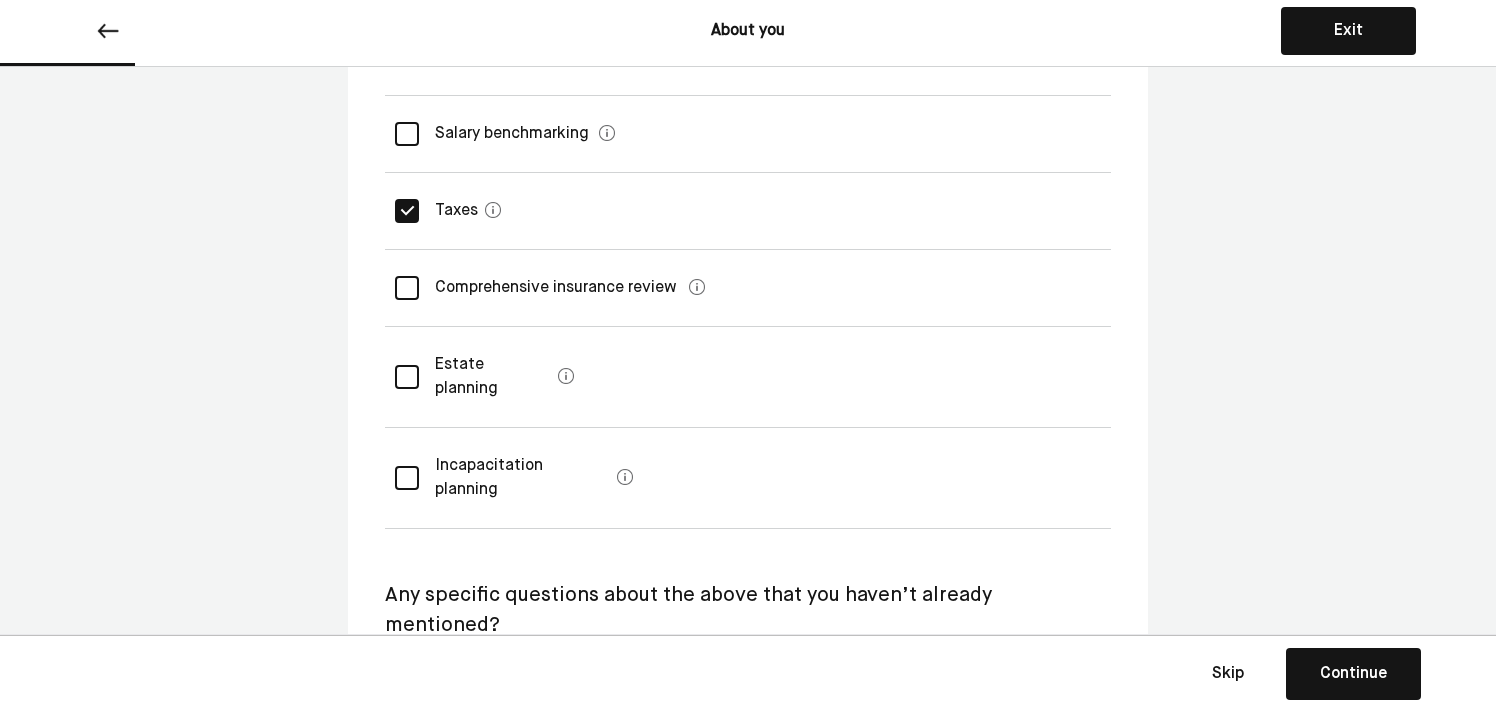 click on "Continue Save Continue" at bounding box center (1353, 674) 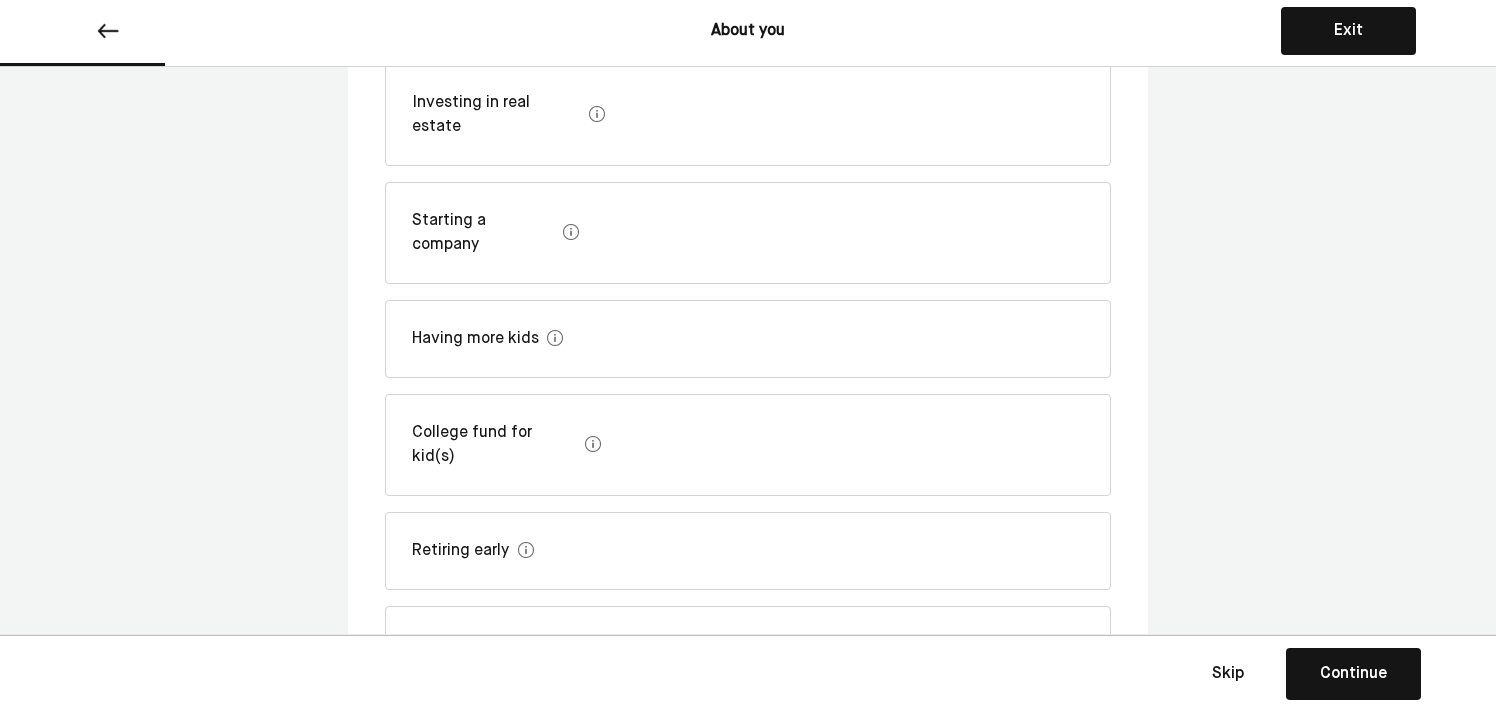 scroll, scrollTop: 543, scrollLeft: 0, axis: vertical 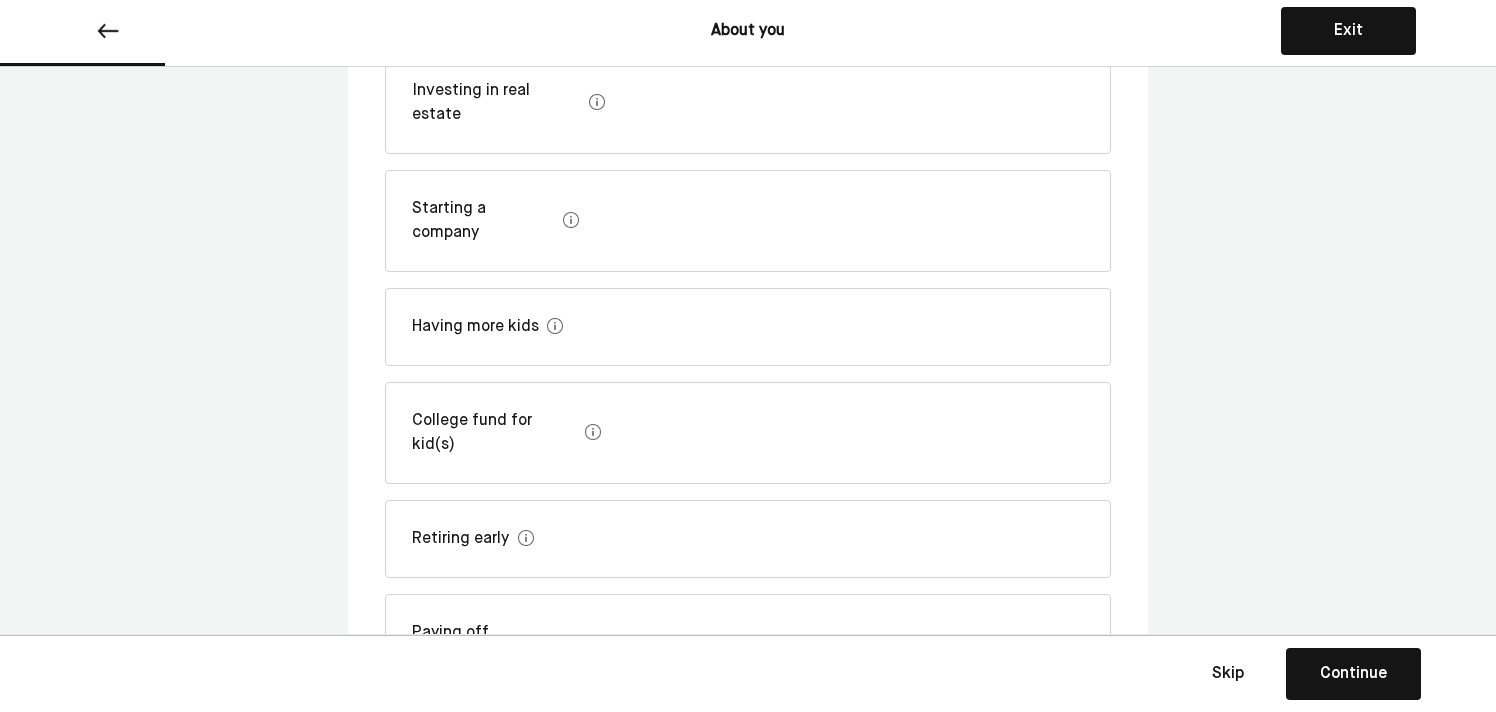 click on "Having more kids" at bounding box center [748, 327] 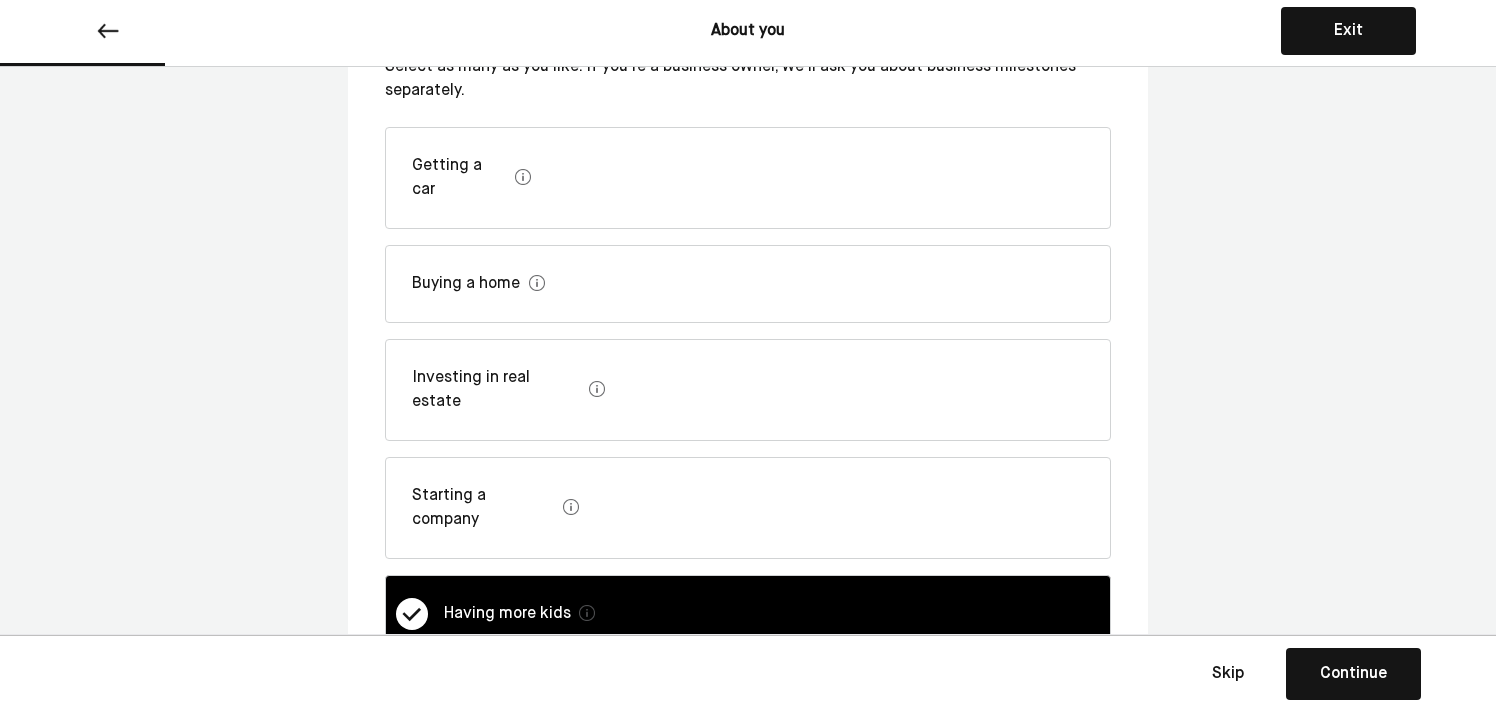 scroll, scrollTop: 255, scrollLeft: 0, axis: vertical 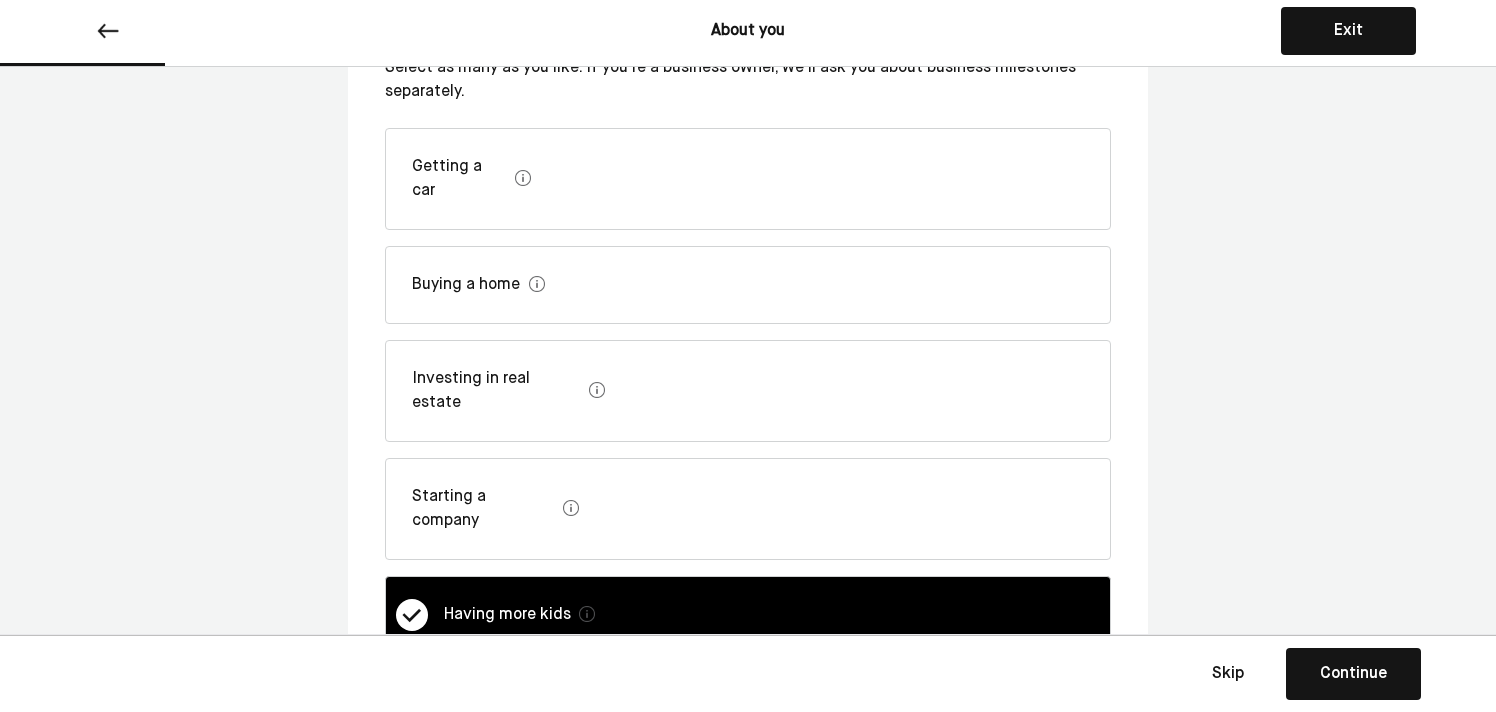 click on "Getting a car" at bounding box center [748, 179] 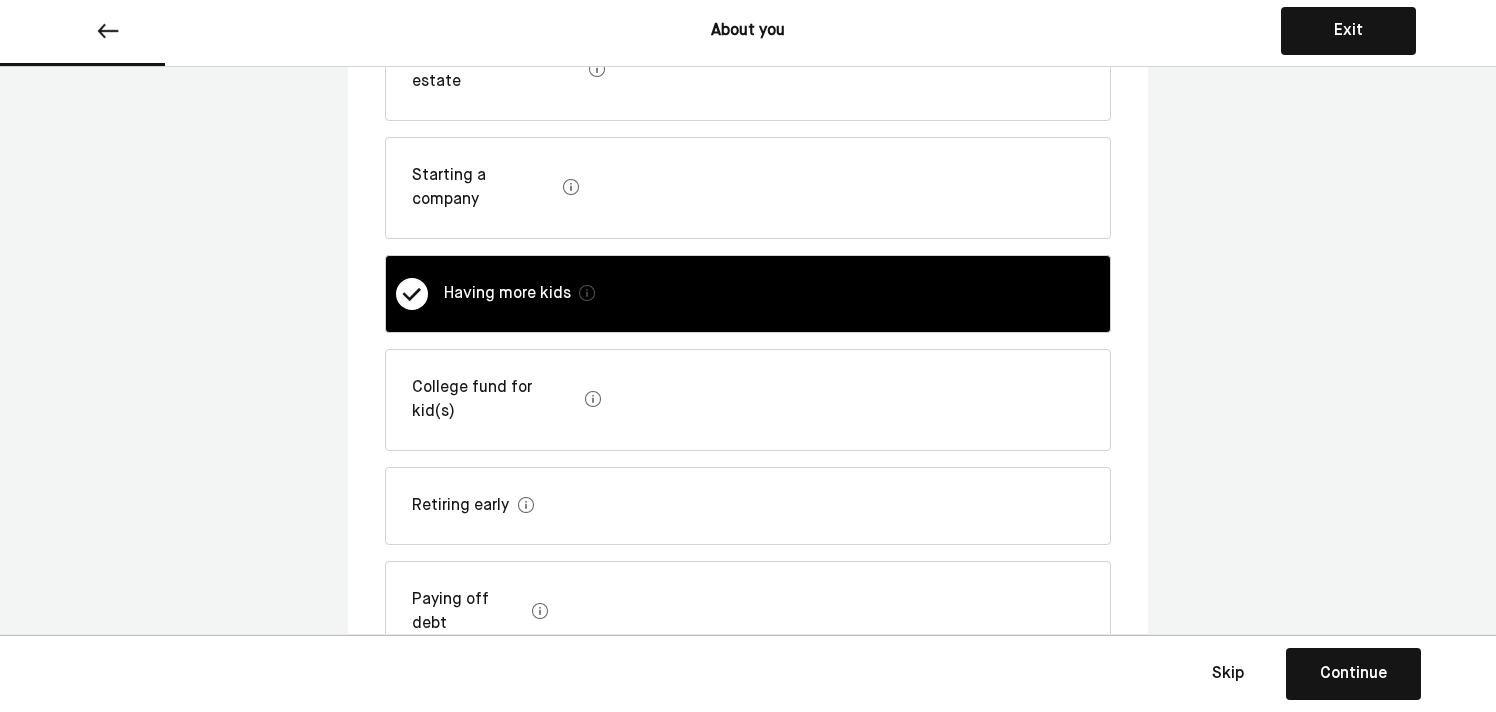 scroll, scrollTop: 604, scrollLeft: 0, axis: vertical 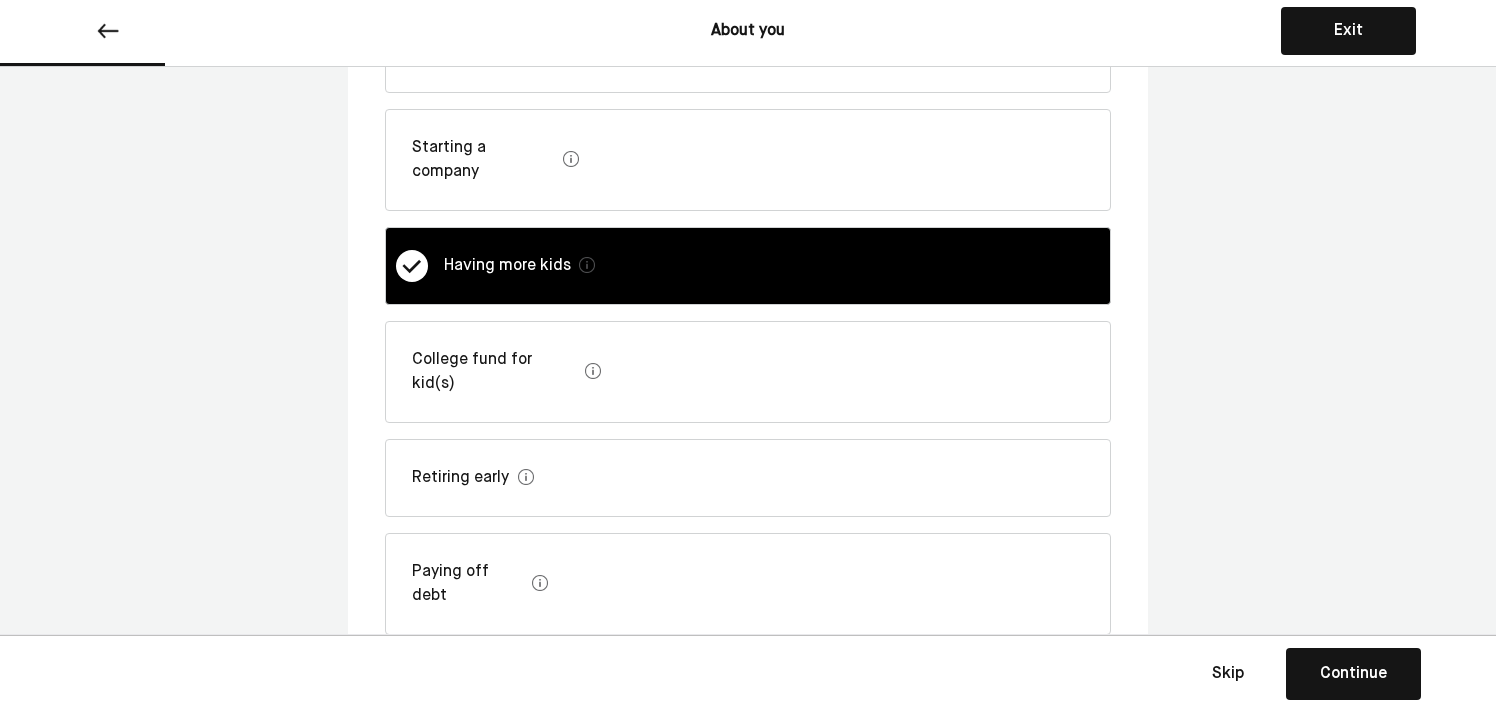 click on "Paying off debt" at bounding box center [748, 584] 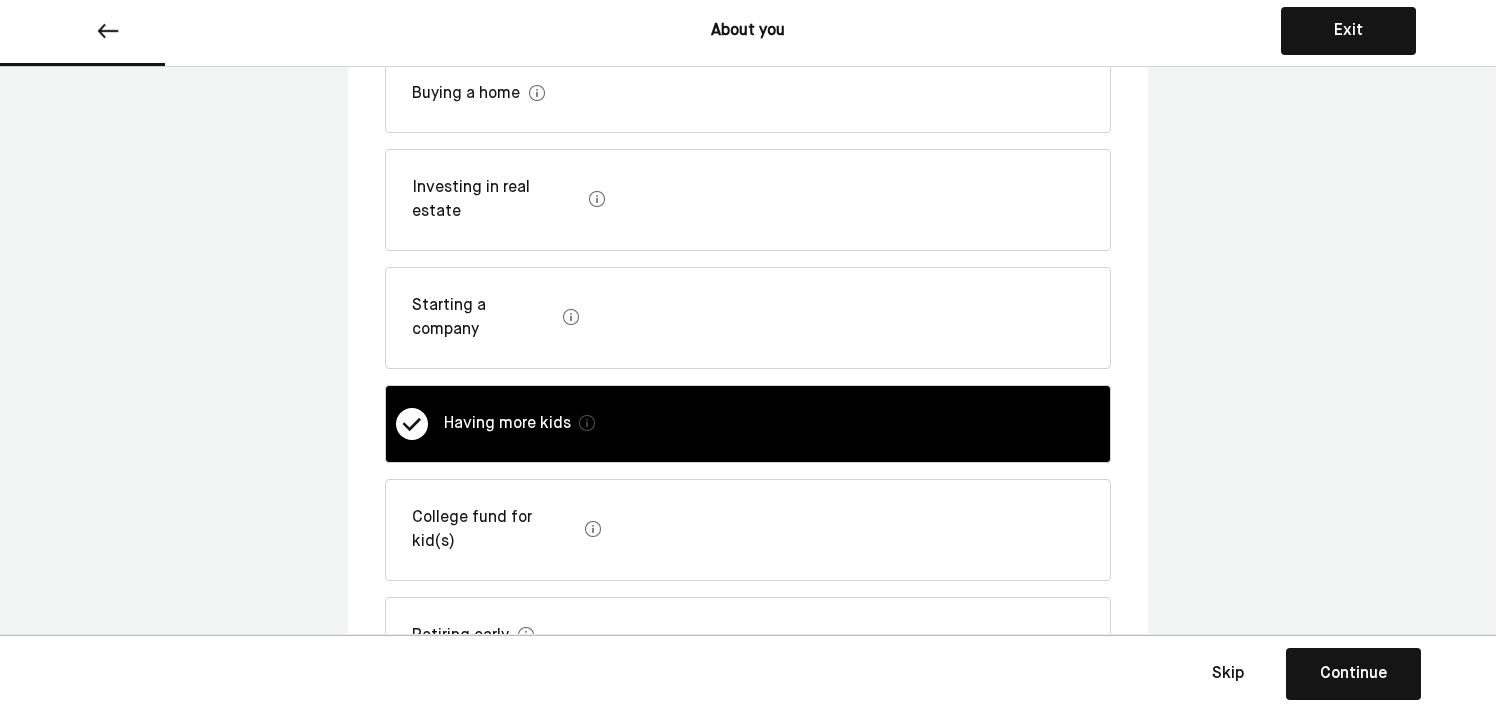 scroll, scrollTop: 604, scrollLeft: 0, axis: vertical 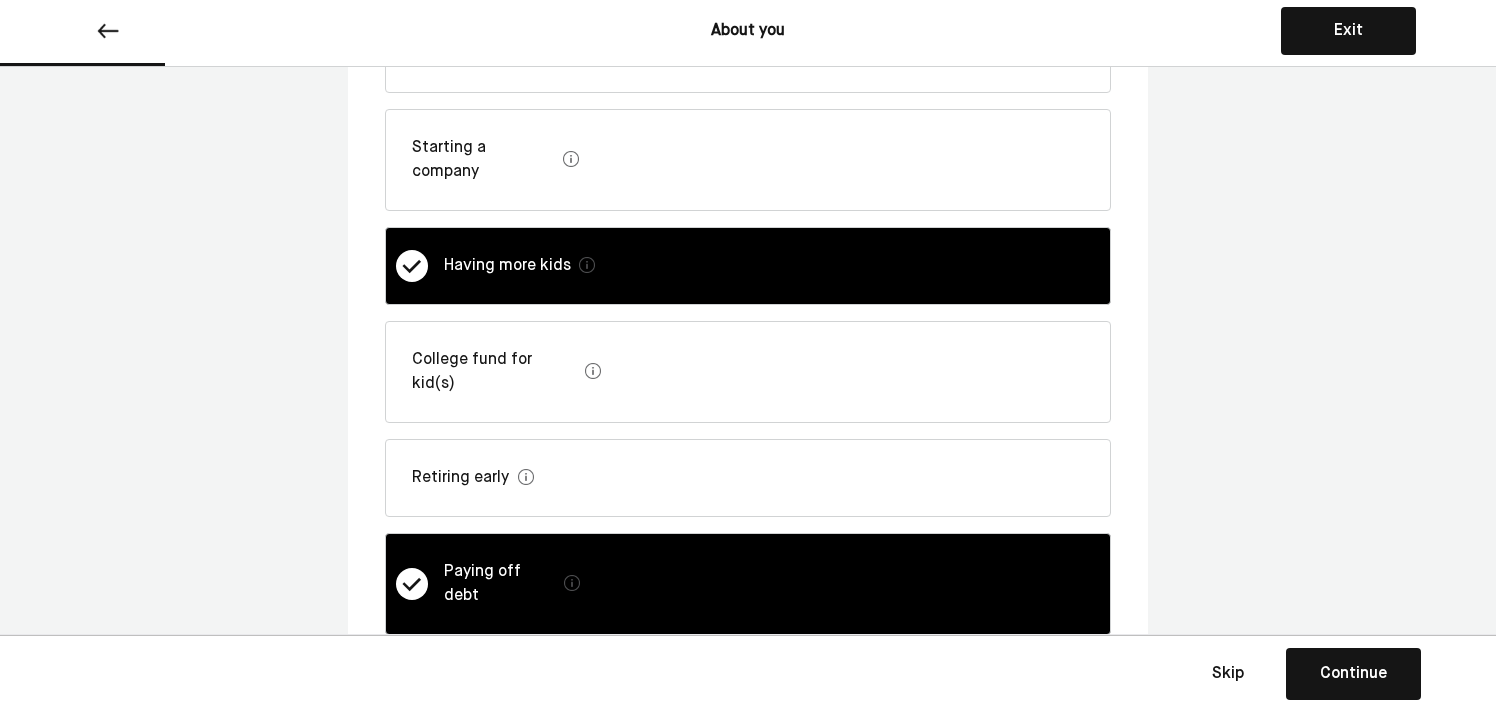click on "Retiring early" at bounding box center [748, 478] 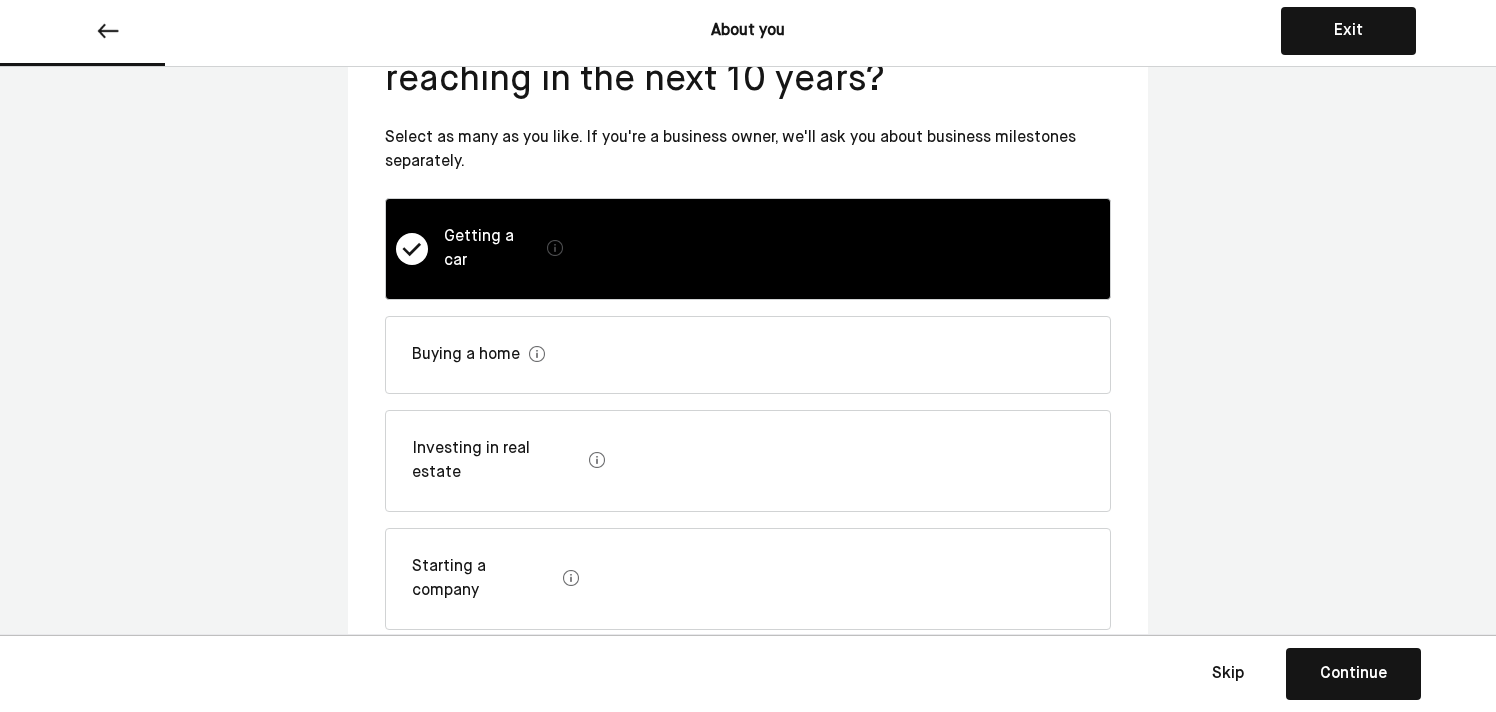 scroll, scrollTop: 187, scrollLeft: 0, axis: vertical 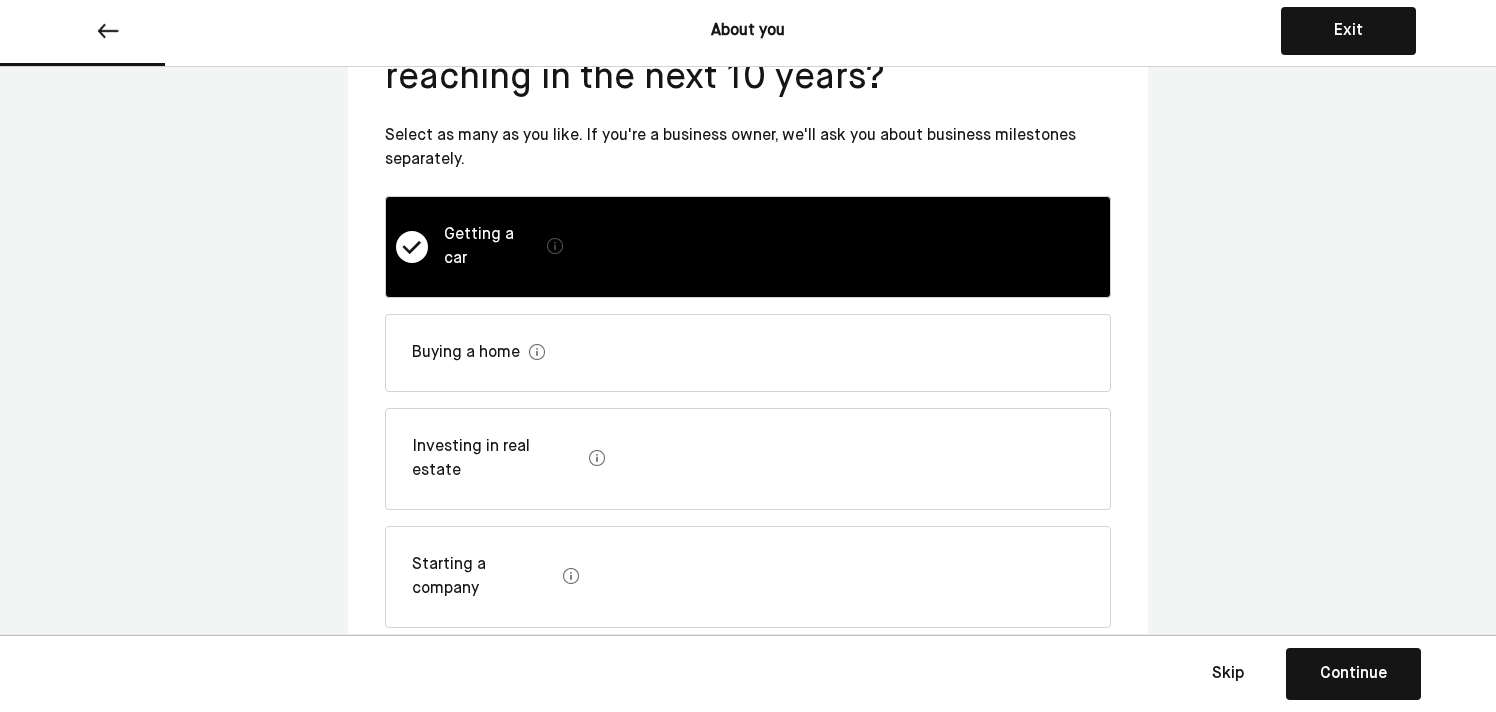 click on "Investing in real estate" at bounding box center (748, 459) 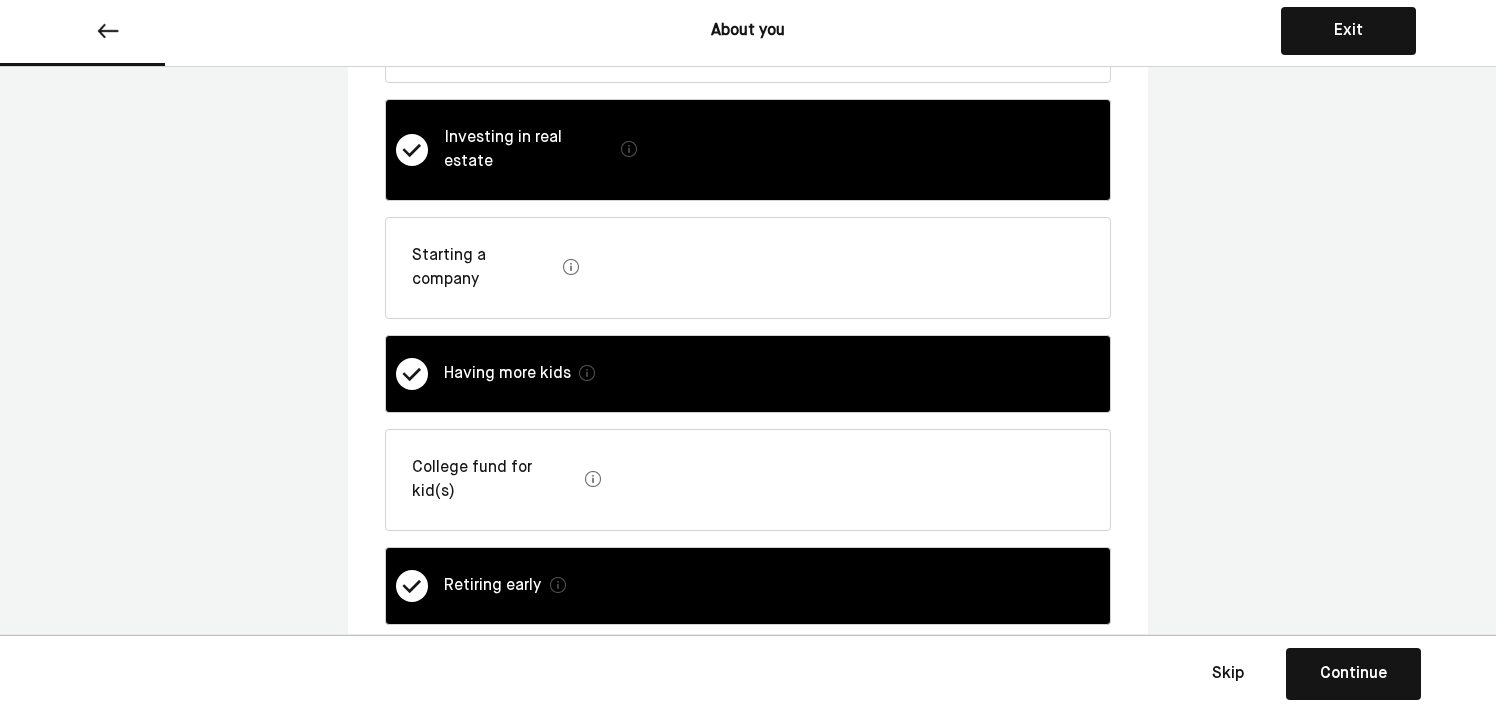 scroll, scrollTop: 604, scrollLeft: 0, axis: vertical 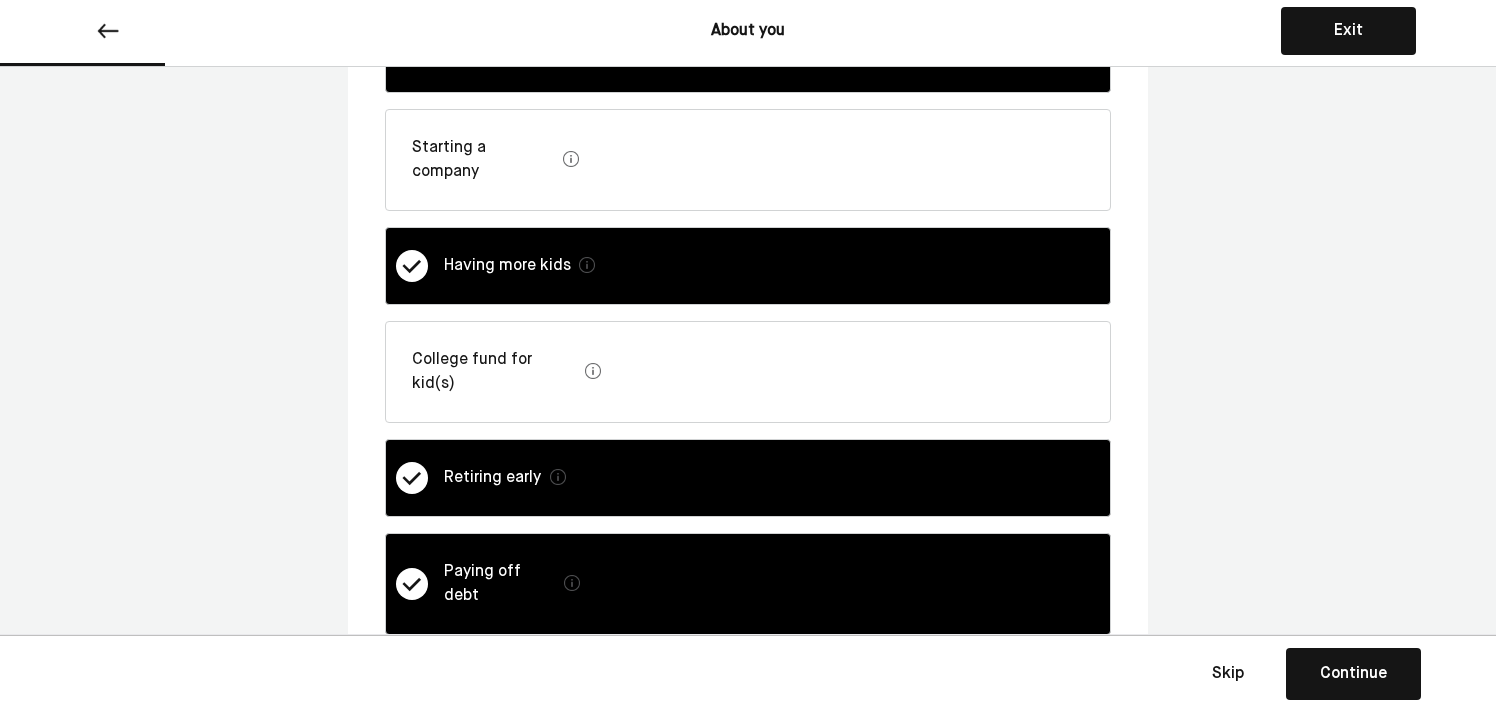 click on "Continue" at bounding box center (1353, 674) 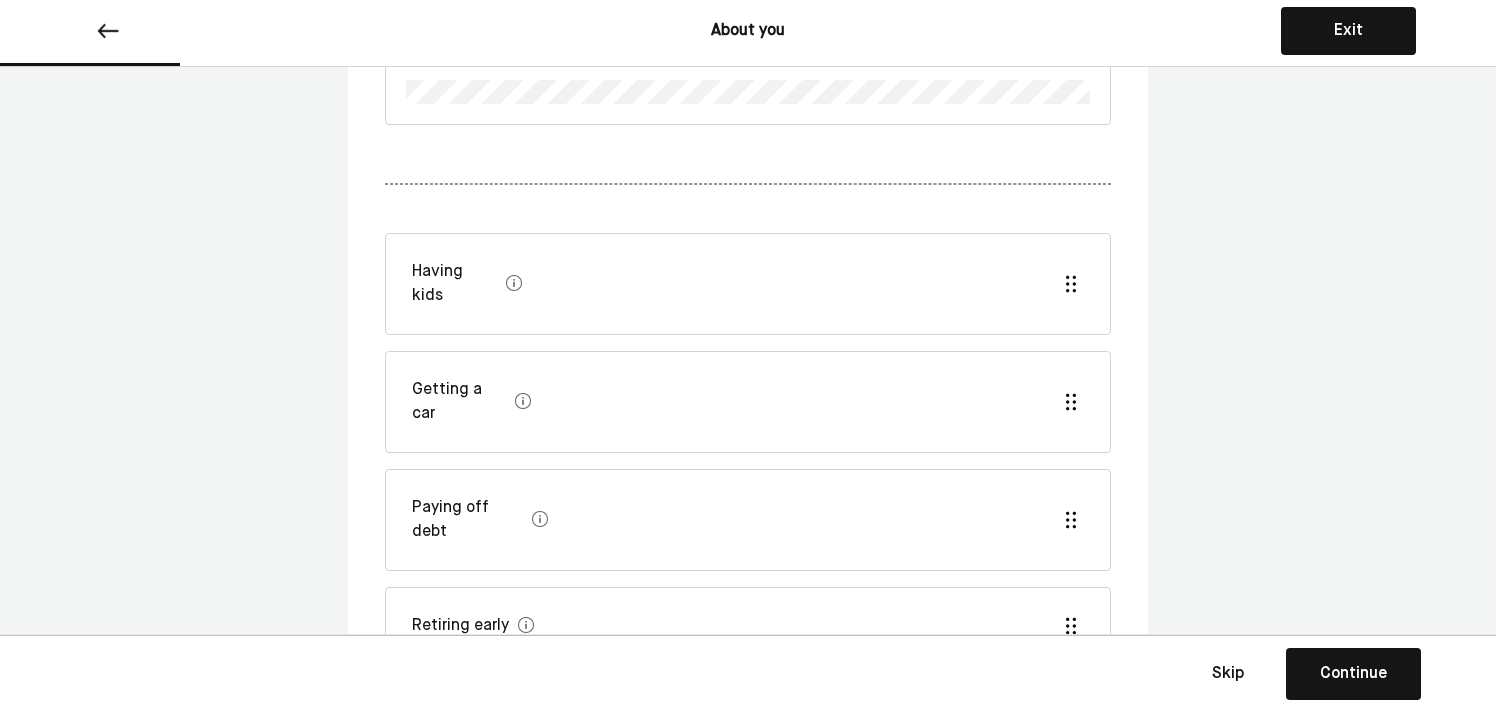 scroll, scrollTop: 318, scrollLeft: 0, axis: vertical 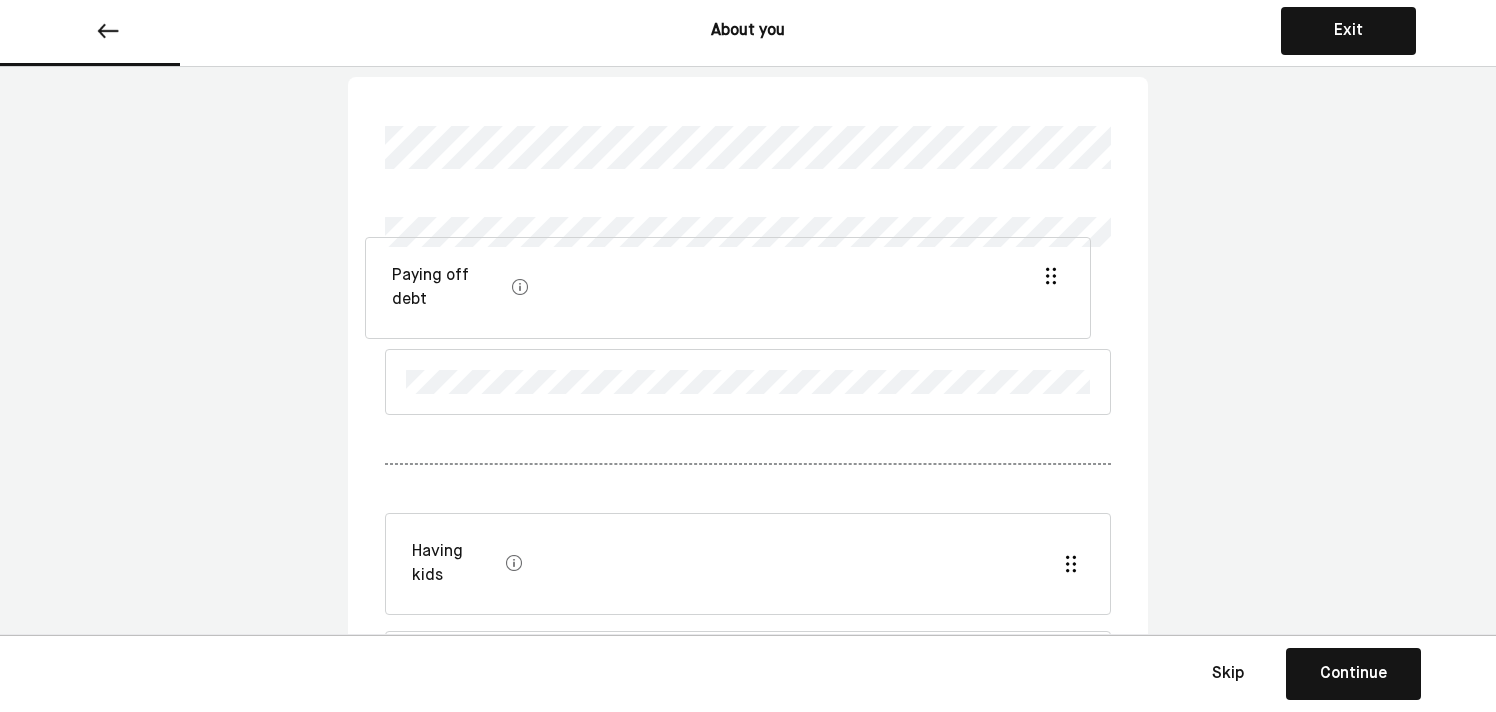drag, startPoint x: 1068, startPoint y: 420, endPoint x: 1043, endPoint y: 268, distance: 154.0422 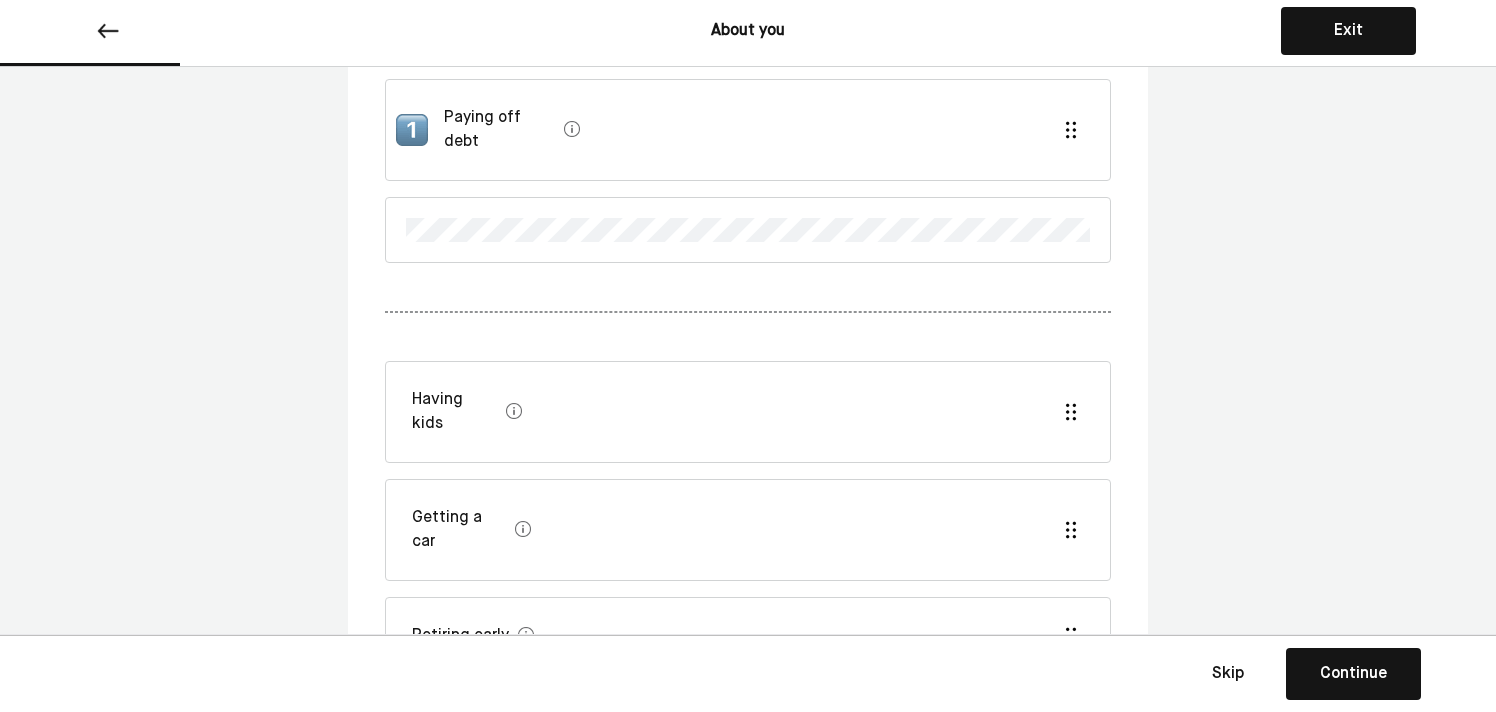 scroll, scrollTop: 148, scrollLeft: 0, axis: vertical 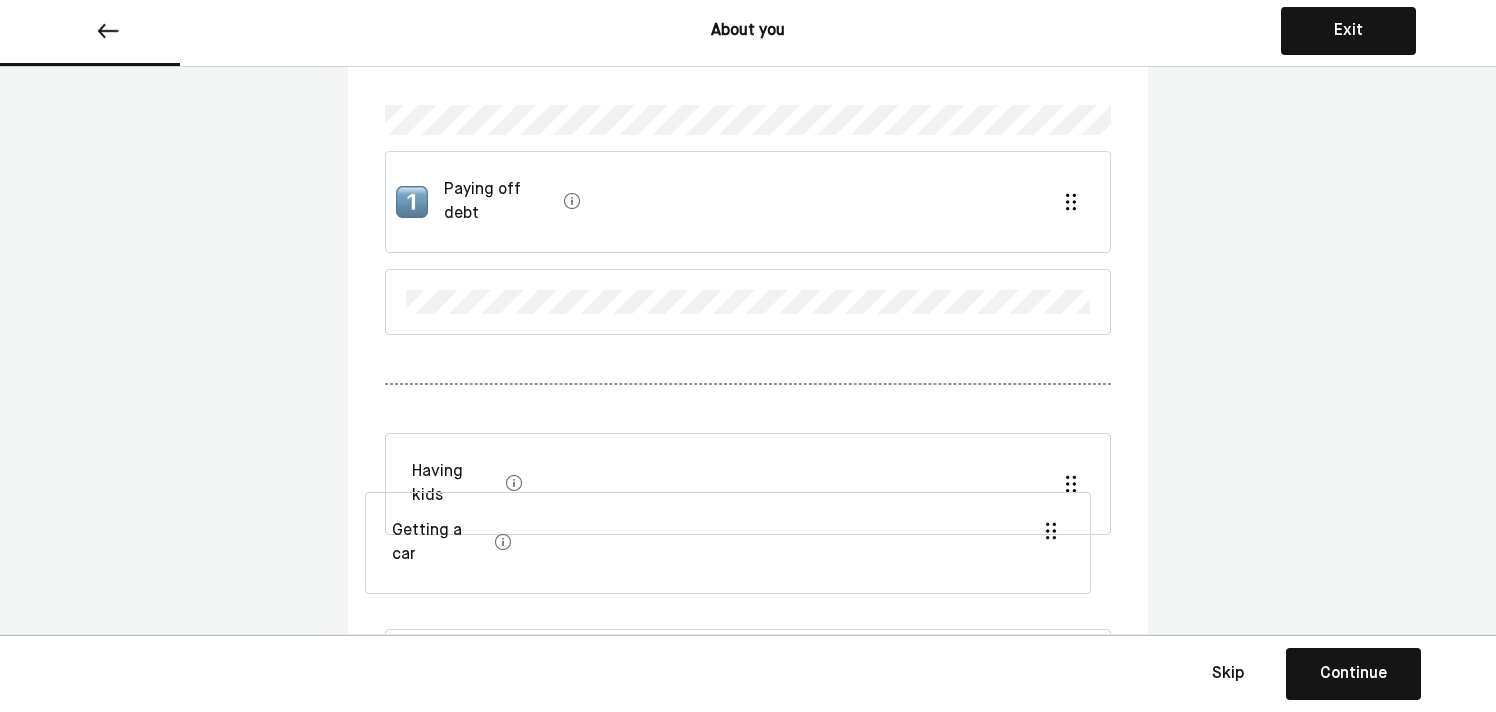 drag, startPoint x: 1070, startPoint y: 573, endPoint x: 1054, endPoint y: 537, distance: 39.39543 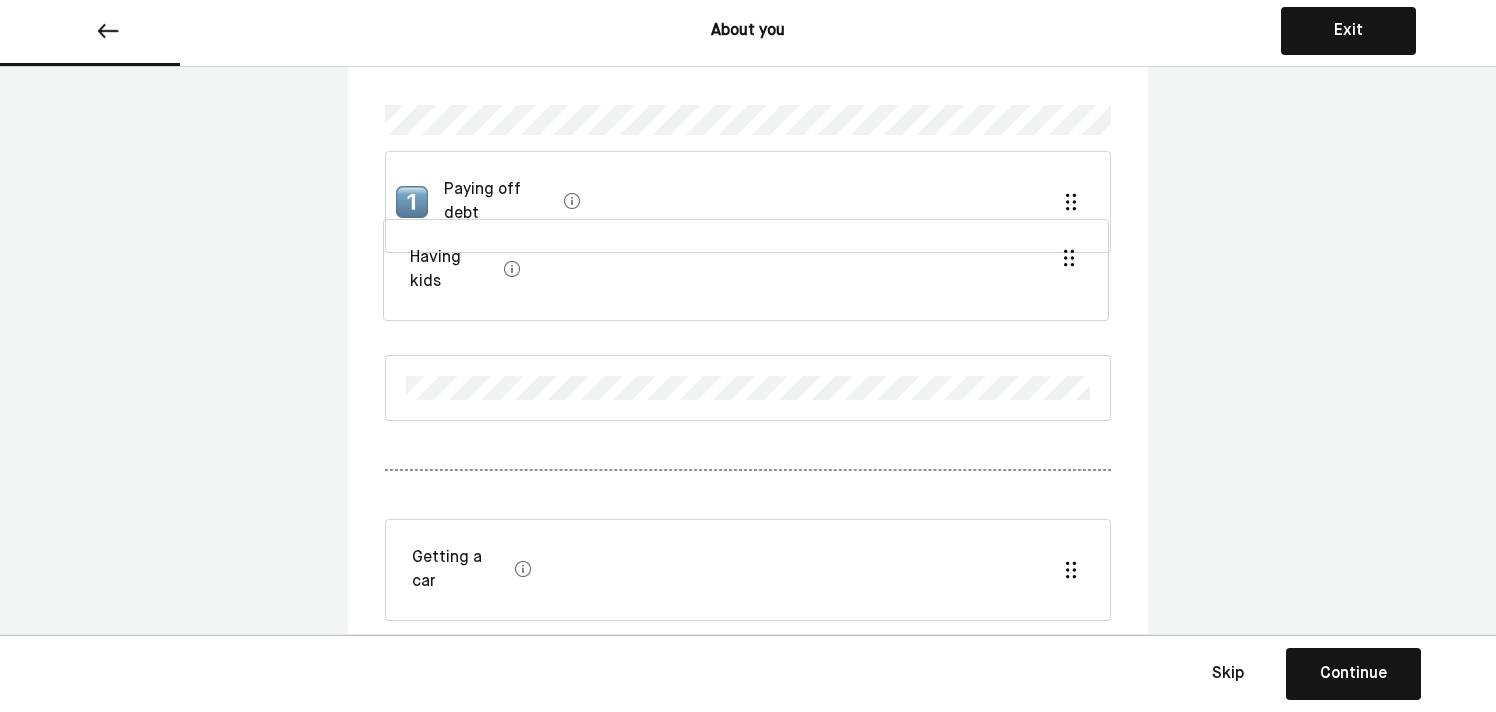 drag, startPoint x: 1072, startPoint y: 447, endPoint x: 1063, endPoint y: 259, distance: 188.2153 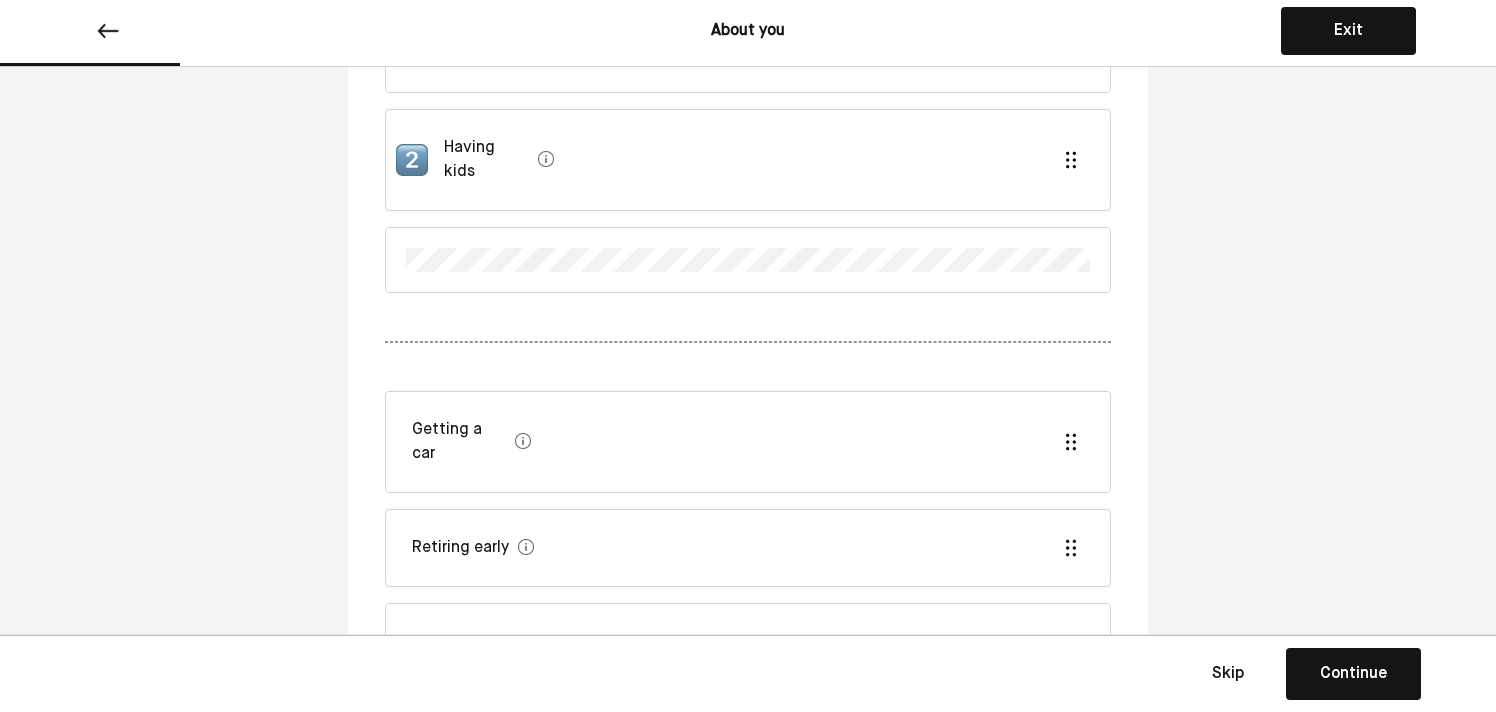 scroll, scrollTop: 373, scrollLeft: 0, axis: vertical 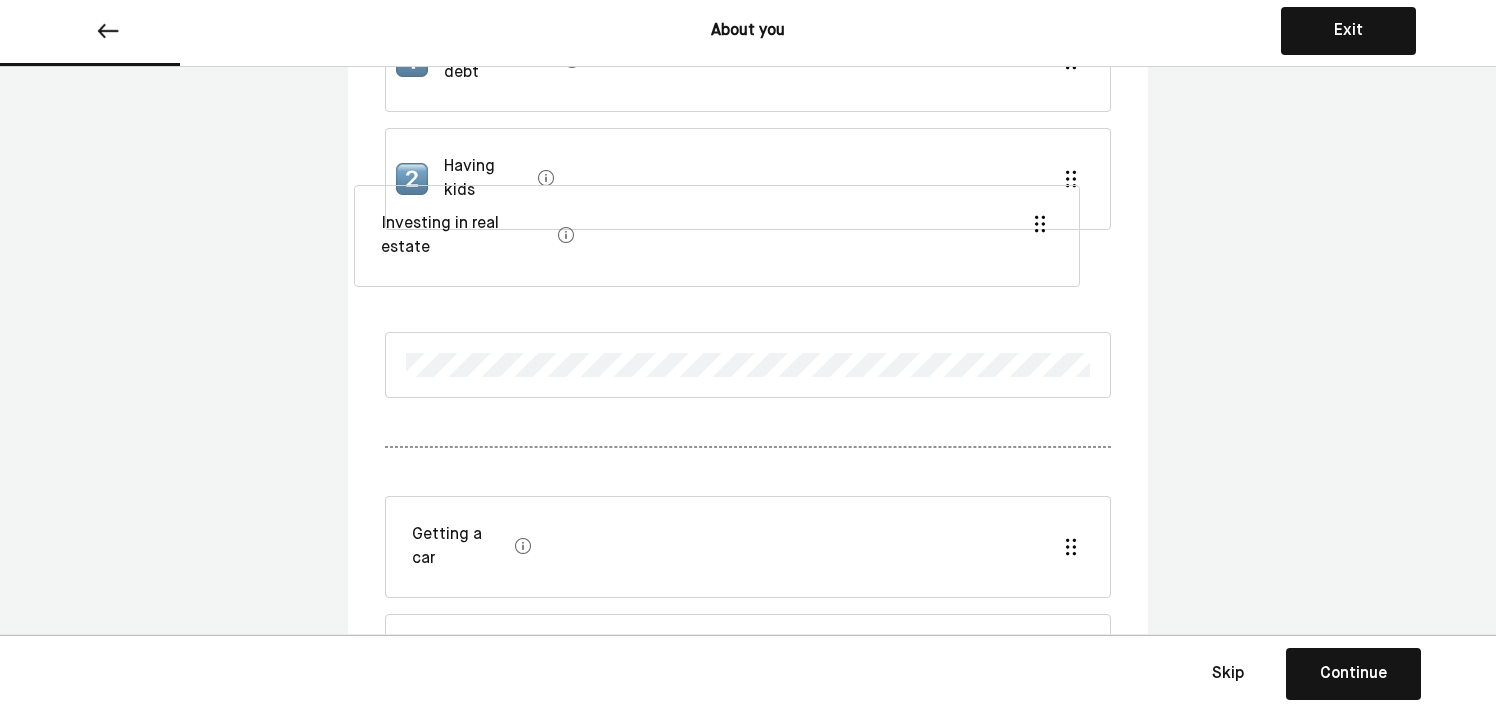 drag, startPoint x: 1073, startPoint y: 531, endPoint x: 1043, endPoint y: 206, distance: 326.38168 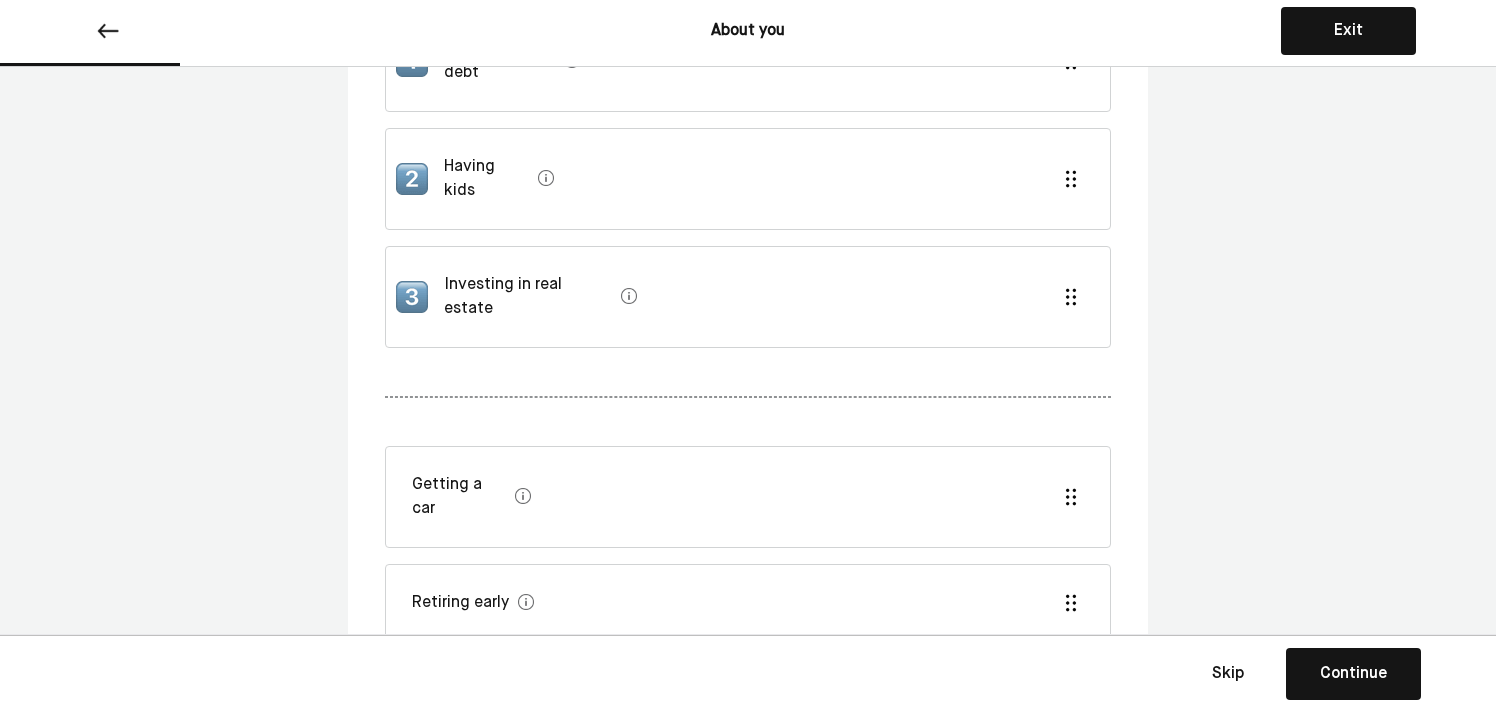 scroll, scrollTop: 291, scrollLeft: 0, axis: vertical 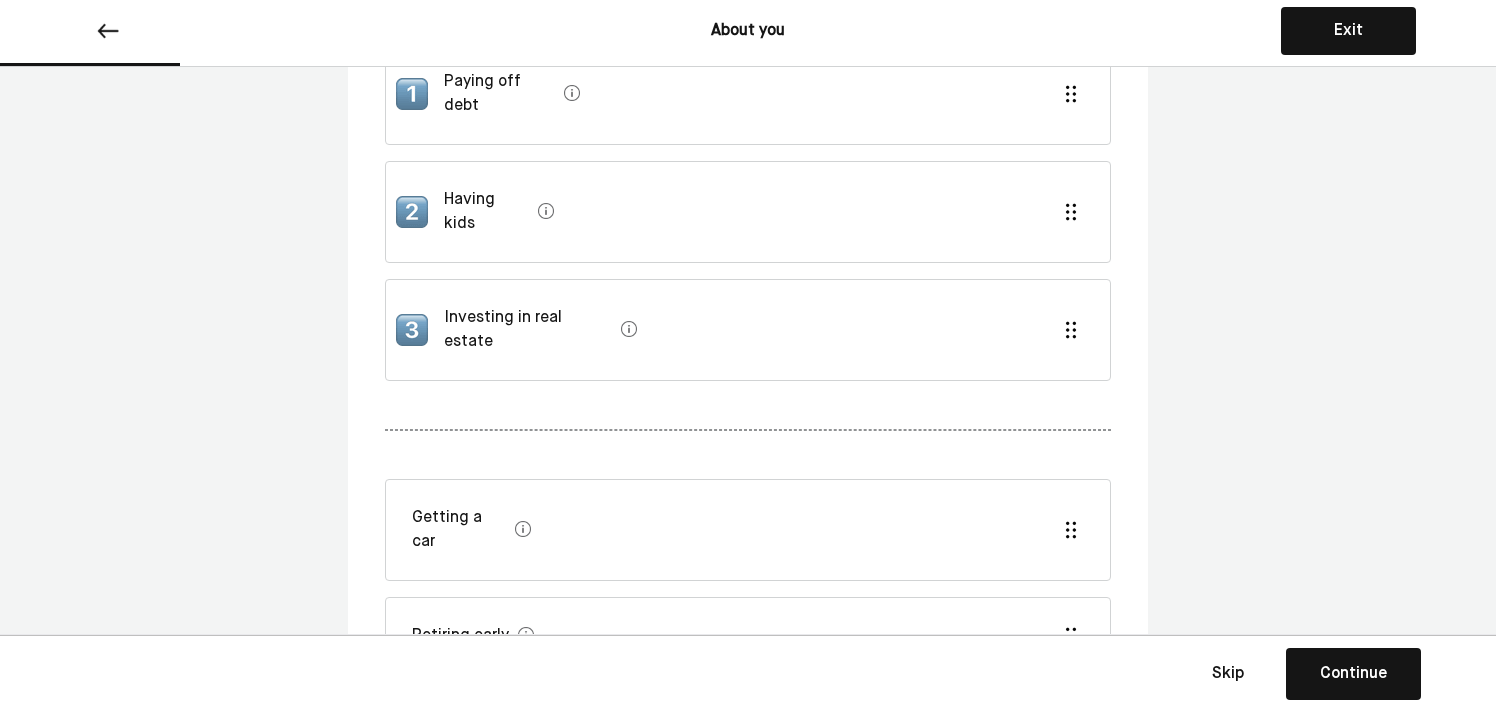 click on "Continue" at bounding box center [1353, 674] 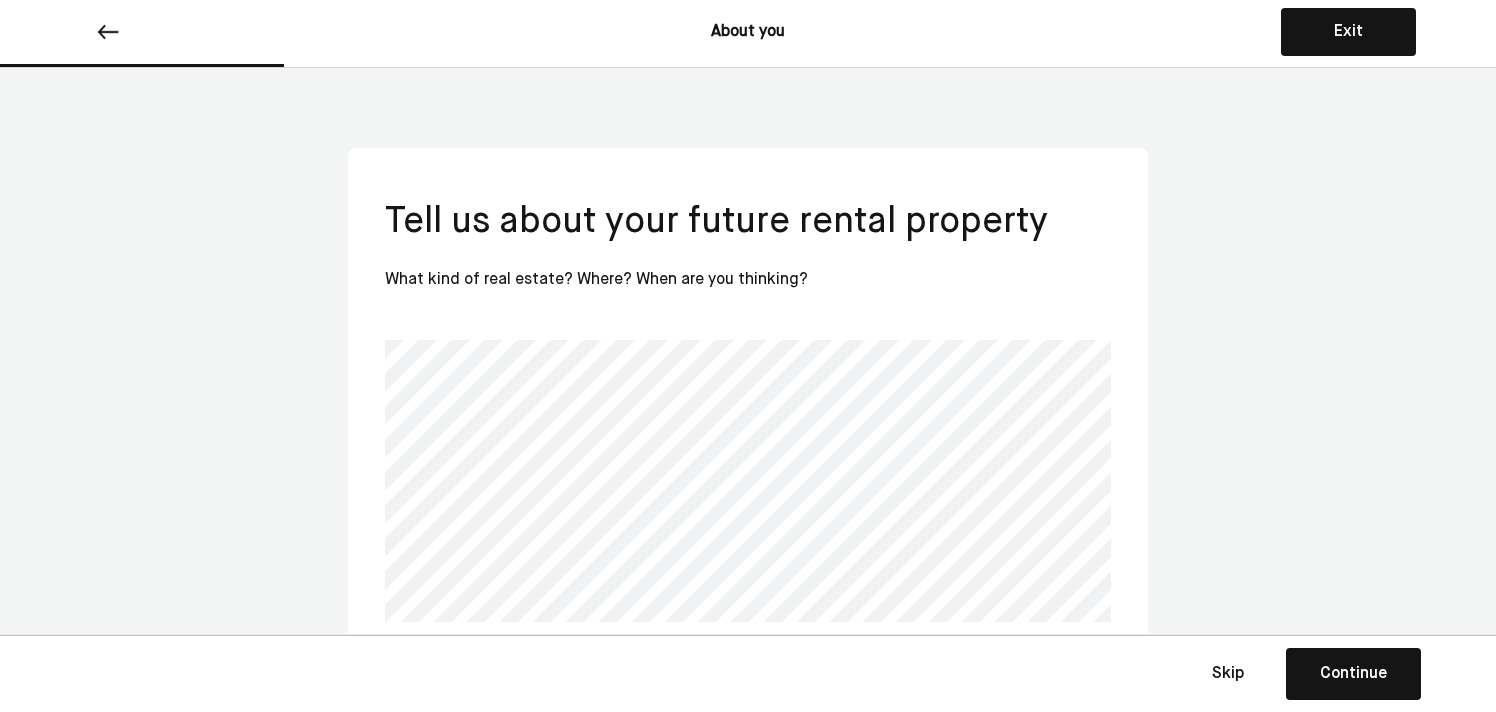 scroll, scrollTop: 27, scrollLeft: 0, axis: vertical 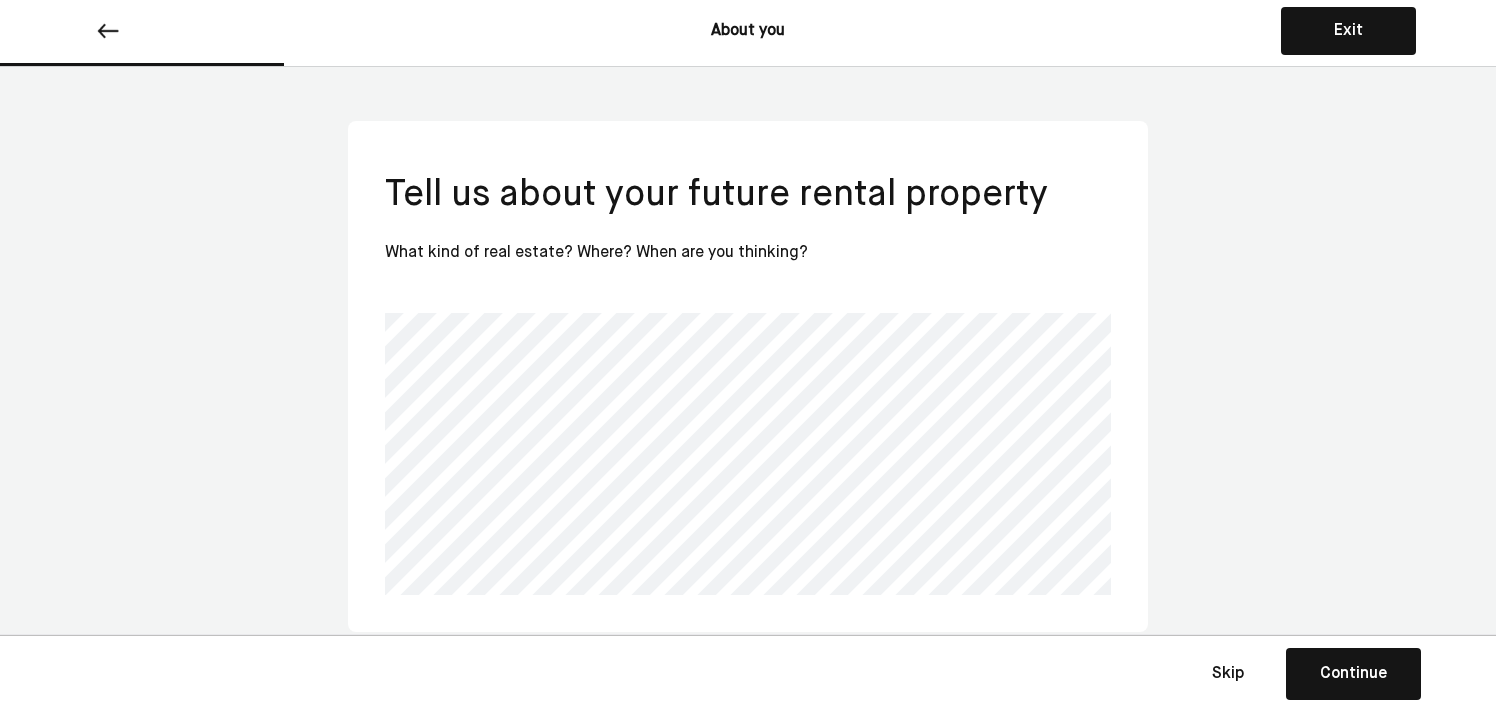 click on "Continue" at bounding box center [1353, 674] 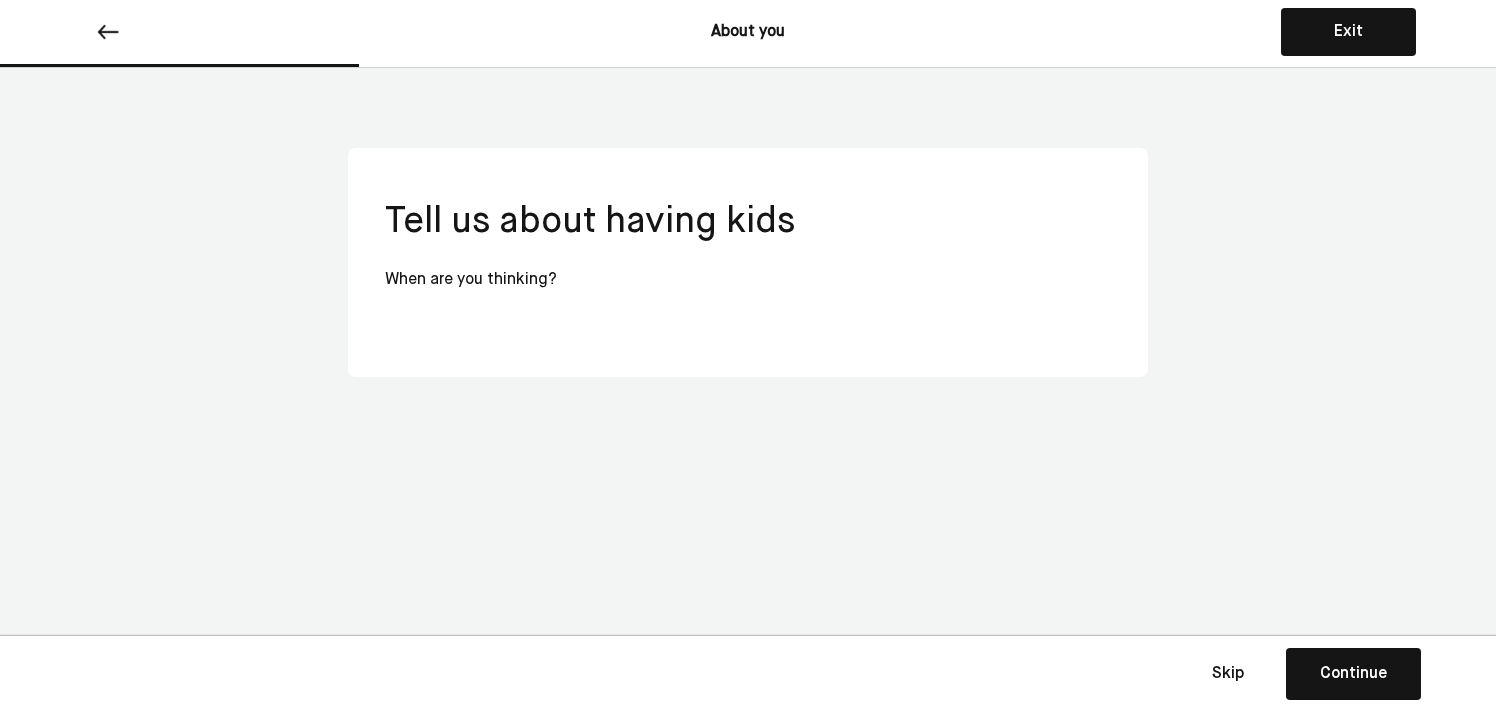 scroll, scrollTop: 0, scrollLeft: 0, axis: both 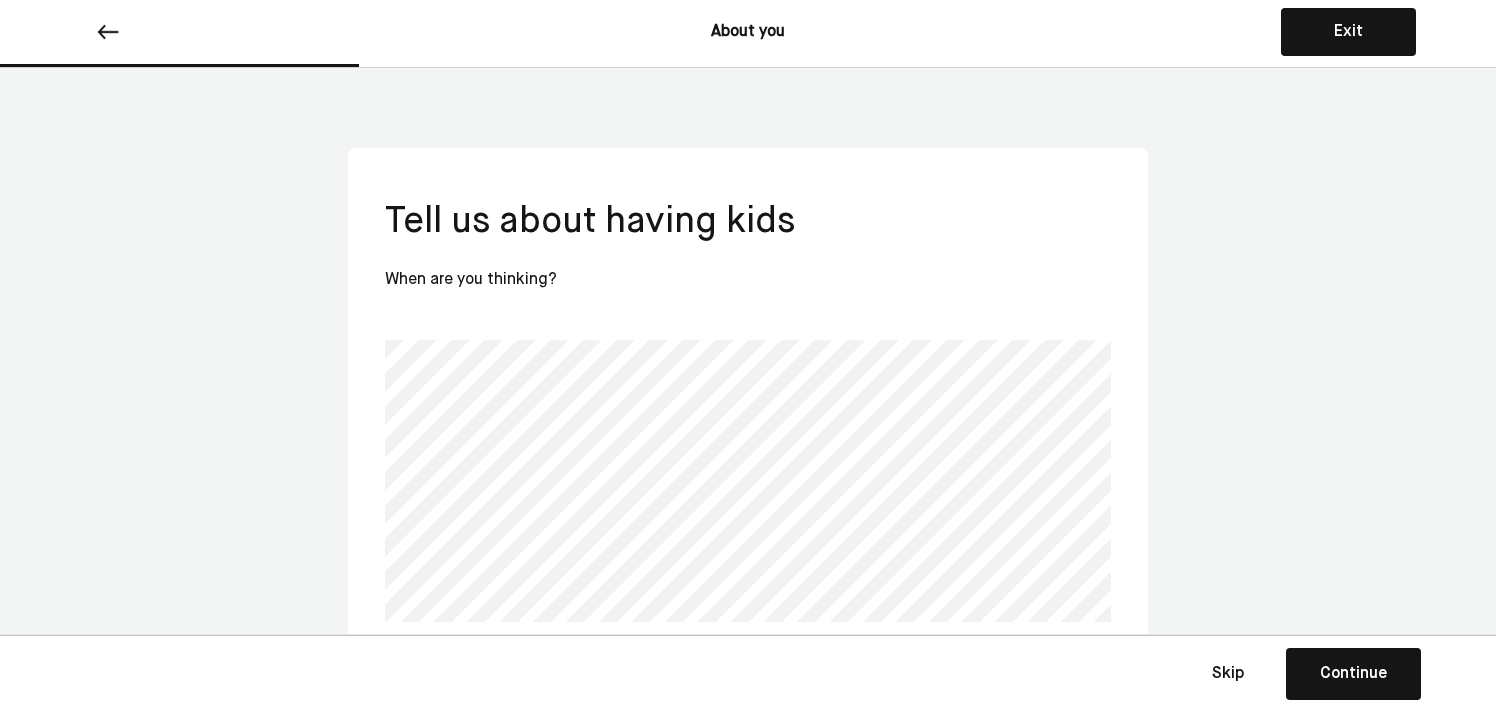 click on "Continue" at bounding box center (1353, 674) 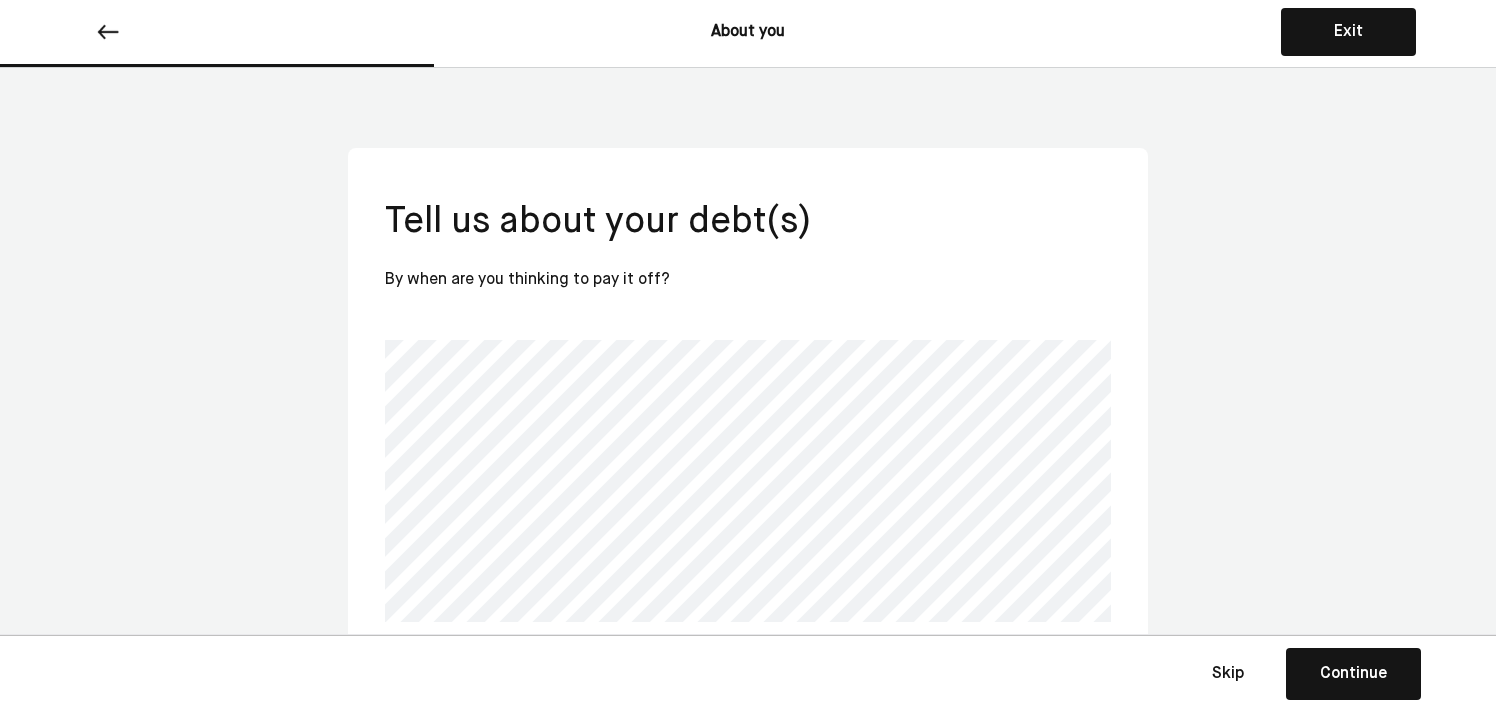 click on "Continue" at bounding box center (1353, 674) 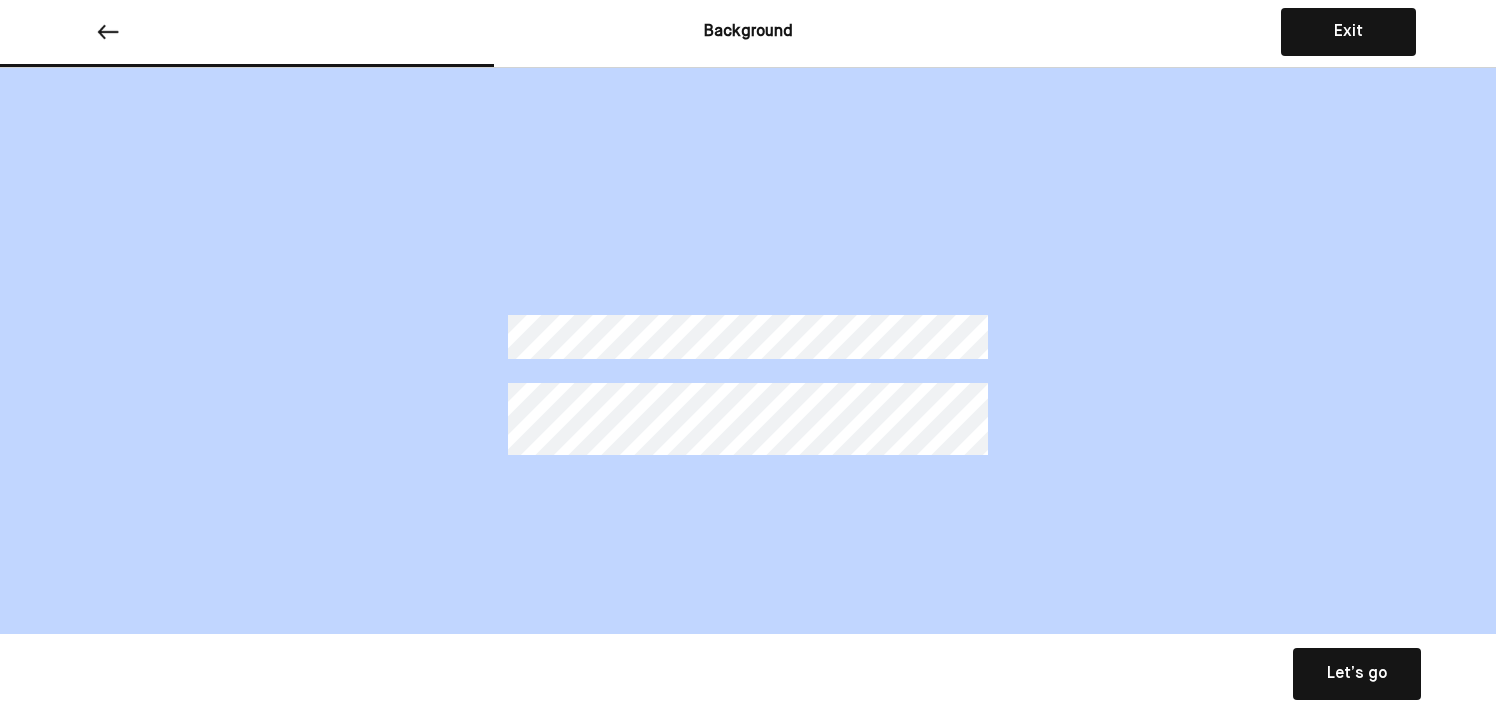 click on "Let’s go Save Let’s go" at bounding box center (1357, 674) 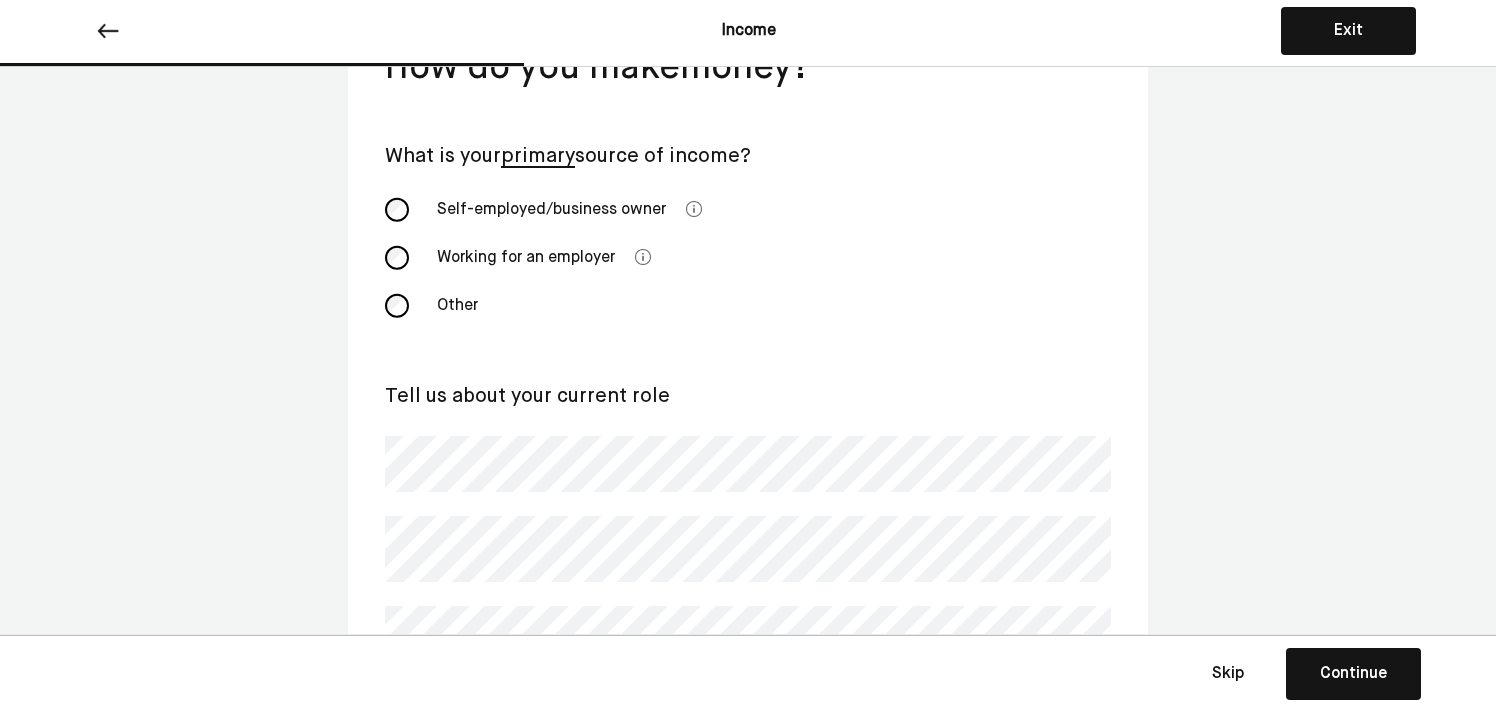 scroll, scrollTop: 153, scrollLeft: 0, axis: vertical 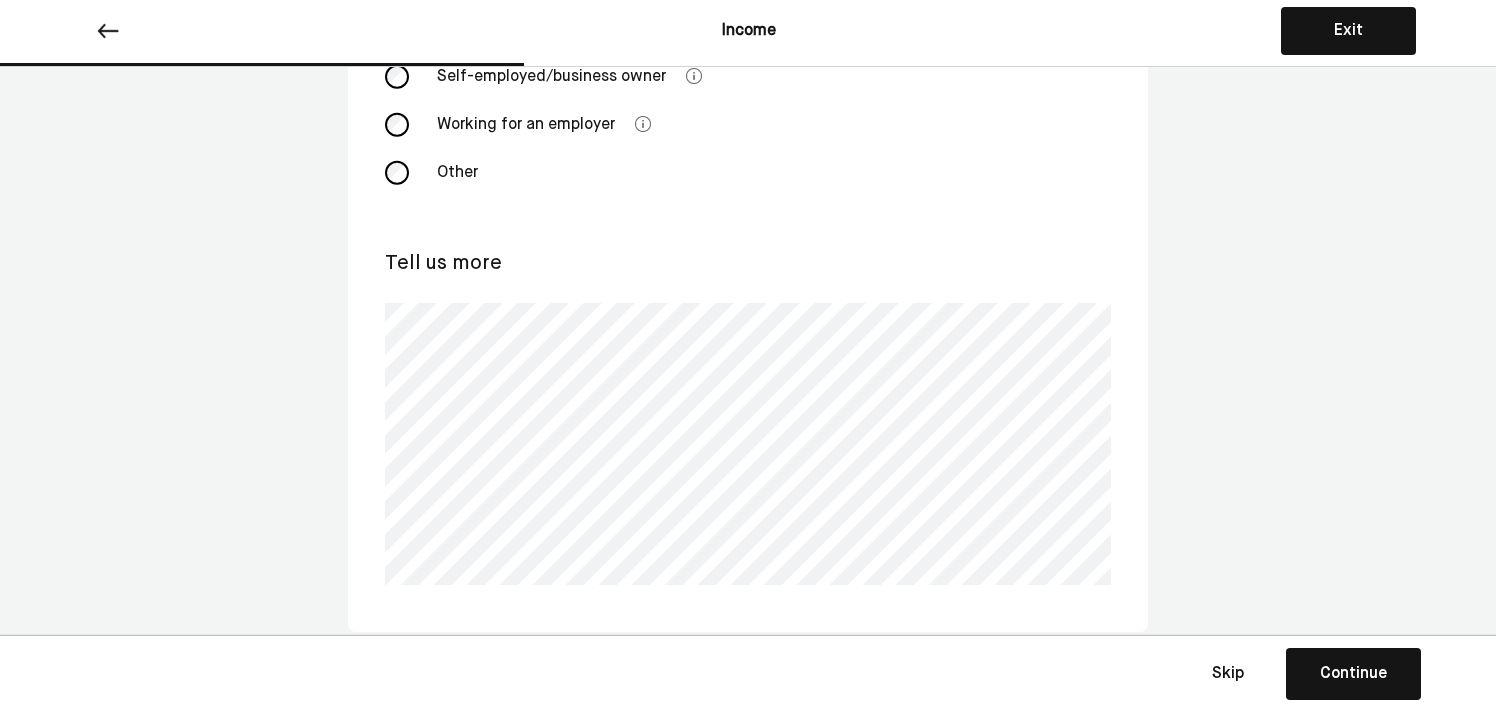 click on "Continue" at bounding box center [1353, 674] 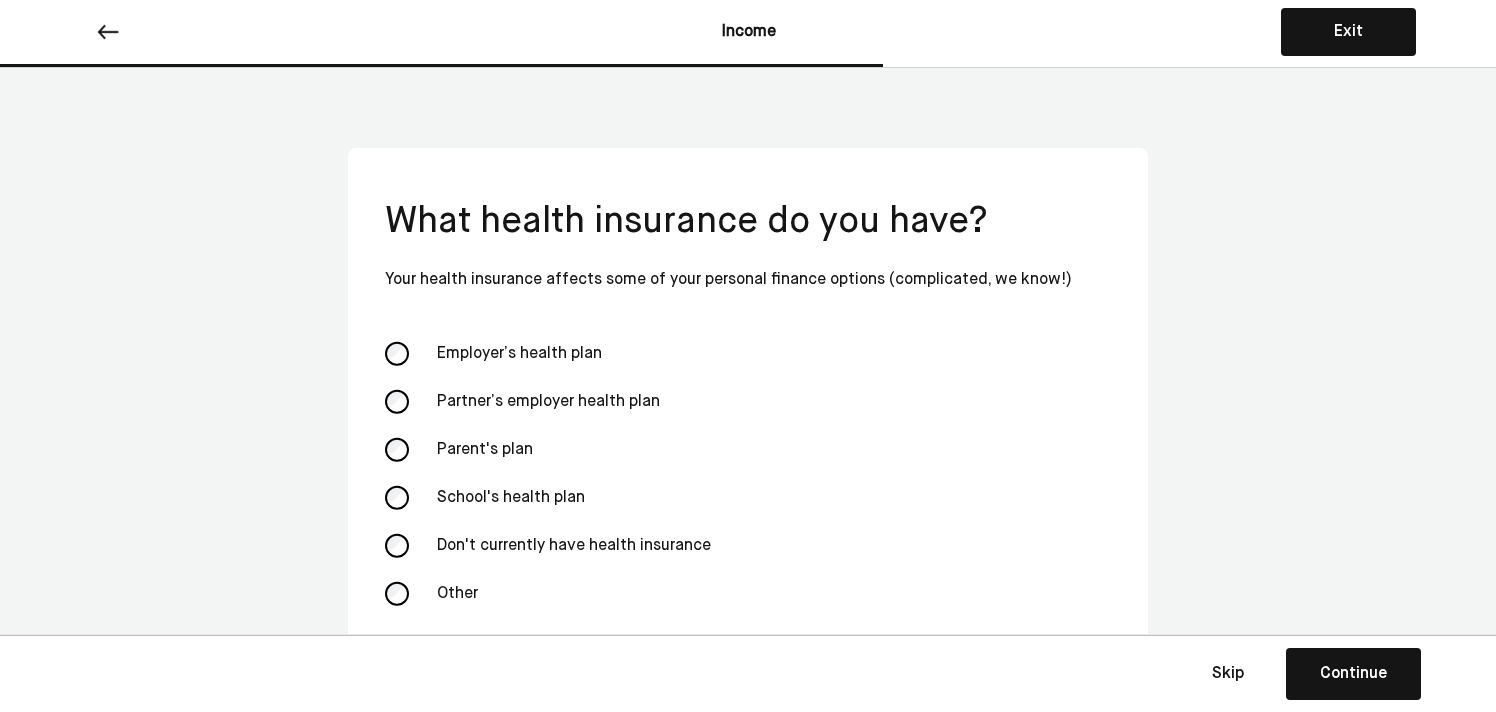 scroll, scrollTop: 33, scrollLeft: 0, axis: vertical 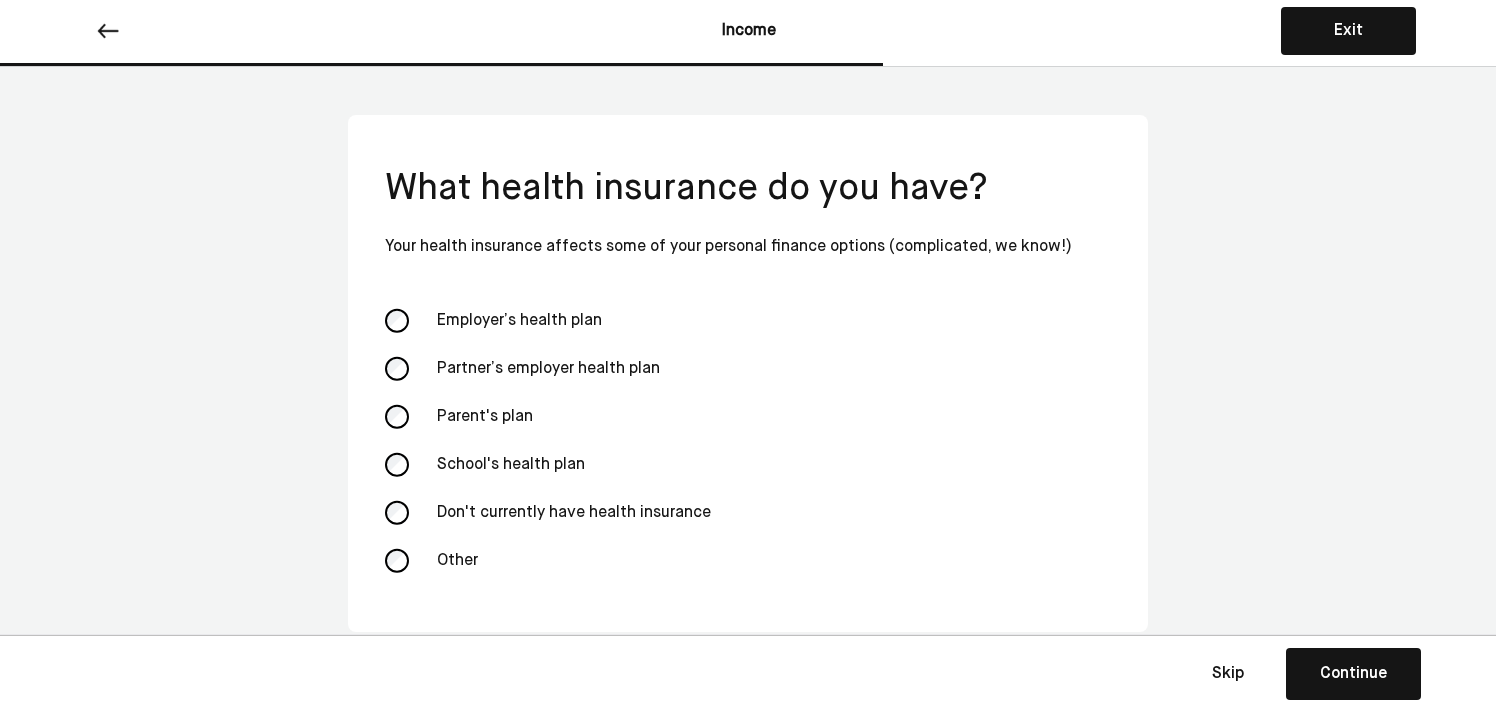 click at bounding box center (108, 31) 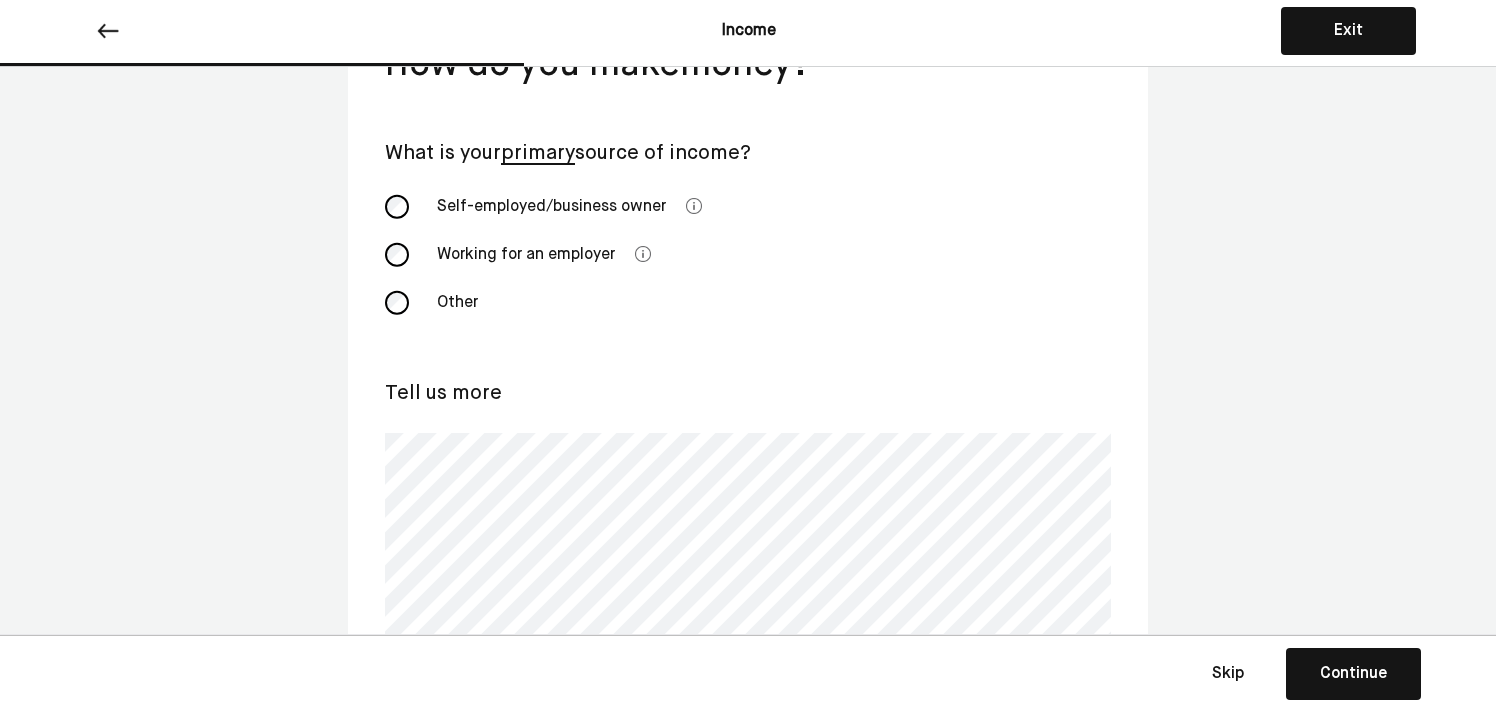 scroll, scrollTop: 186, scrollLeft: 0, axis: vertical 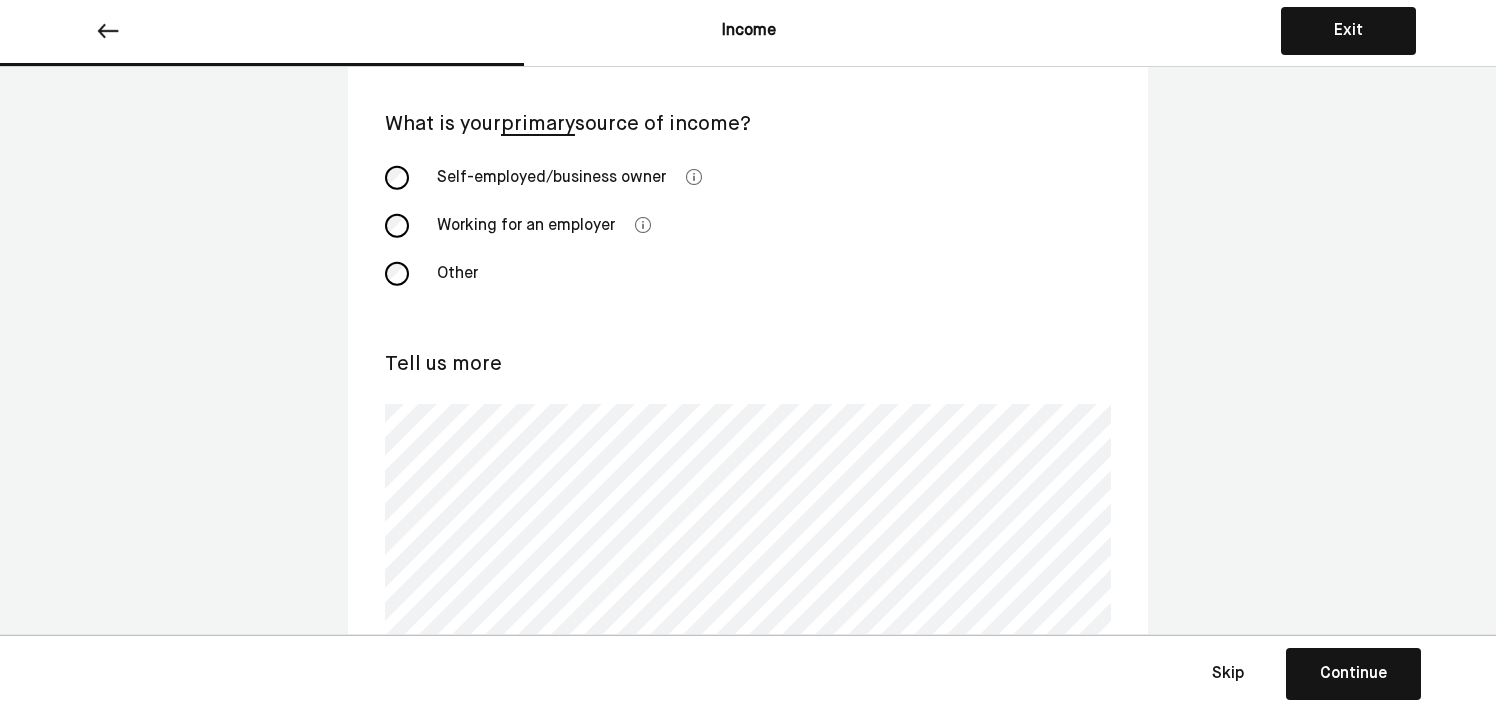click on "Continue" at bounding box center (1353, 674) 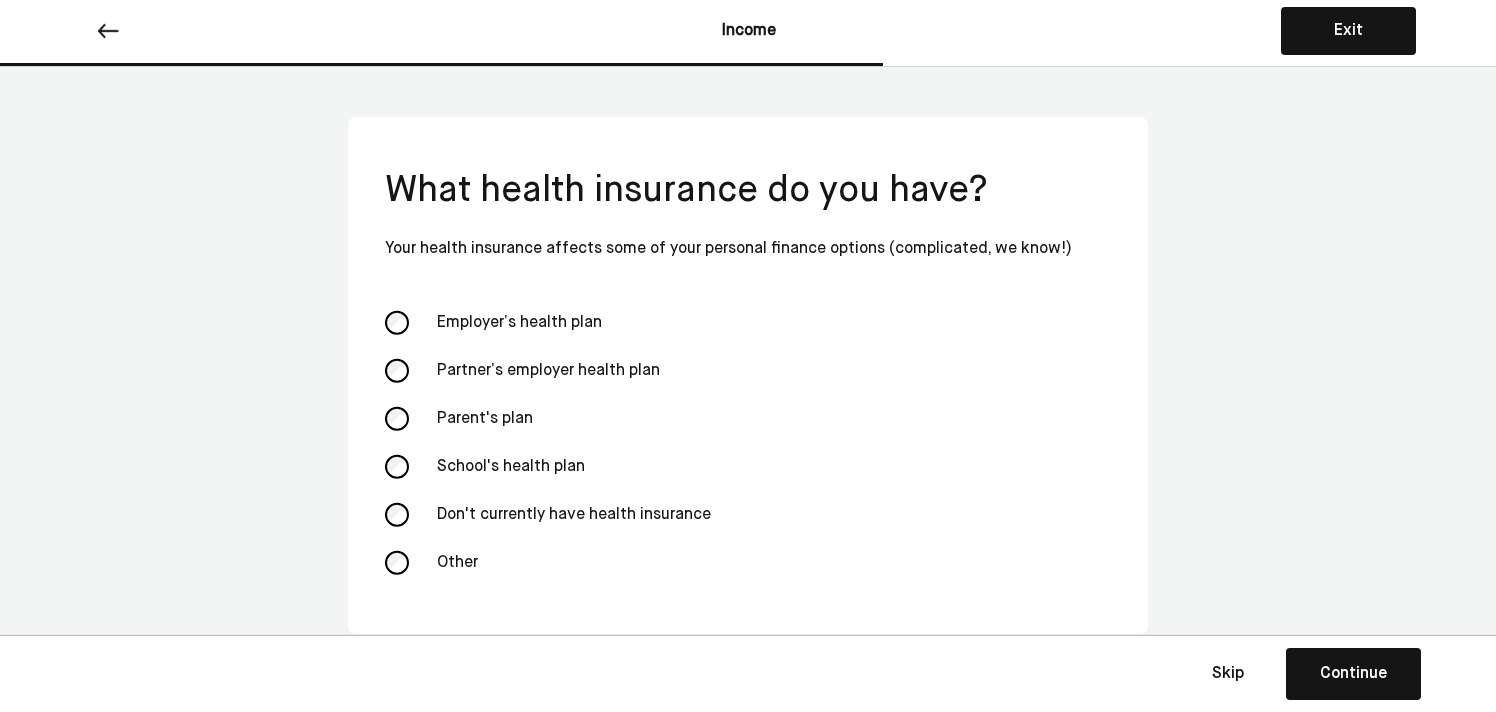 scroll, scrollTop: 33, scrollLeft: 0, axis: vertical 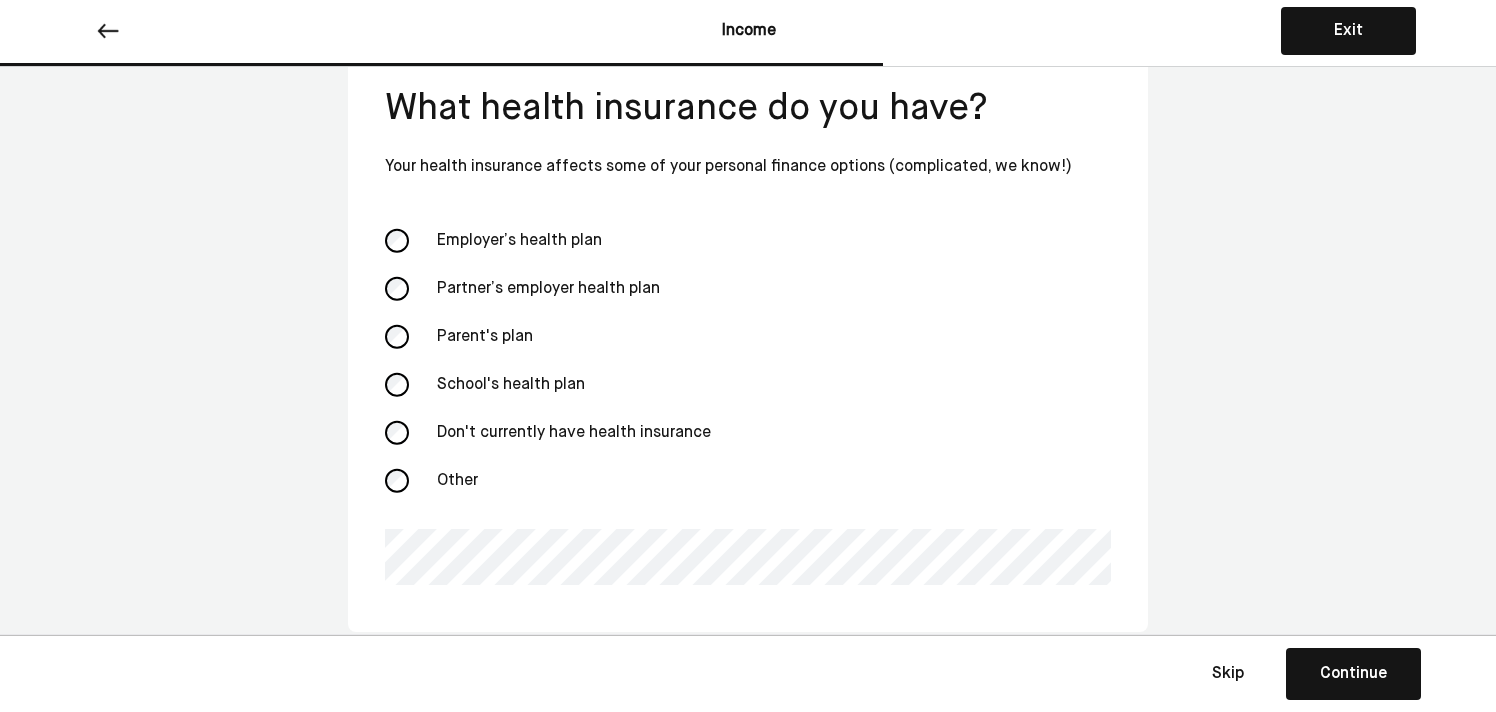 click on "Don't currently have health insurance" at bounding box center (748, 433) 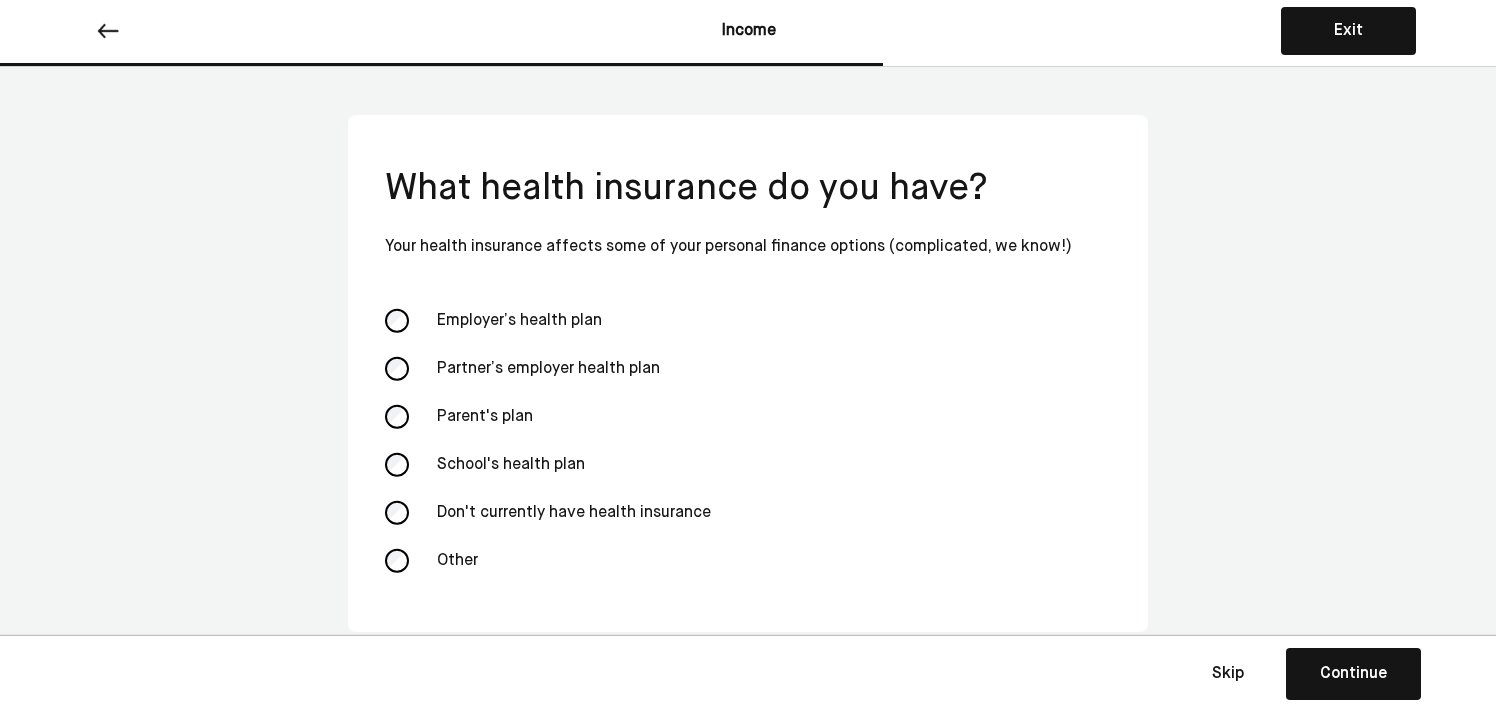 scroll, scrollTop: 33, scrollLeft: 0, axis: vertical 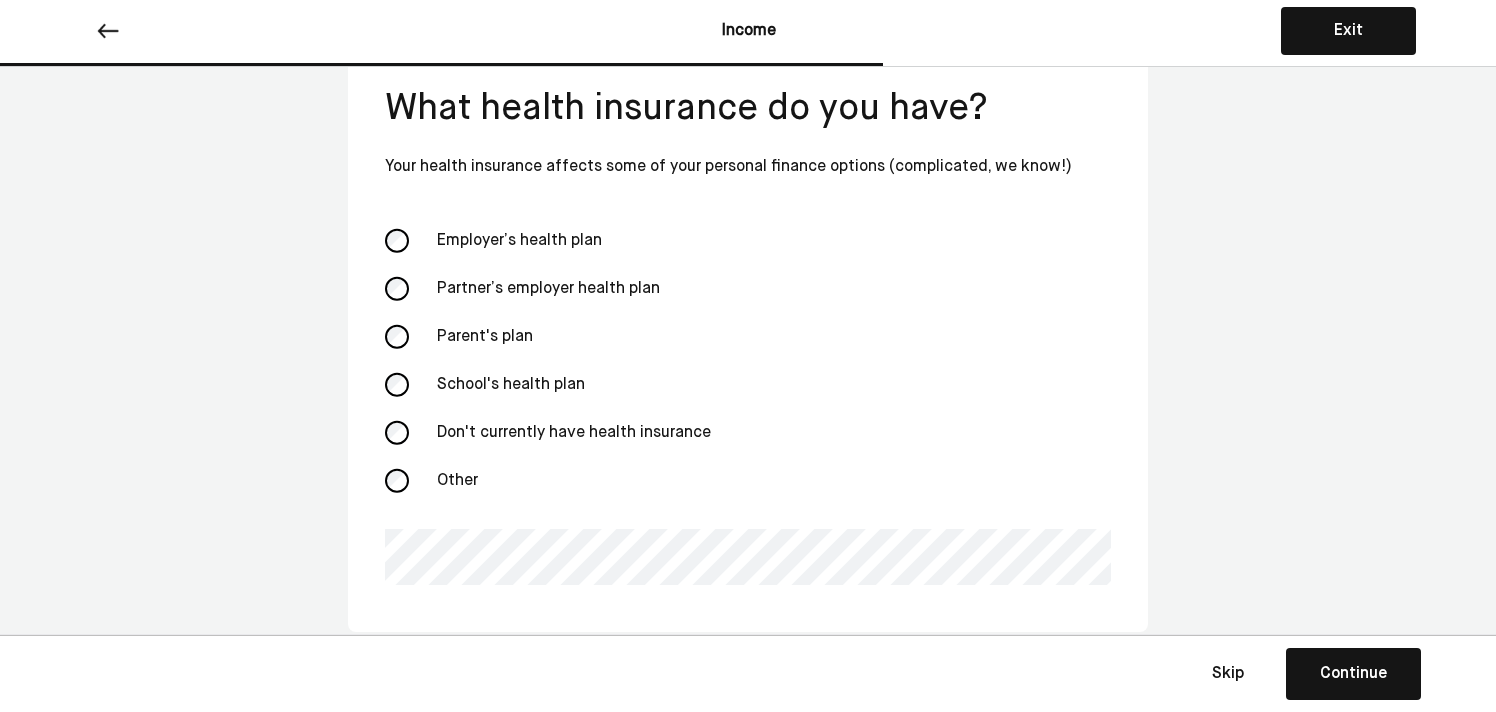click on "Continue" at bounding box center (1353, 674) 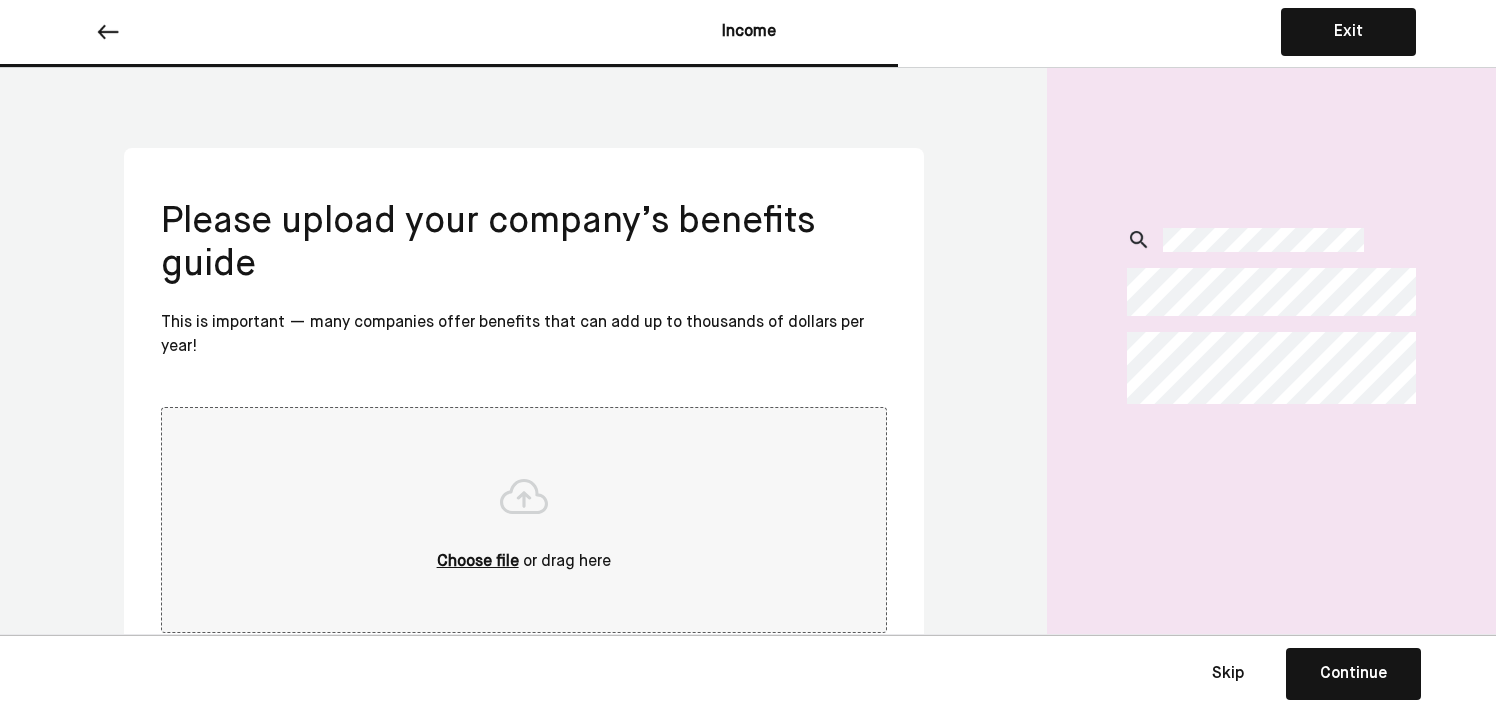 scroll, scrollTop: 83, scrollLeft: 0, axis: vertical 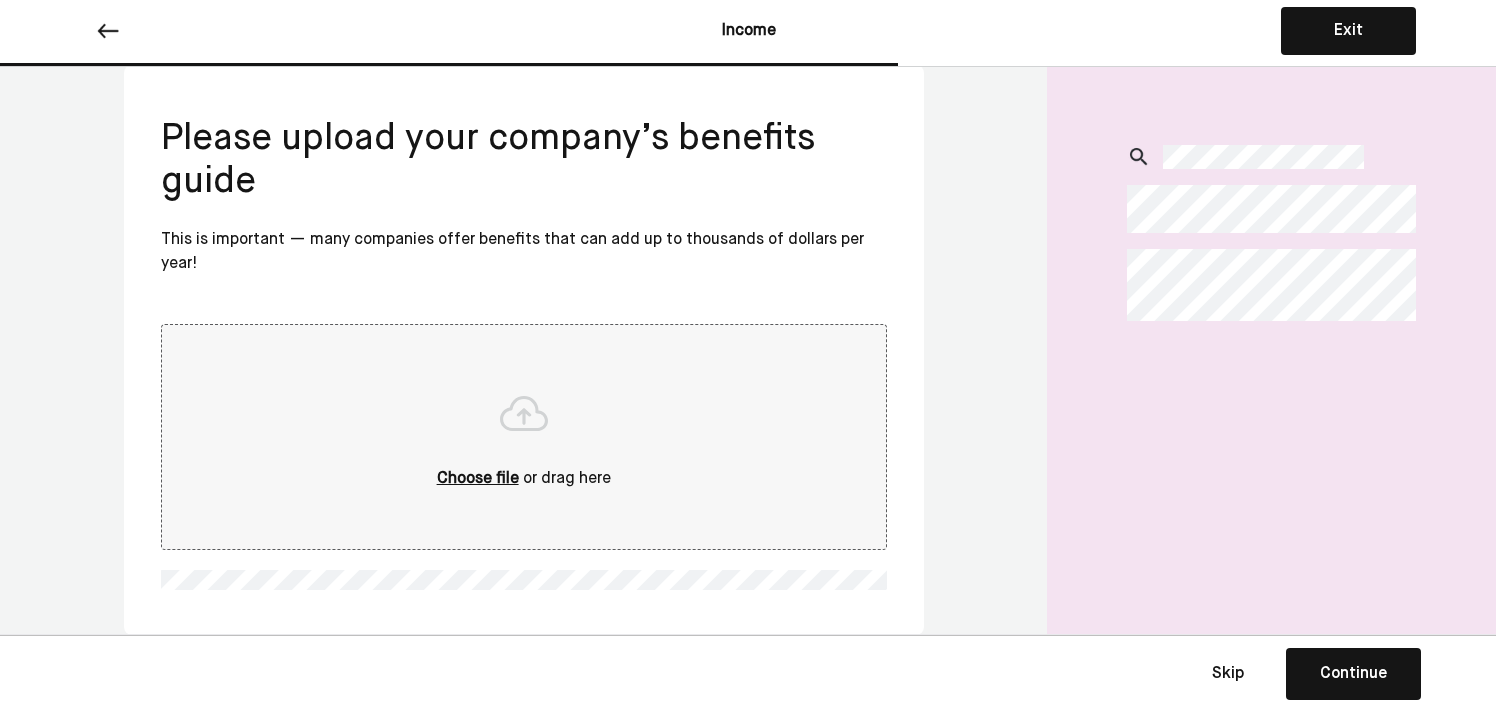click on "Skip" at bounding box center (1228, 674) 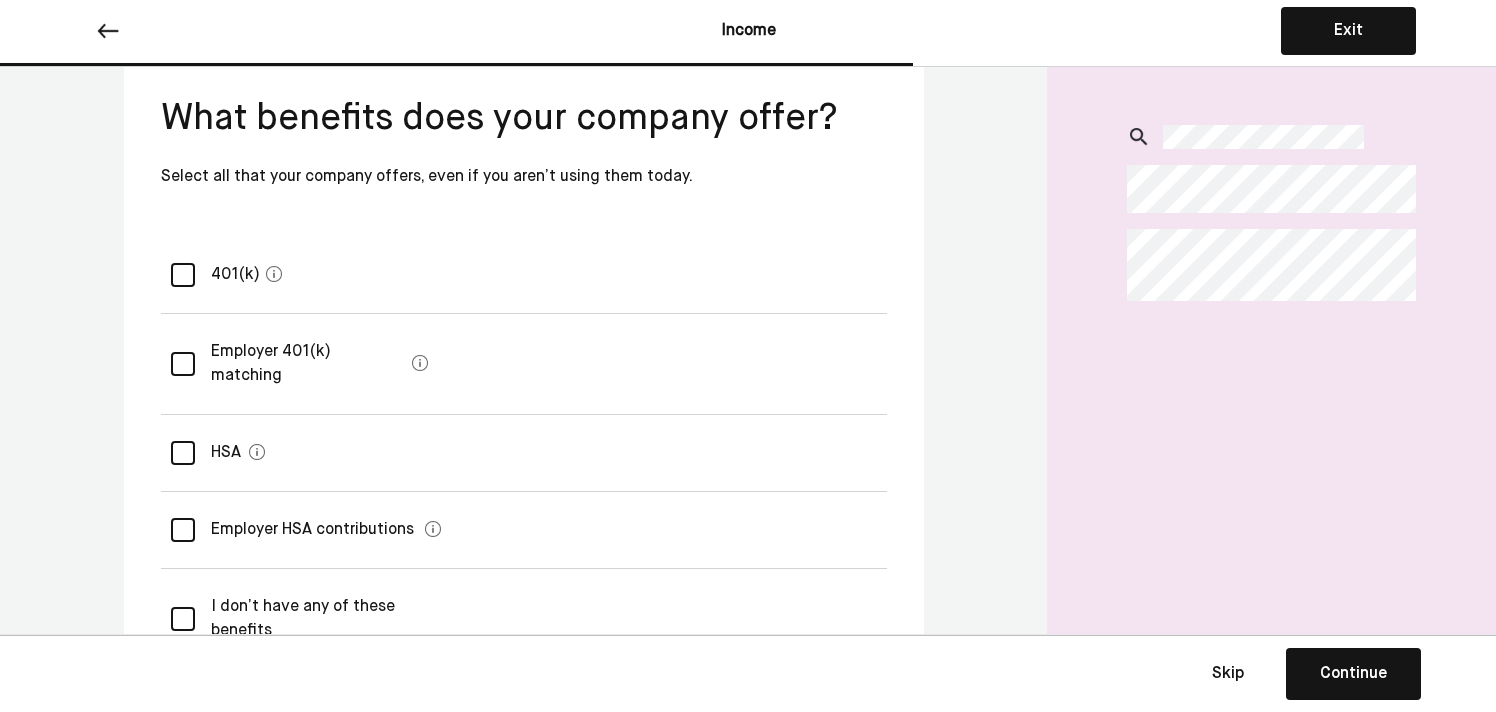 scroll, scrollTop: 126, scrollLeft: 0, axis: vertical 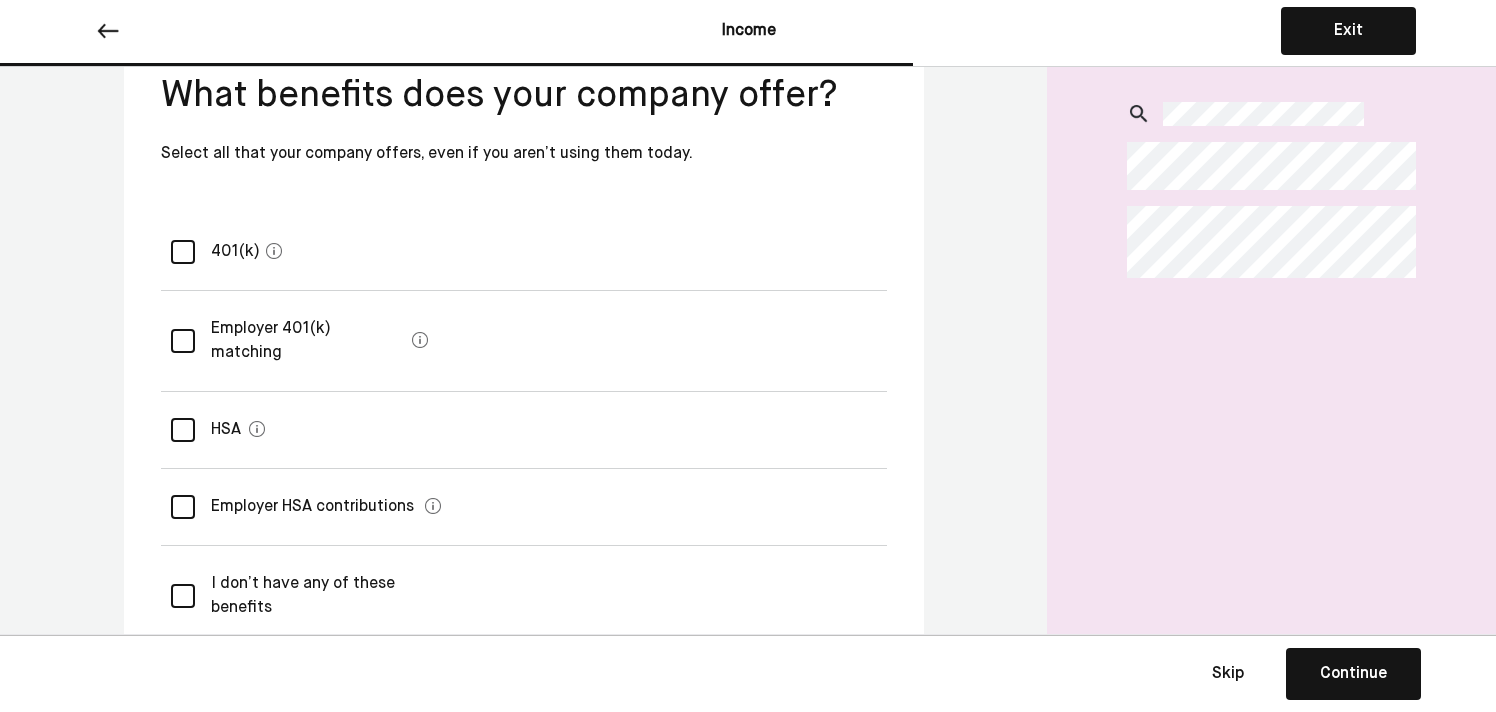 click at bounding box center [183, 252] 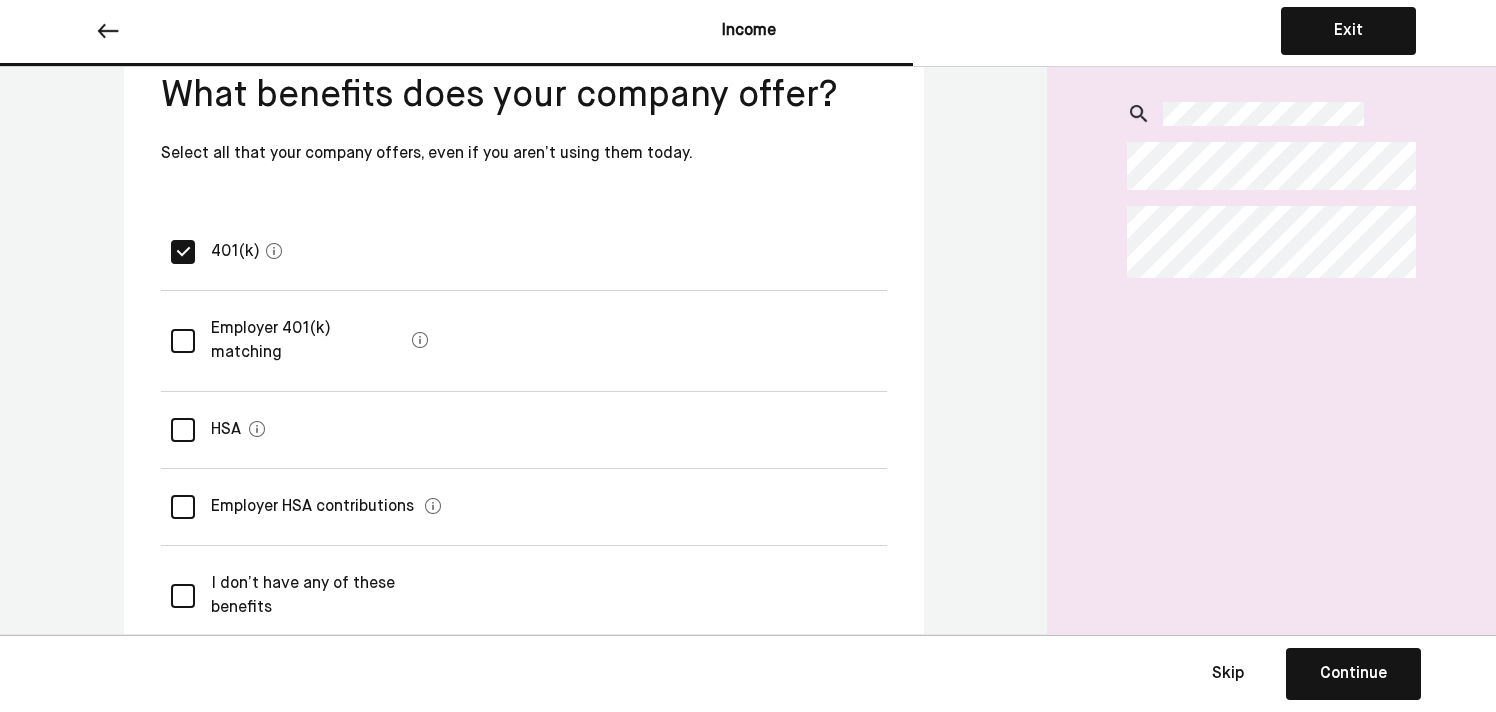 scroll, scrollTop: 207, scrollLeft: 0, axis: vertical 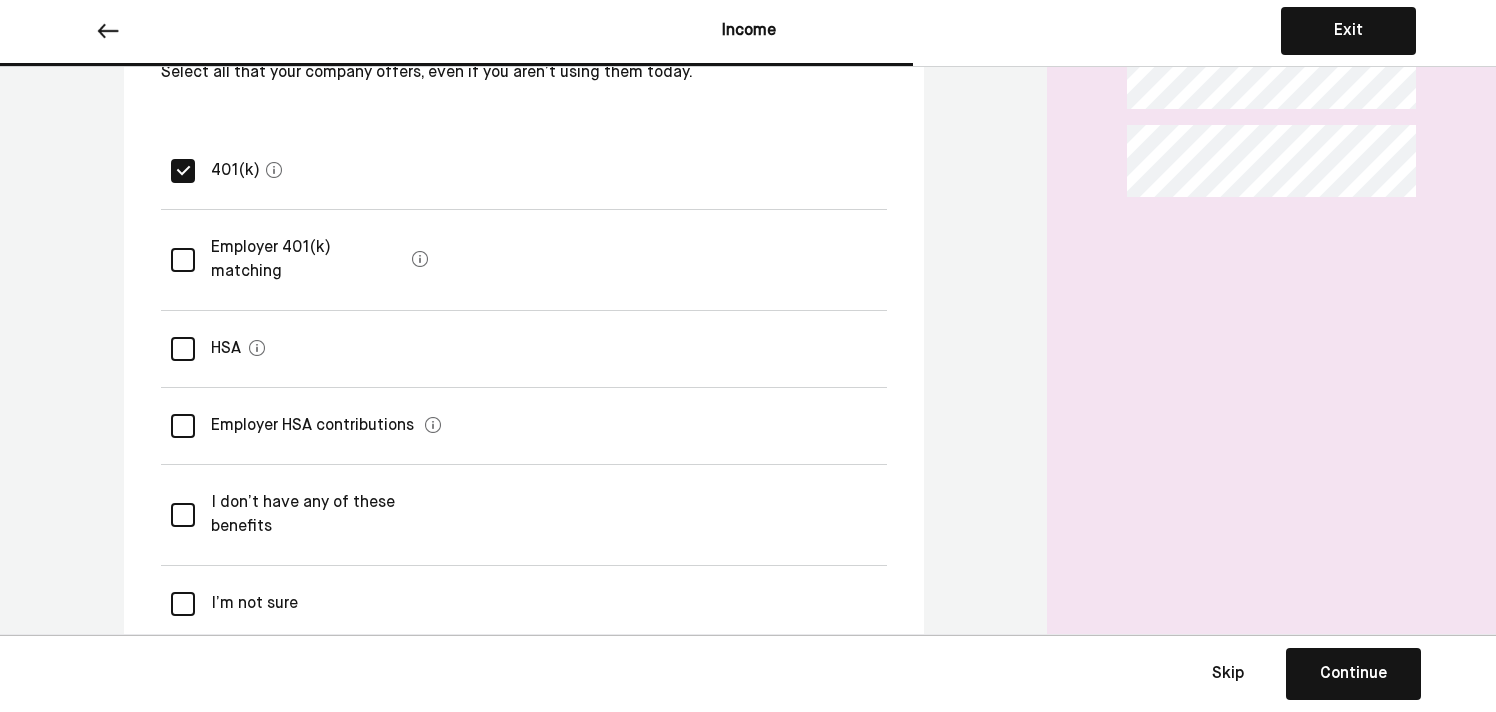 click at bounding box center [183, 260] 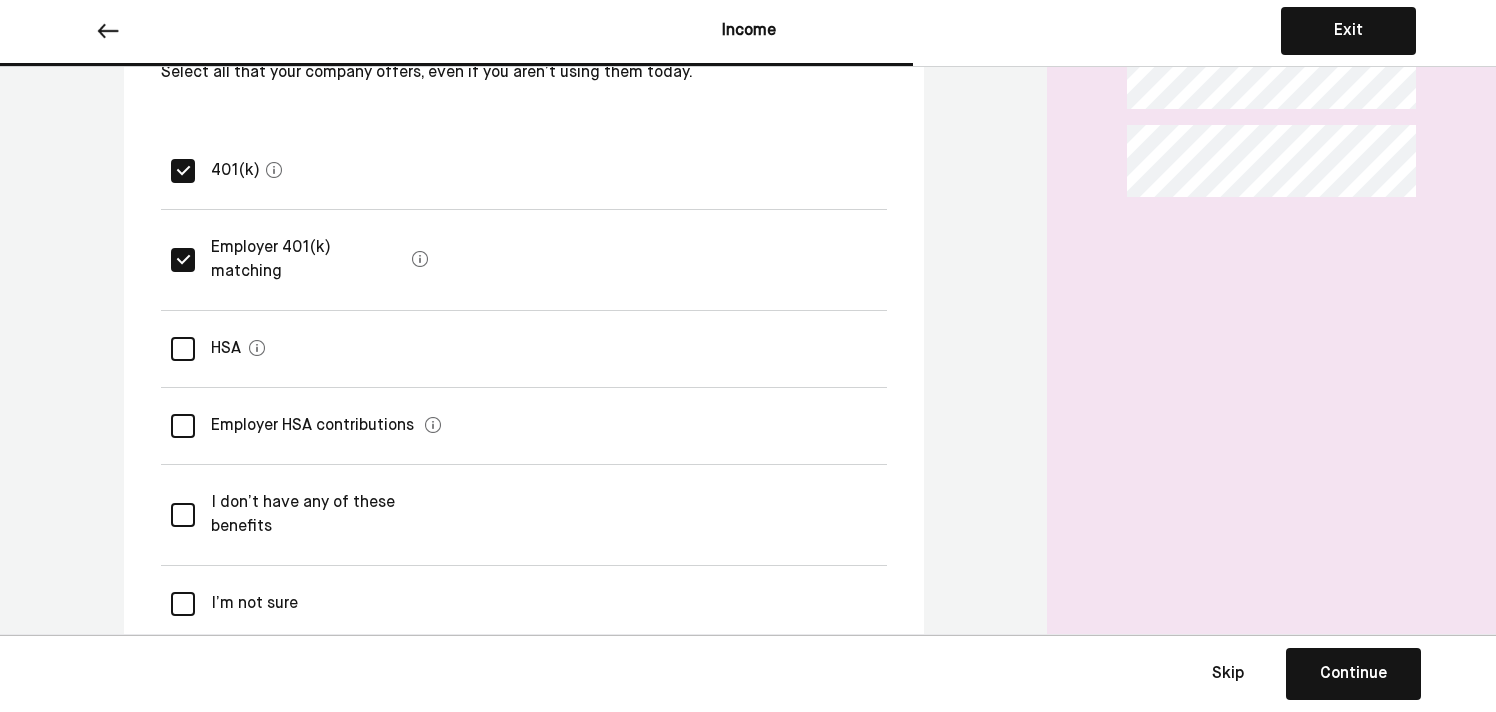 click on "Continue" at bounding box center (1353, 674) 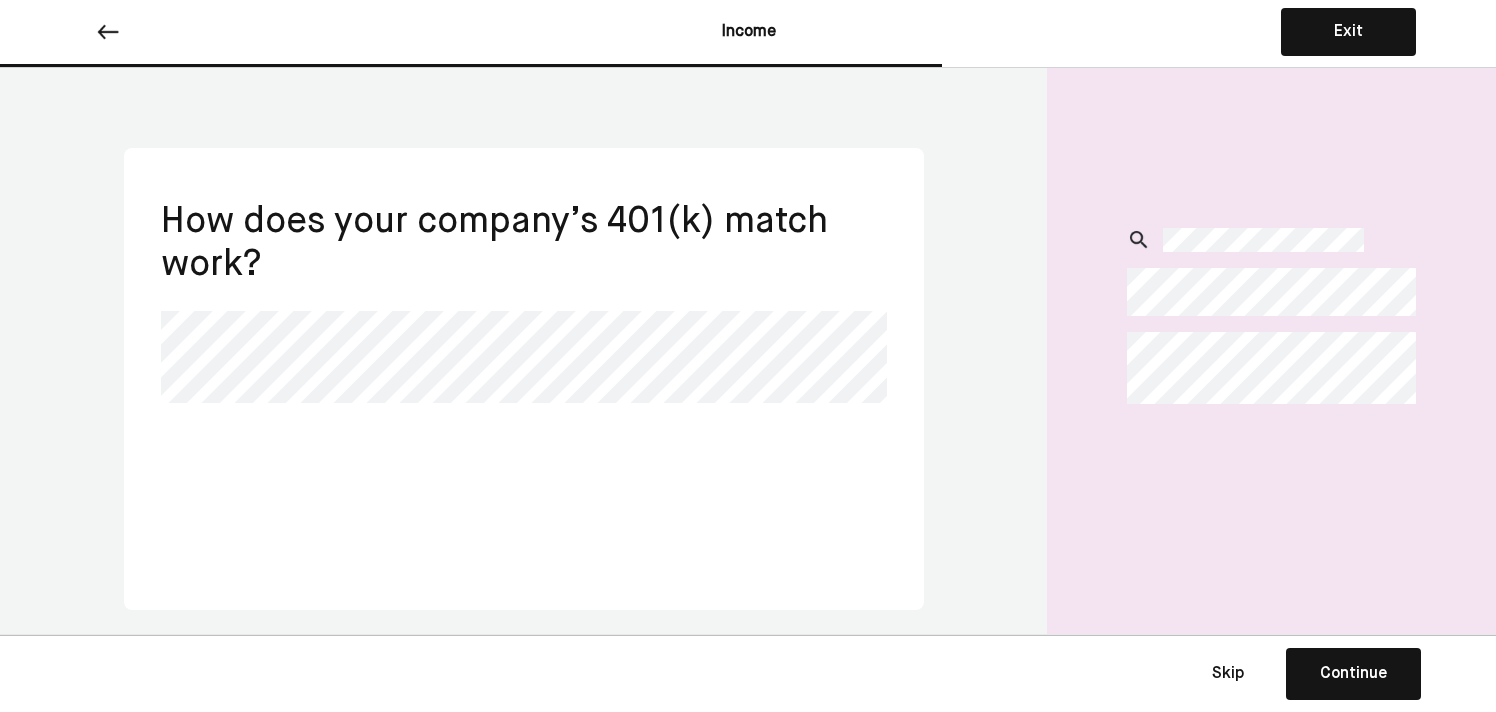 click on "Continue" at bounding box center (1353, 674) 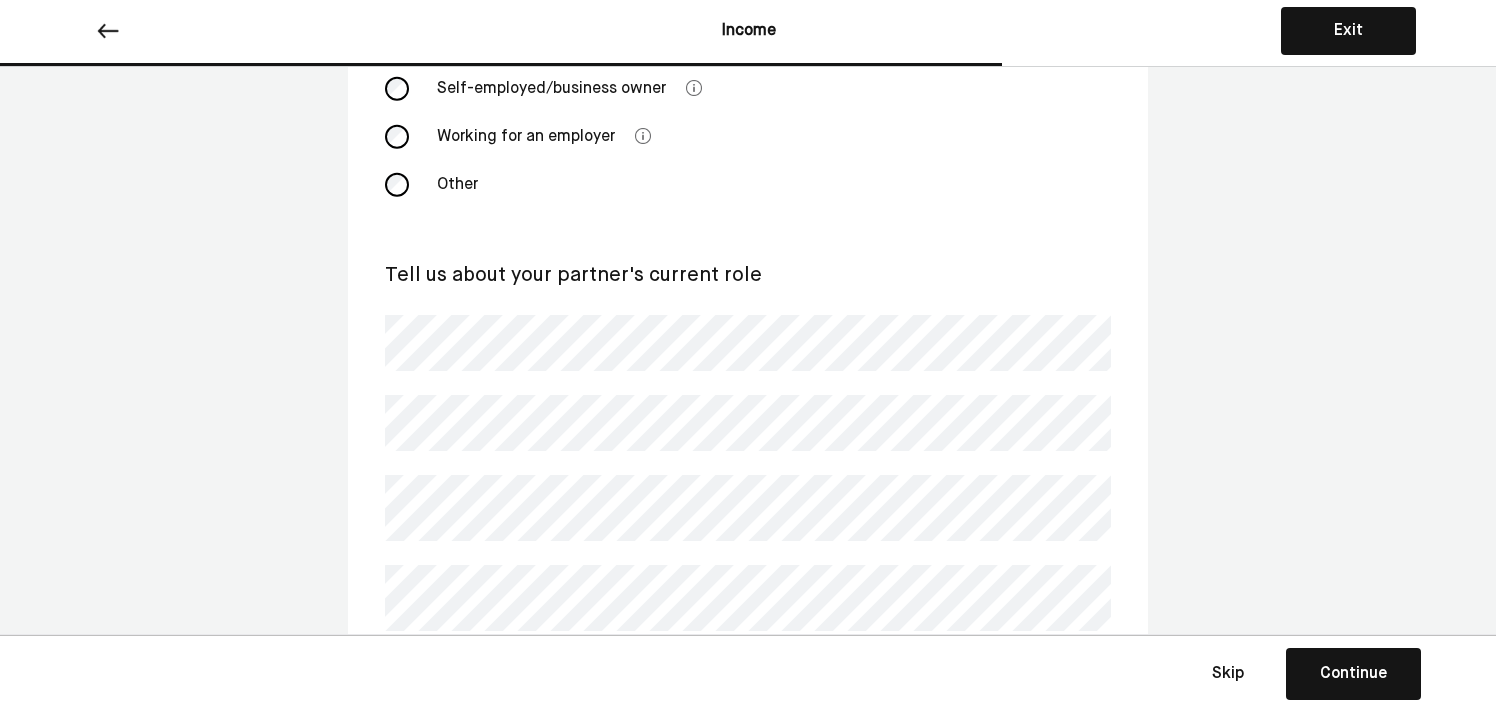 scroll, scrollTop: 393, scrollLeft: 0, axis: vertical 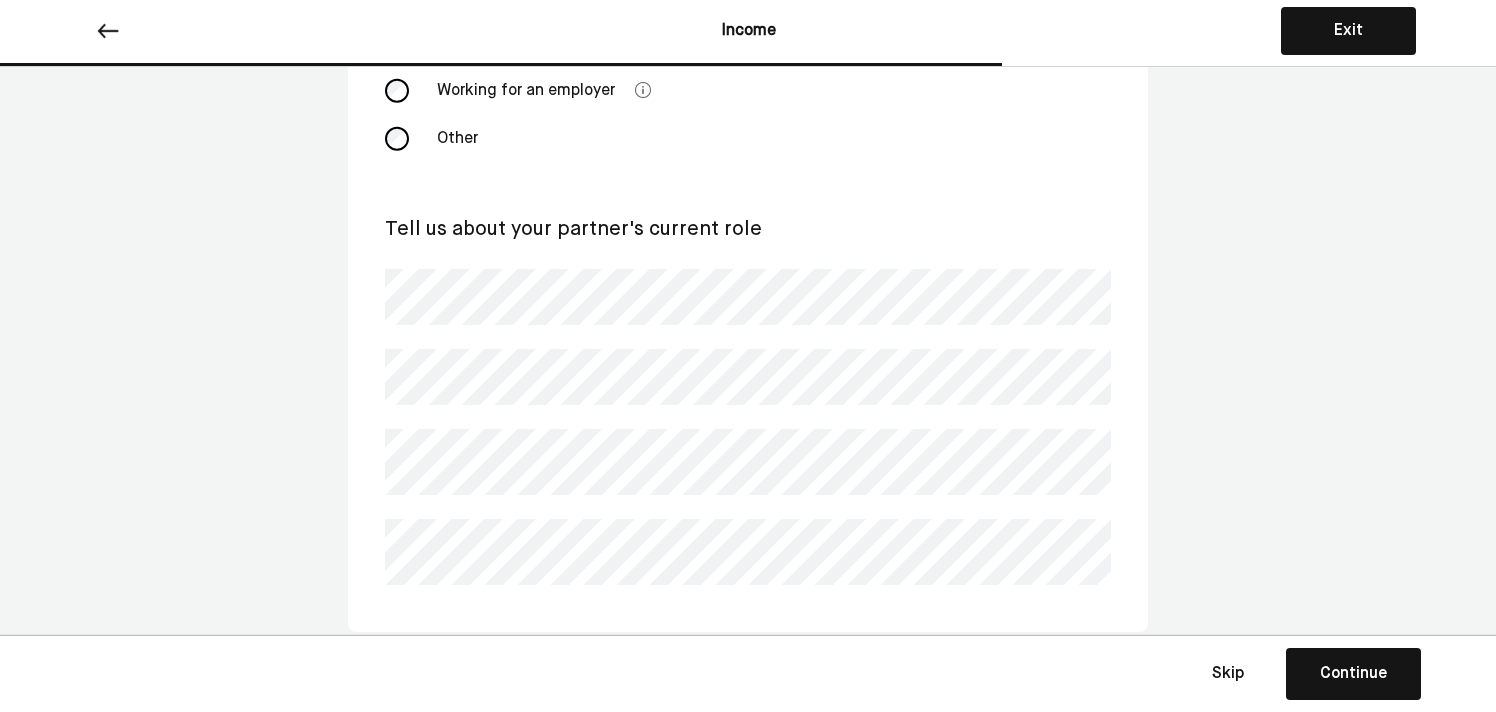 click on "Continue Save Continue" at bounding box center [1353, 674] 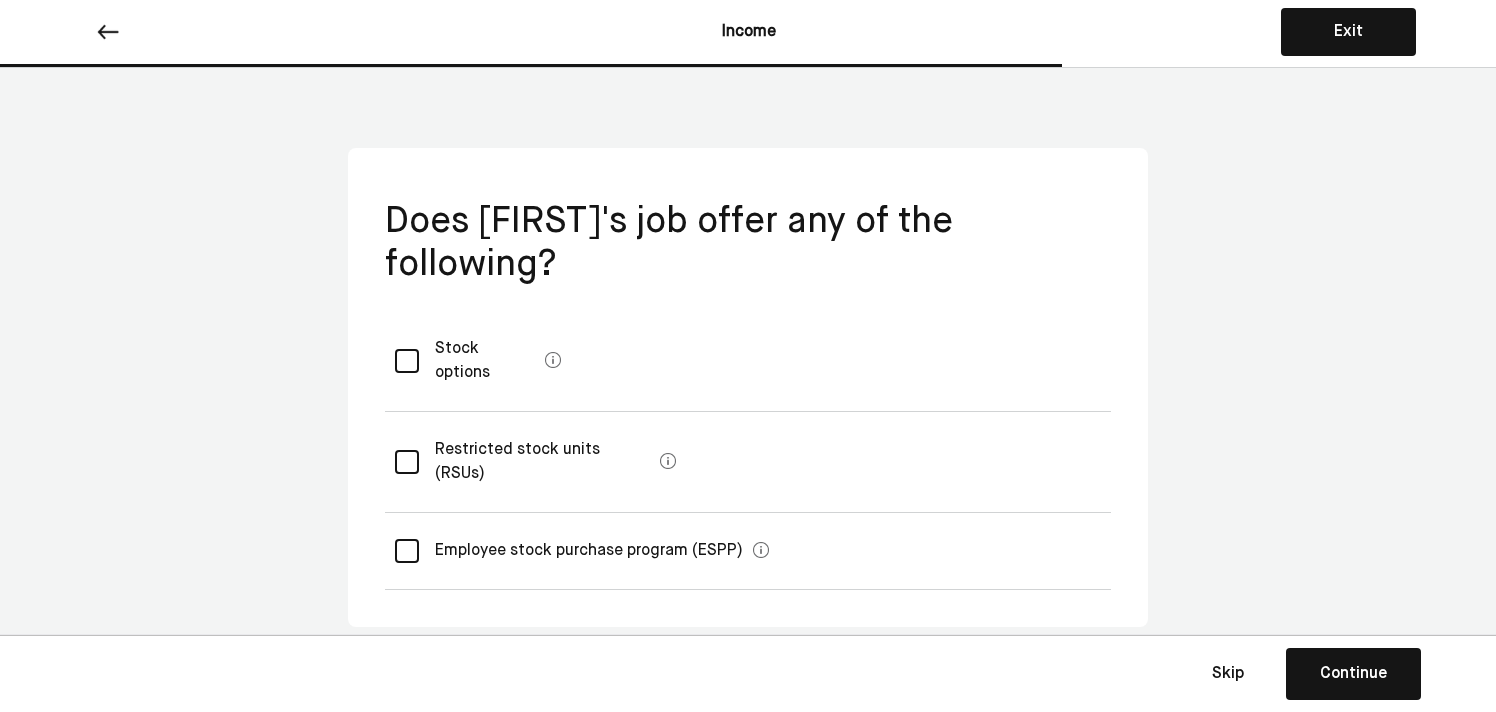 click on "Skip" at bounding box center [1228, 674] 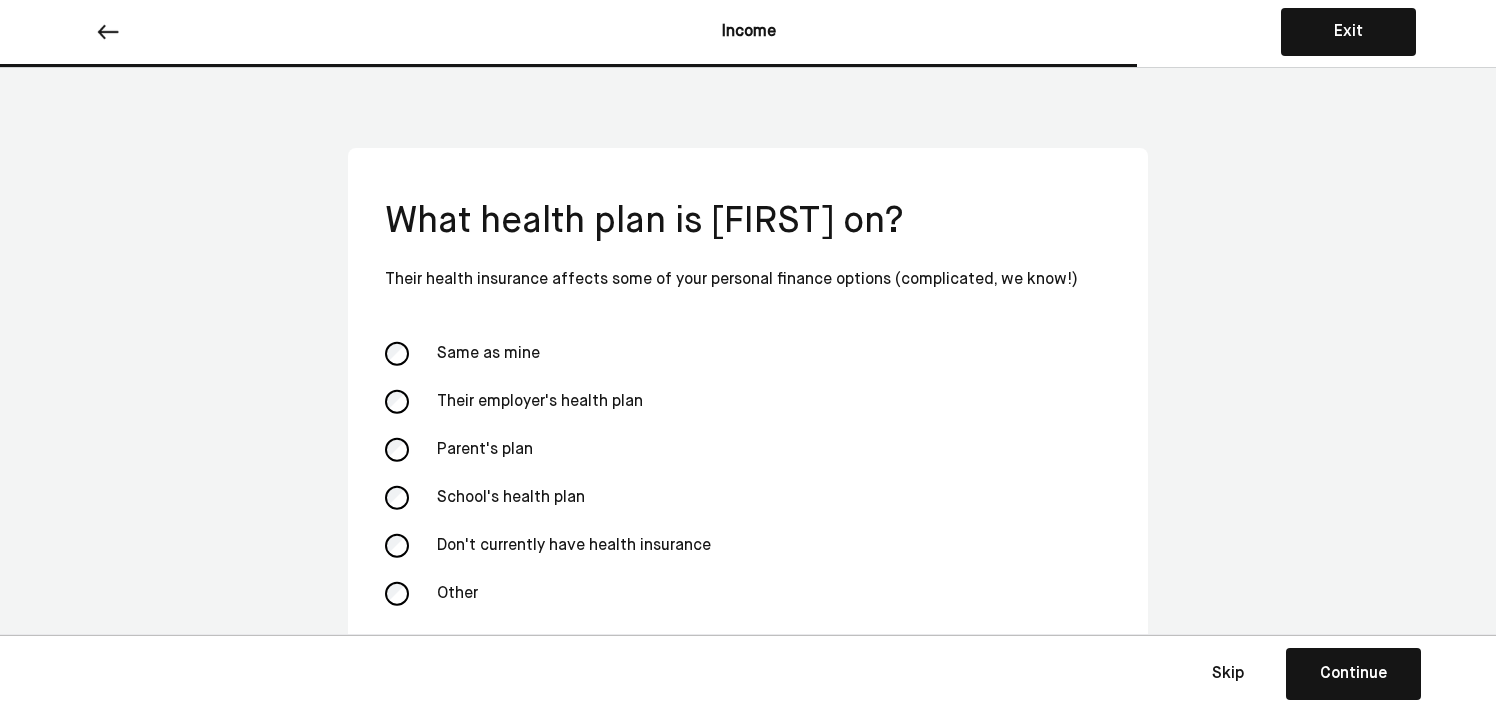 scroll, scrollTop: 33, scrollLeft: 0, axis: vertical 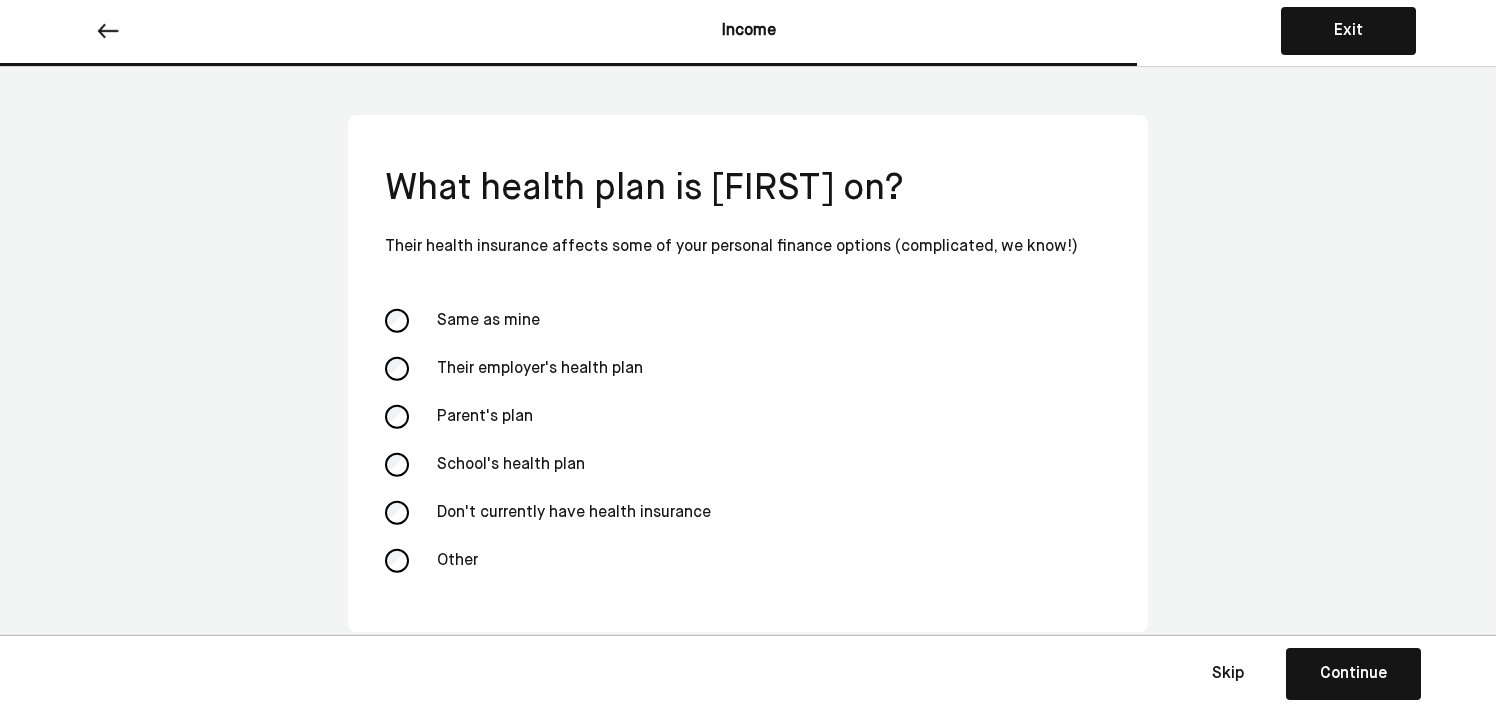 click on "Continue Save Continue" at bounding box center [1353, 674] 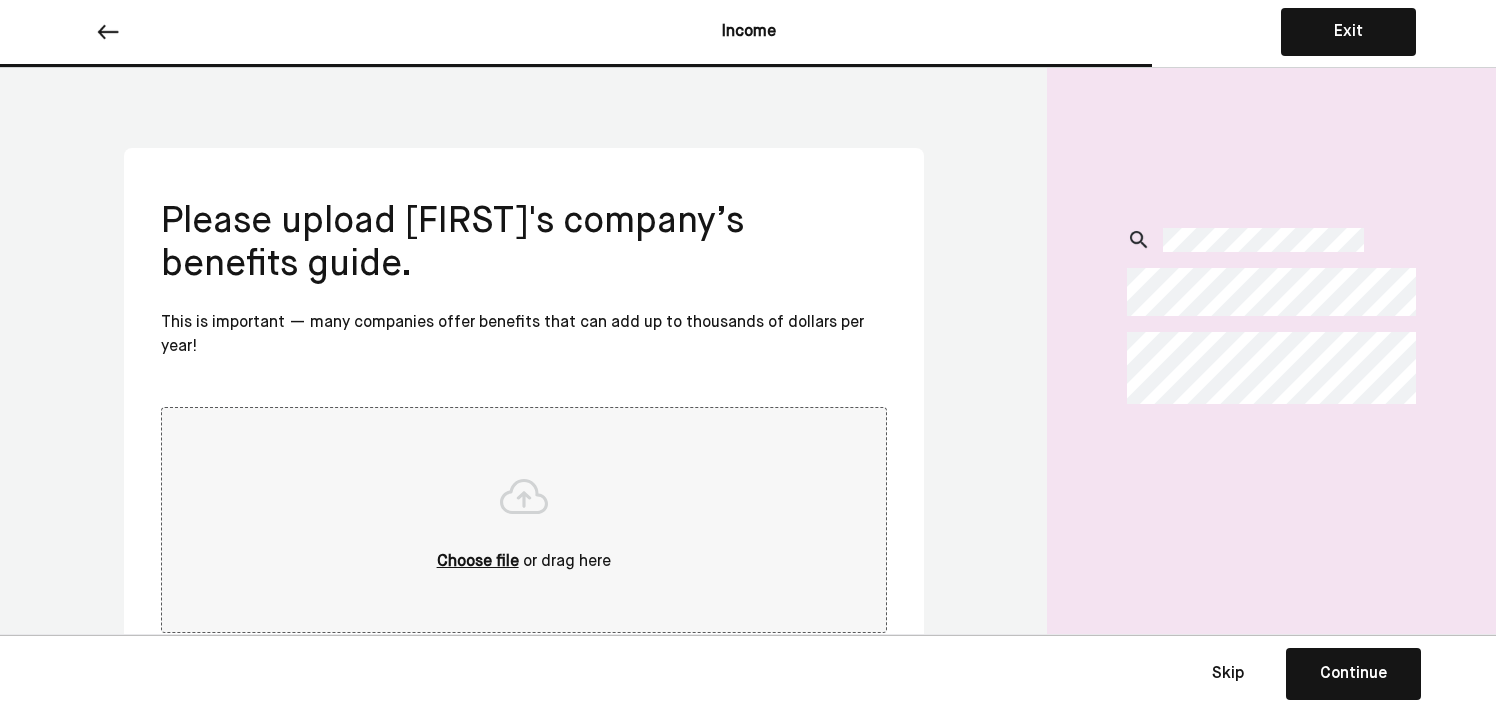 click on "Skip" at bounding box center (1228, 674) 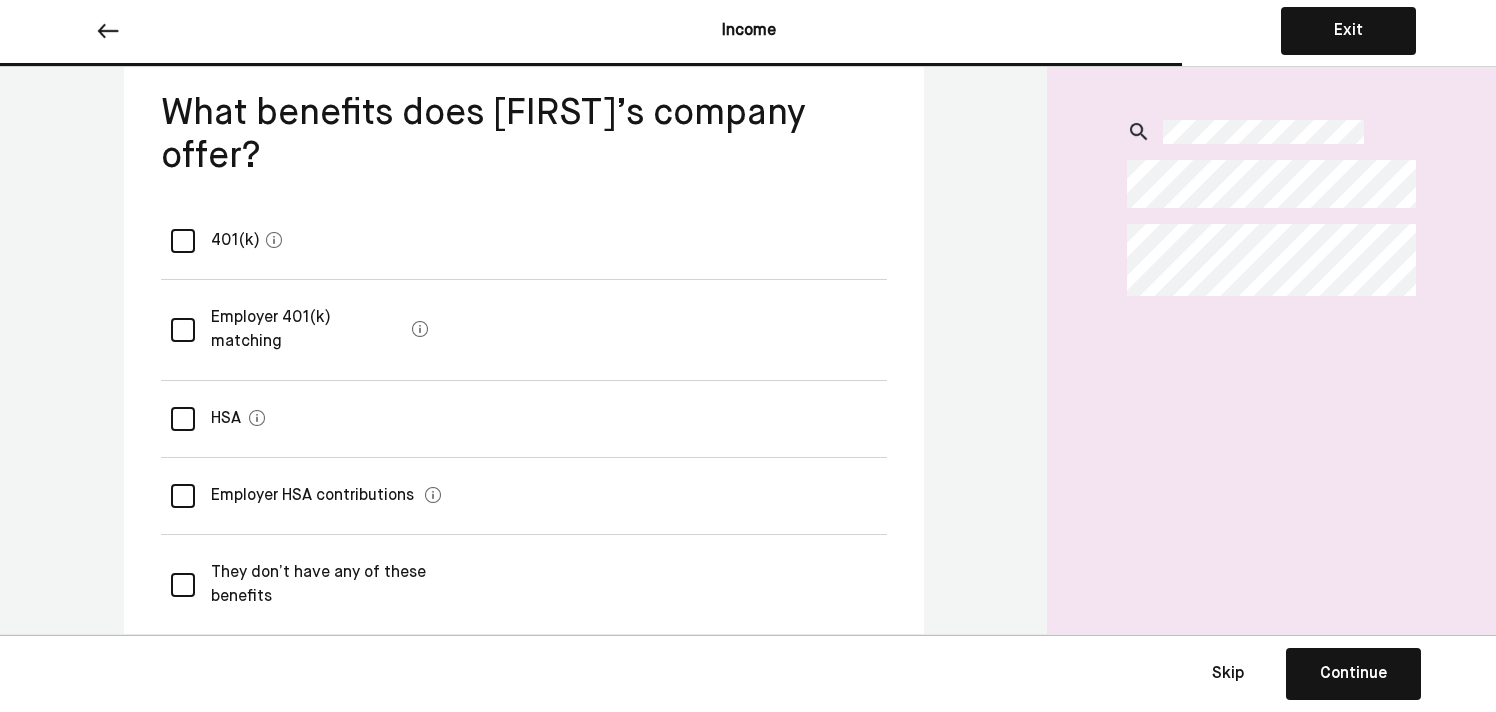 scroll, scrollTop: 135, scrollLeft: 0, axis: vertical 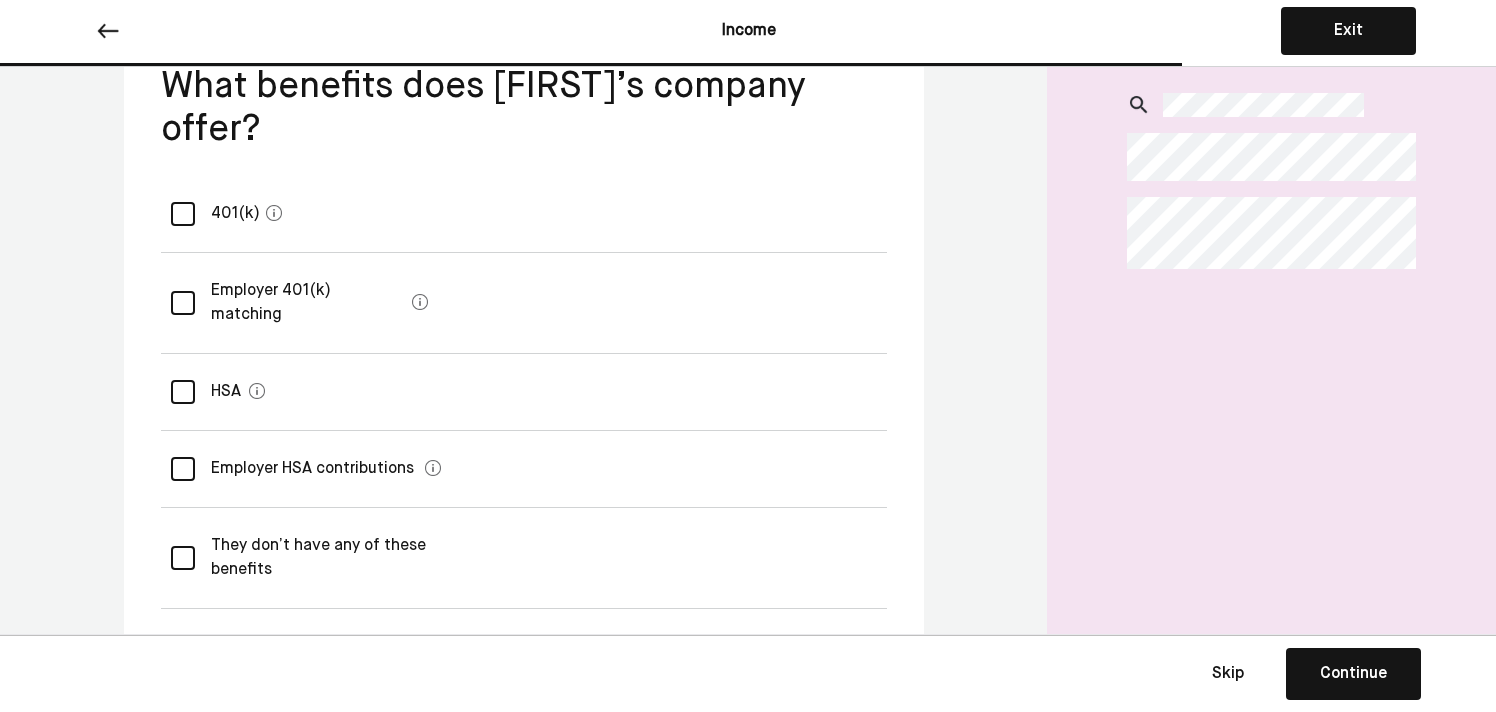 click at bounding box center (183, 558) 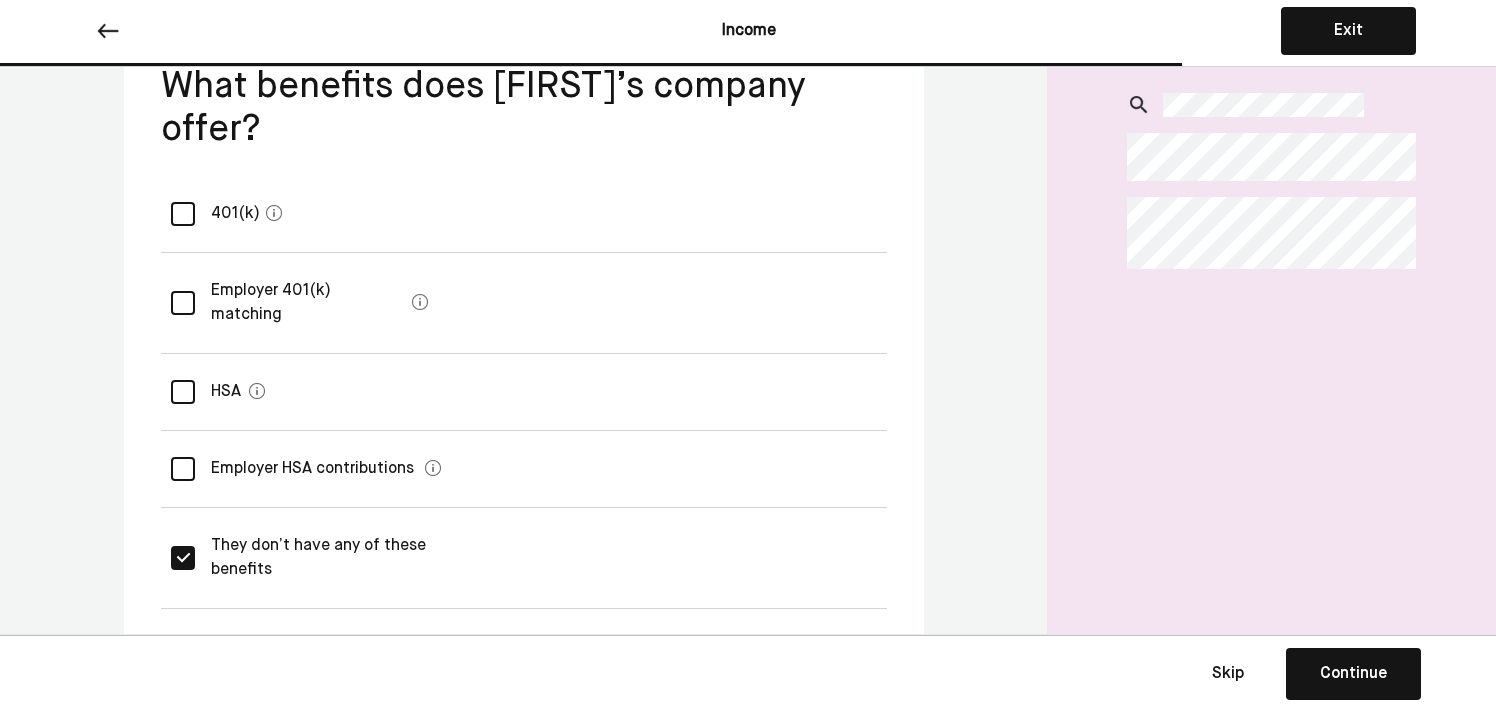 click on "Continue" at bounding box center [1353, 674] 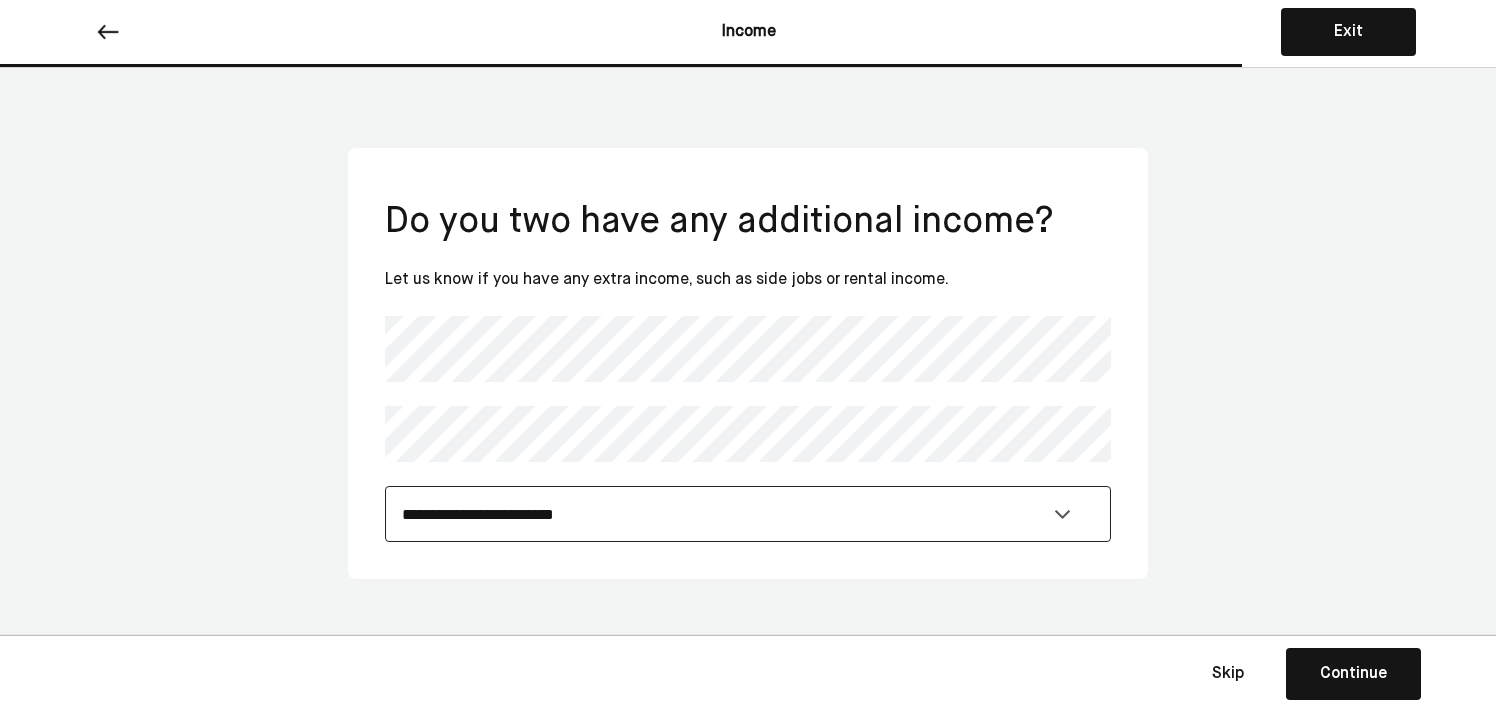 click on "**********" at bounding box center (748, 514) 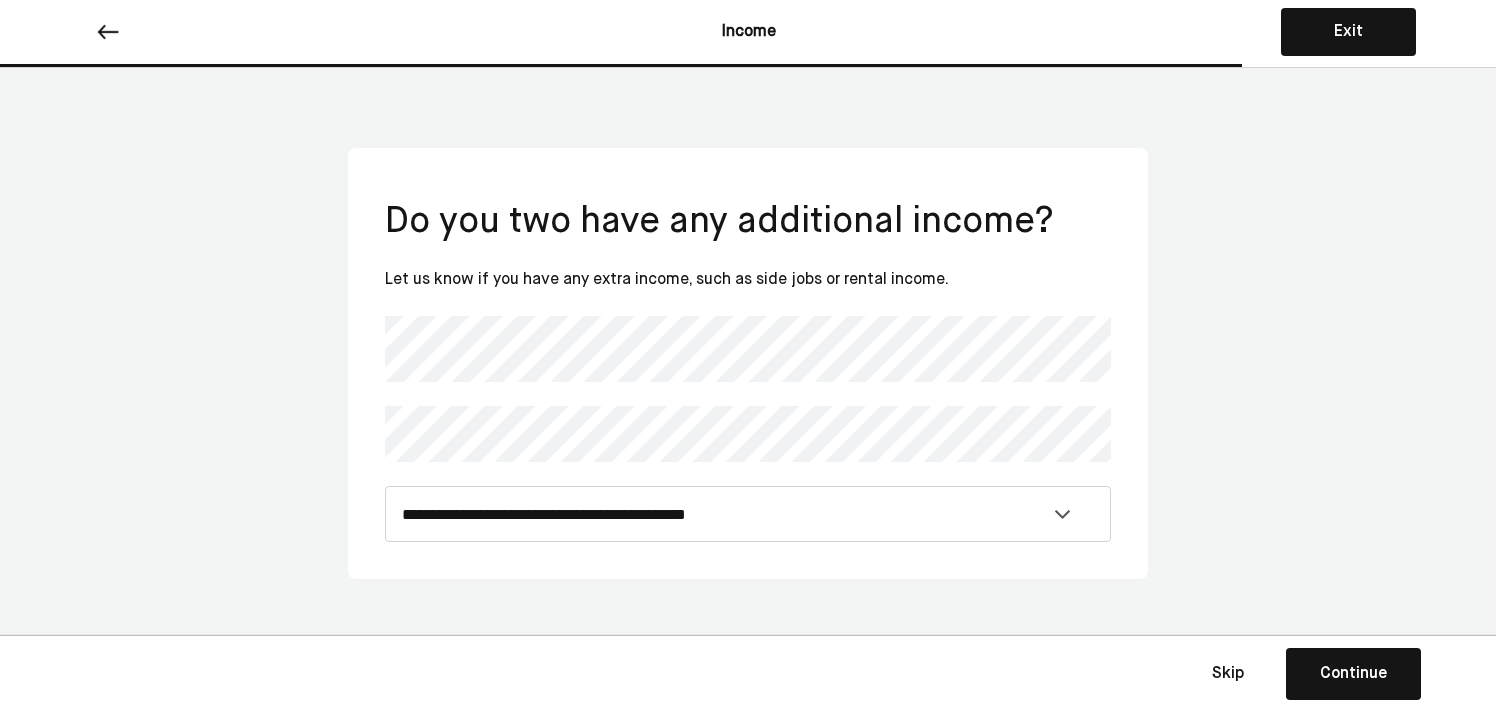 click on "**********" at bounding box center [748, 363] 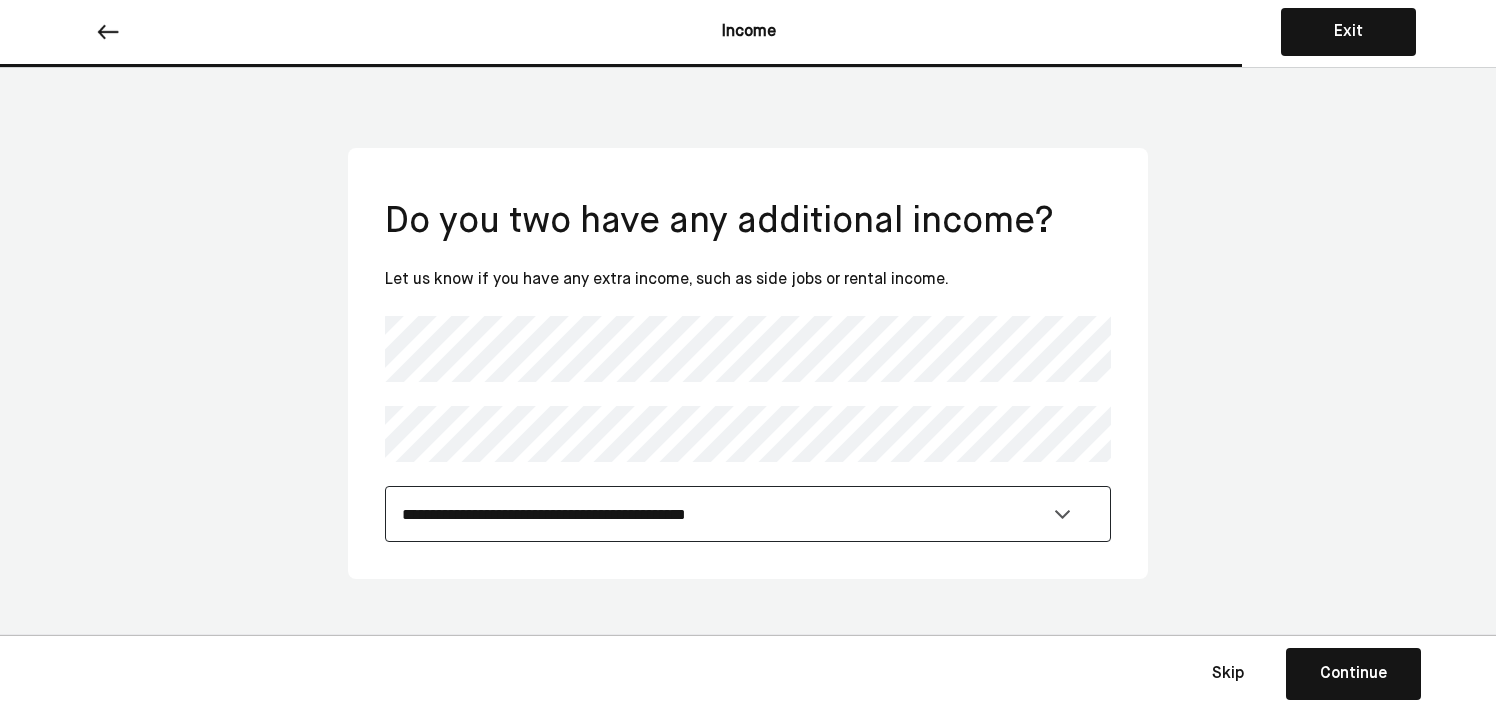 click on "**********" at bounding box center (748, 514) 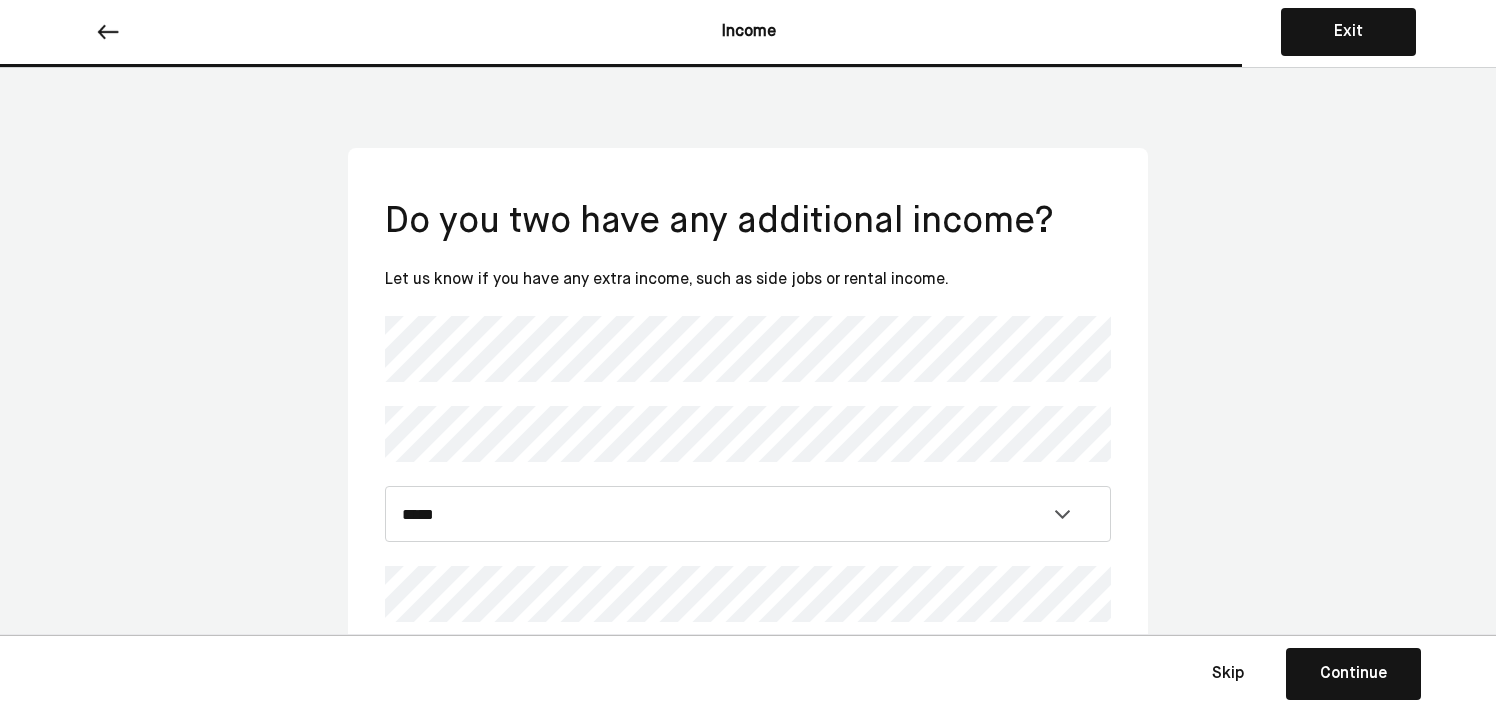 click on "**********" at bounding box center (748, 403) 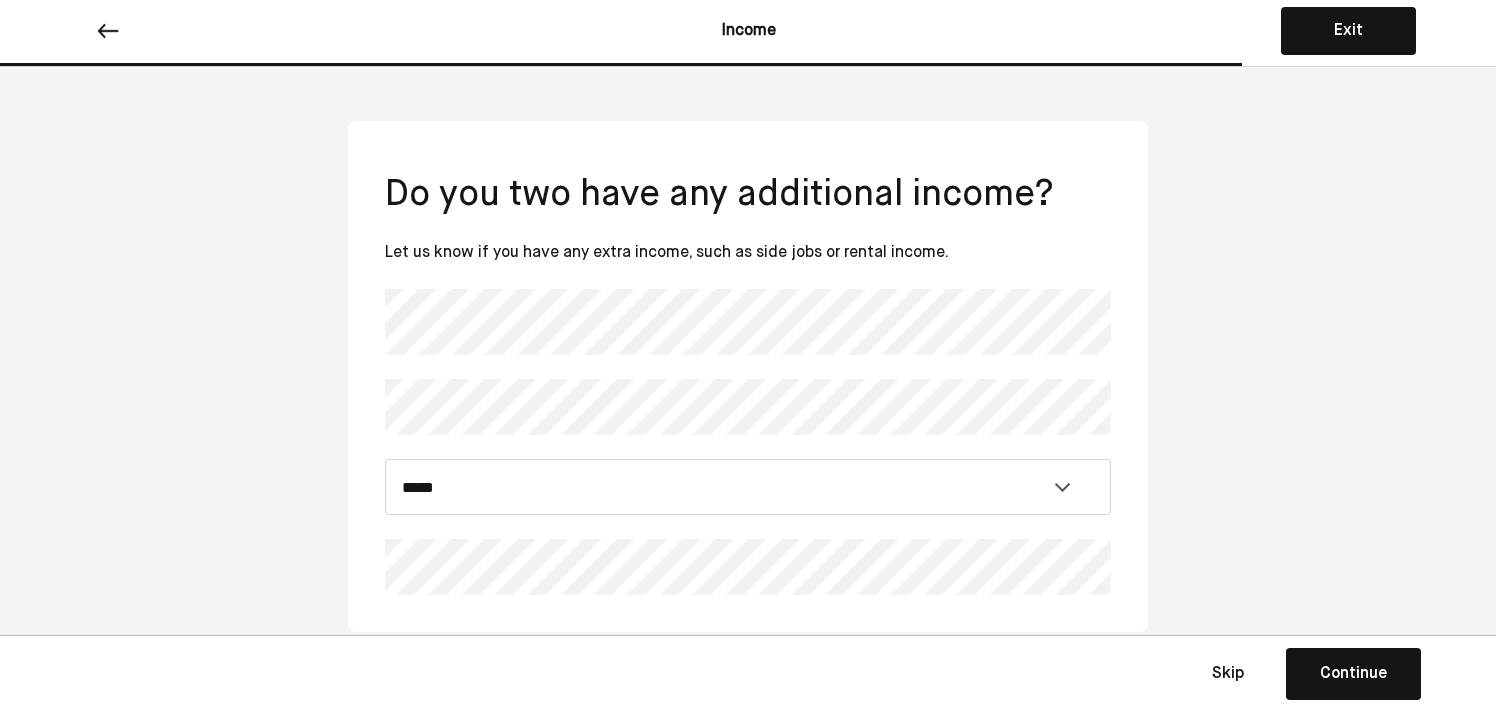 click on "Continue" at bounding box center [1353, 674] 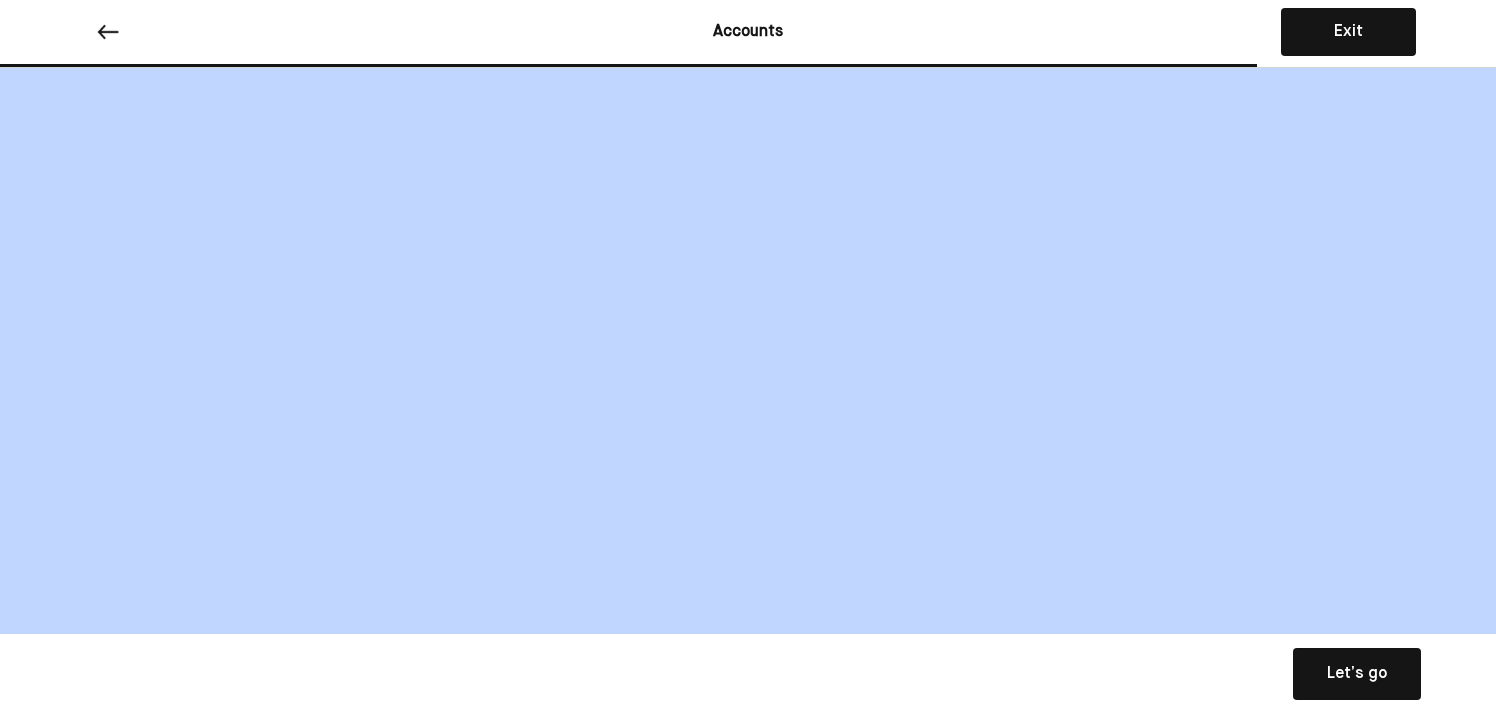 scroll, scrollTop: 0, scrollLeft: 0, axis: both 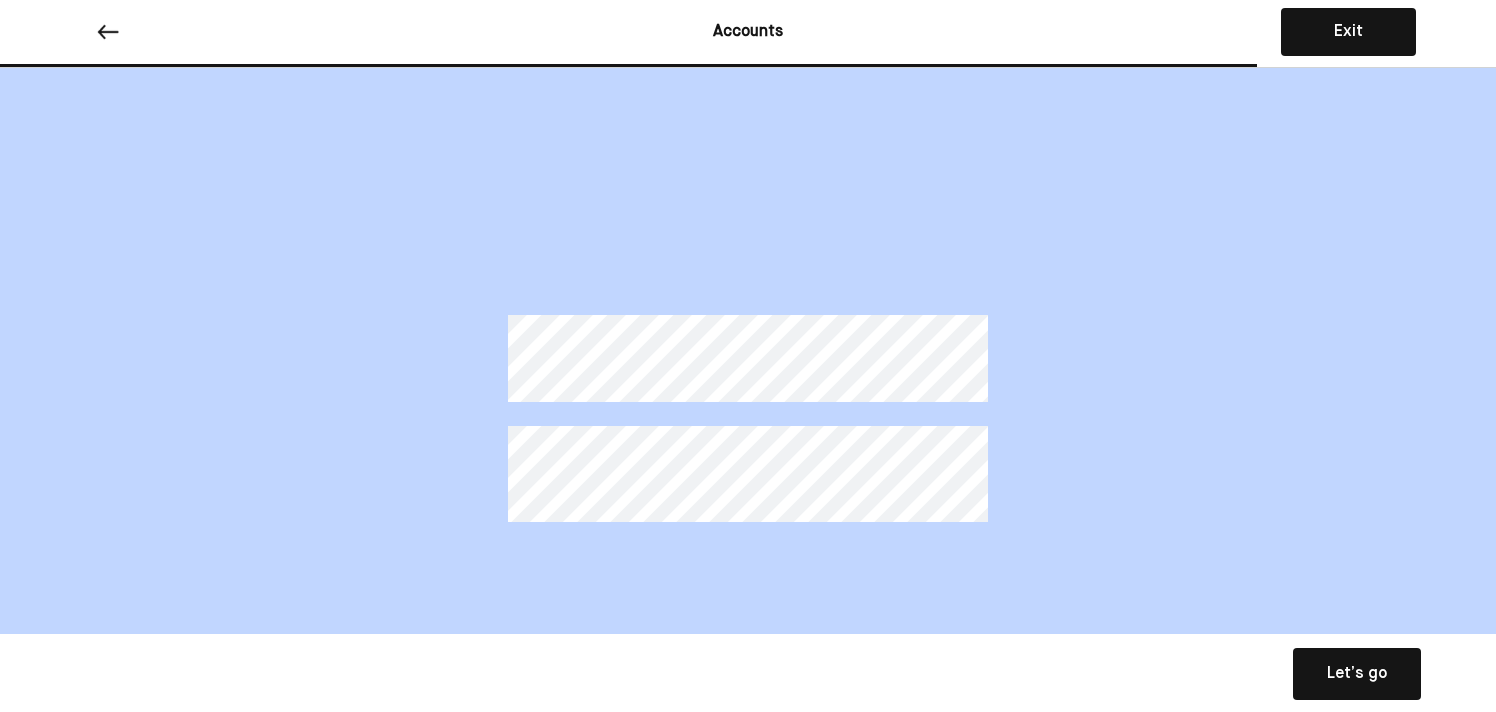 click on "Let’s go" at bounding box center (1357, 674) 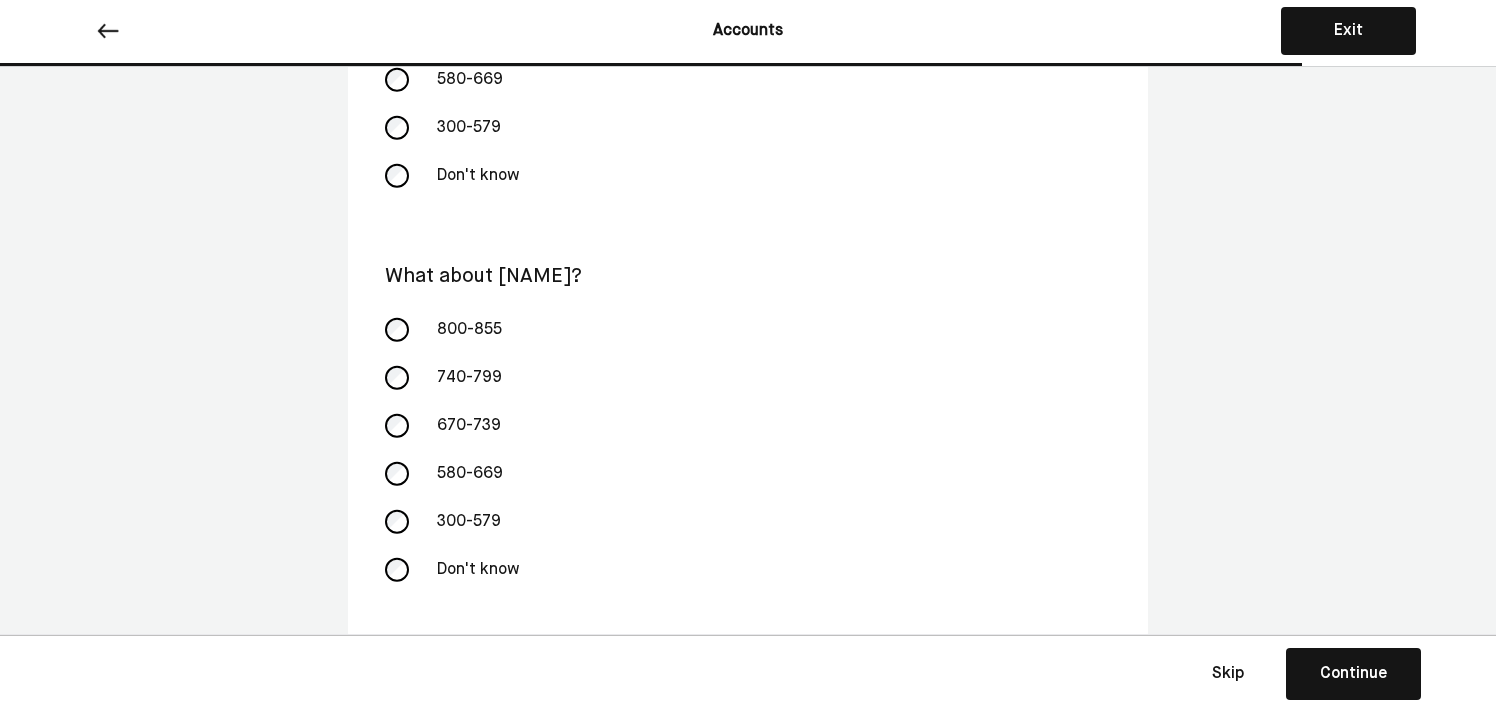 scroll, scrollTop: 421, scrollLeft: 0, axis: vertical 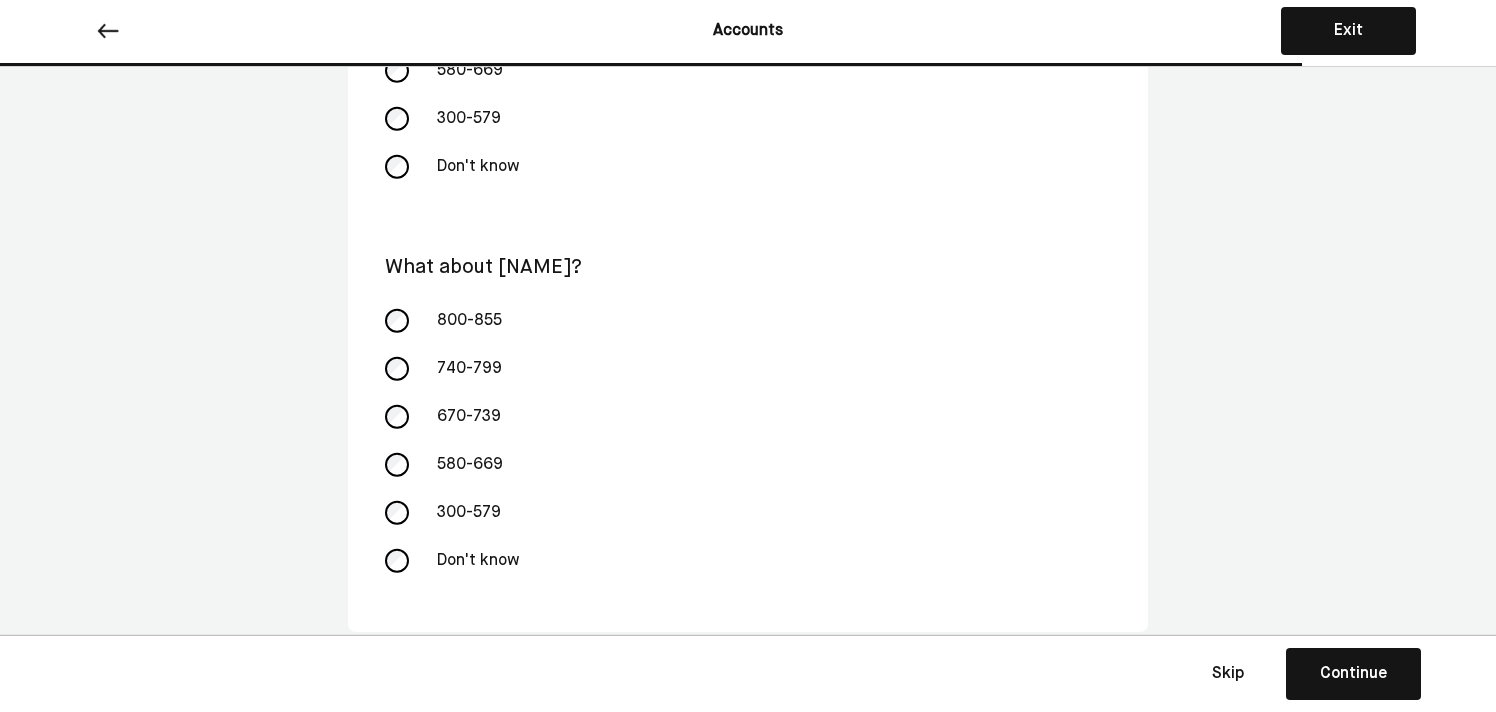 click on "Continue" at bounding box center (1353, 674) 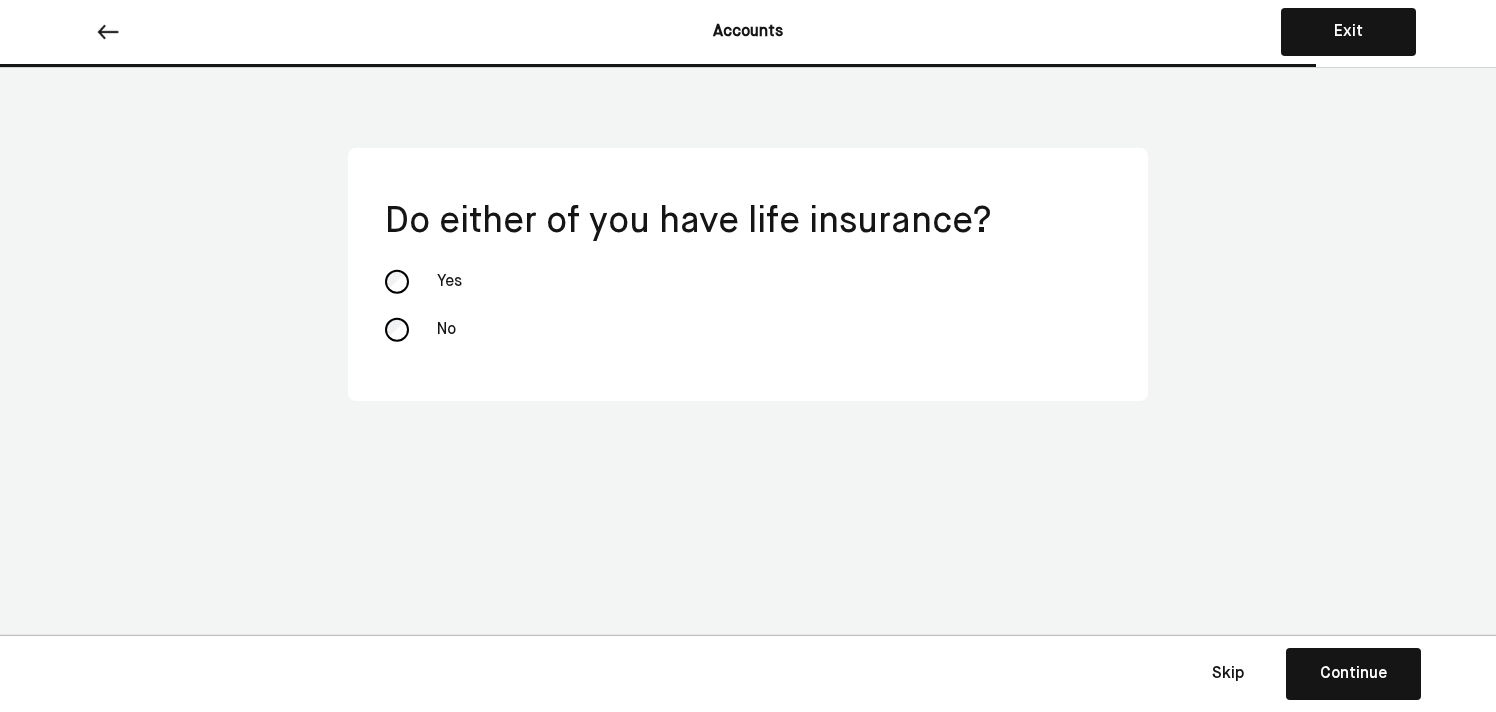click on "Continue" at bounding box center [1353, 674] 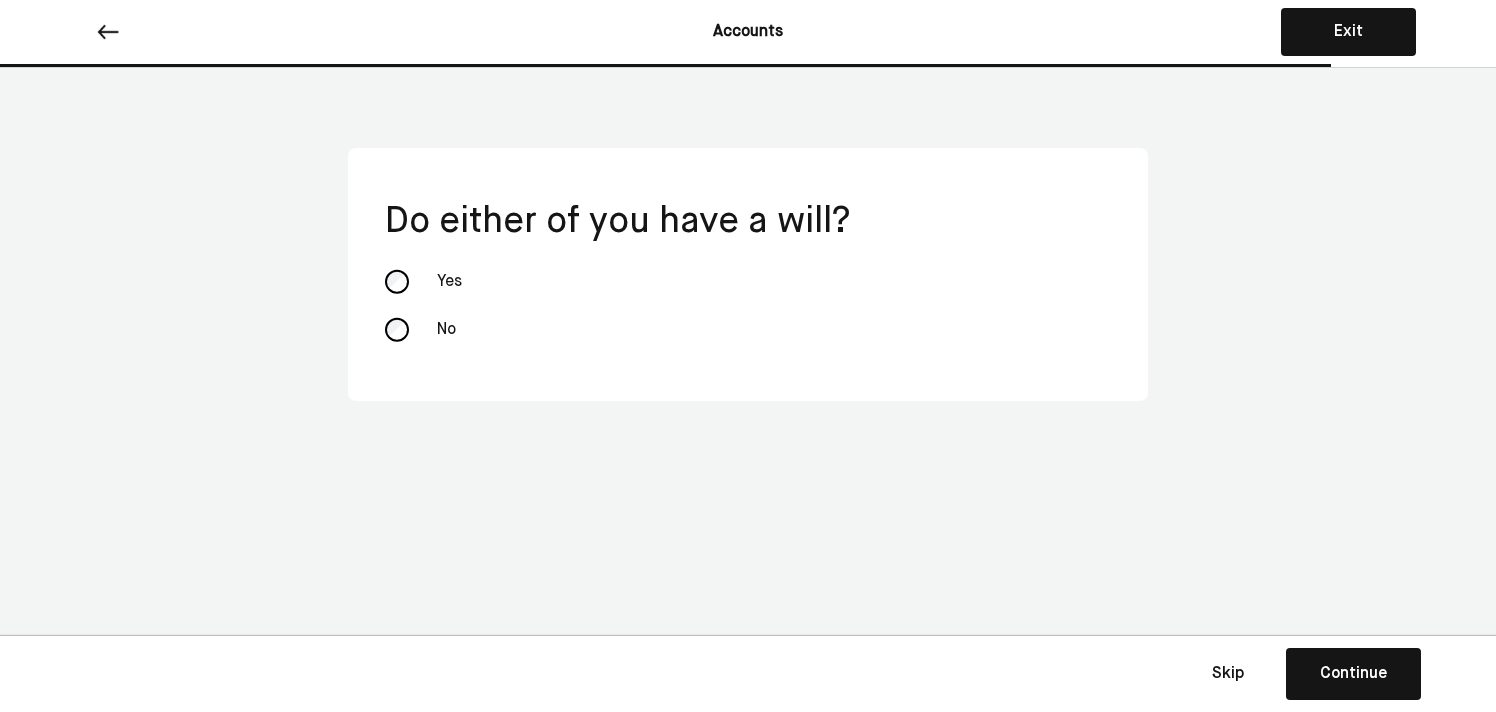click on "Continue" at bounding box center [1353, 674] 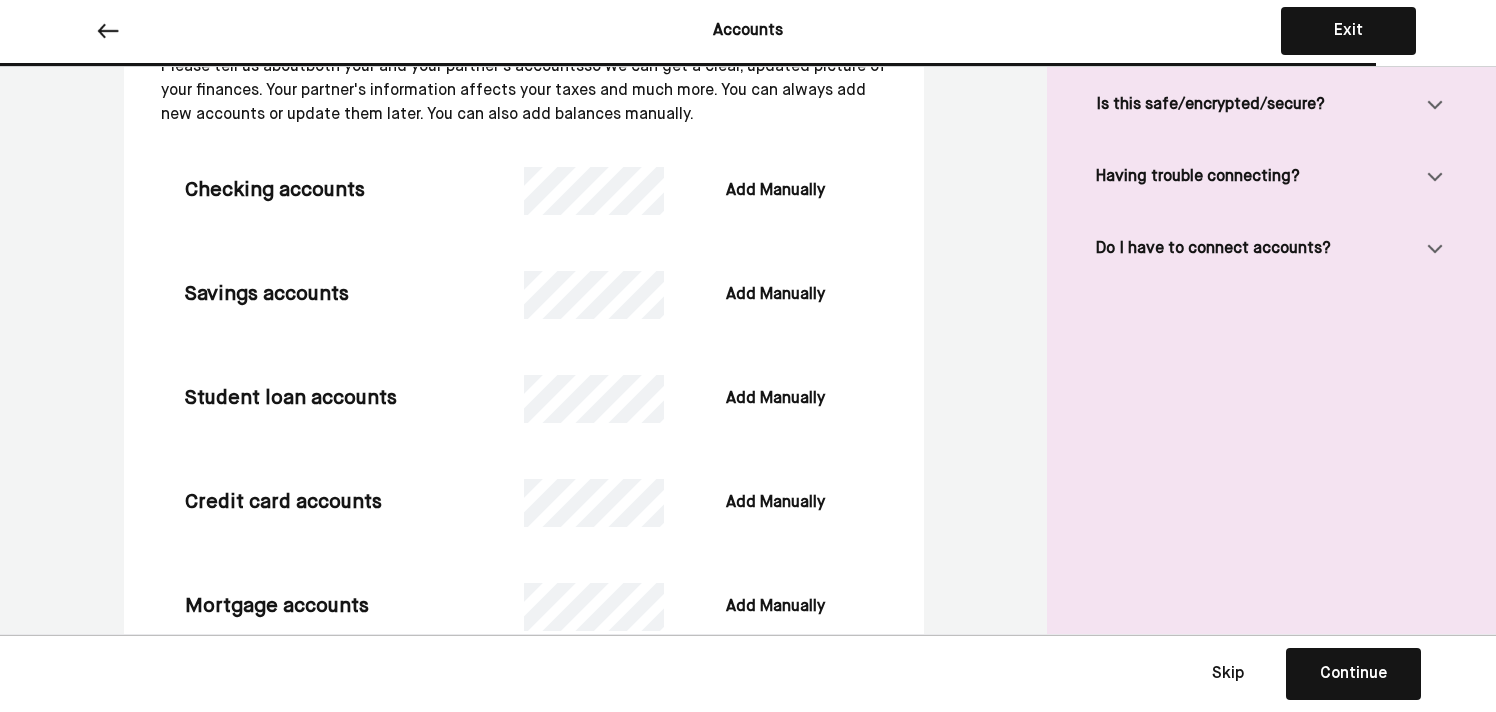 scroll, scrollTop: 0, scrollLeft: 0, axis: both 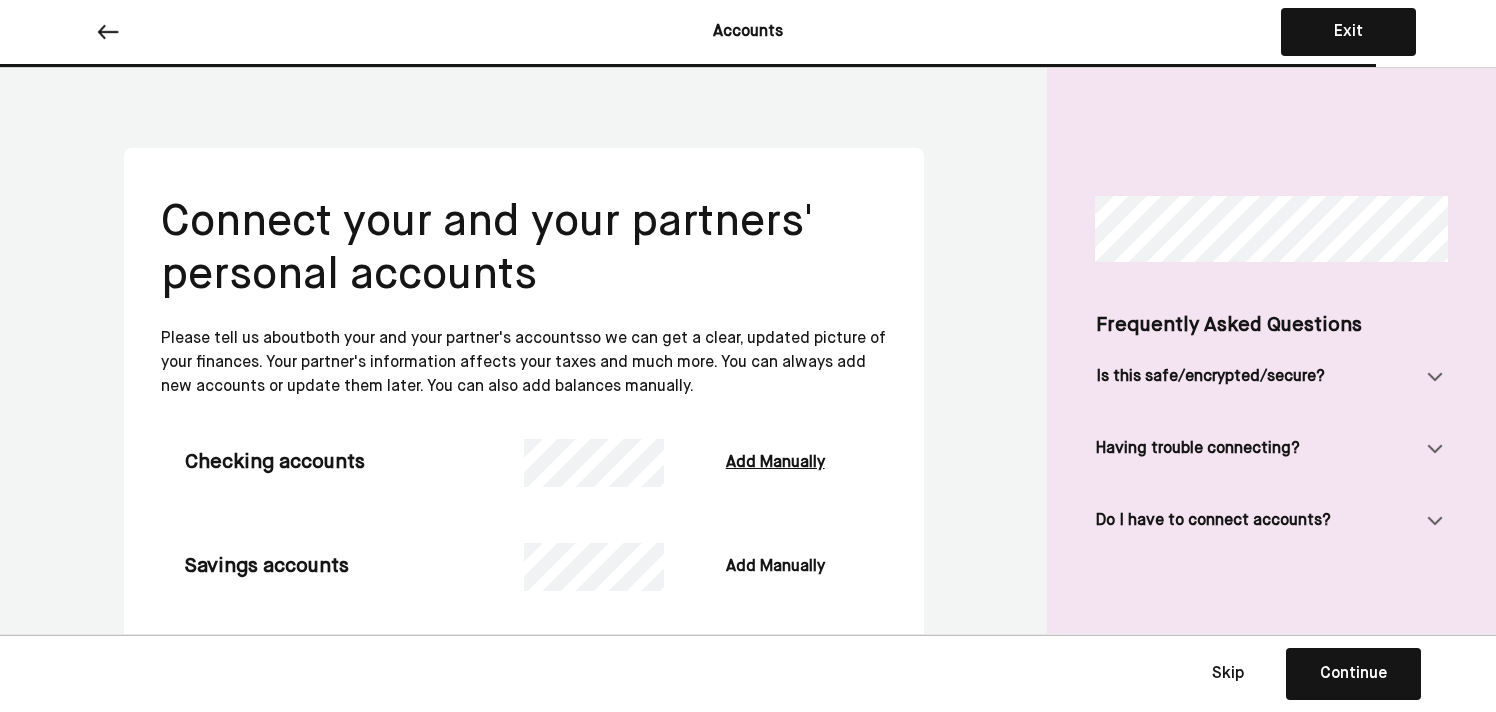 click on "Add Manually" at bounding box center (775, 463) 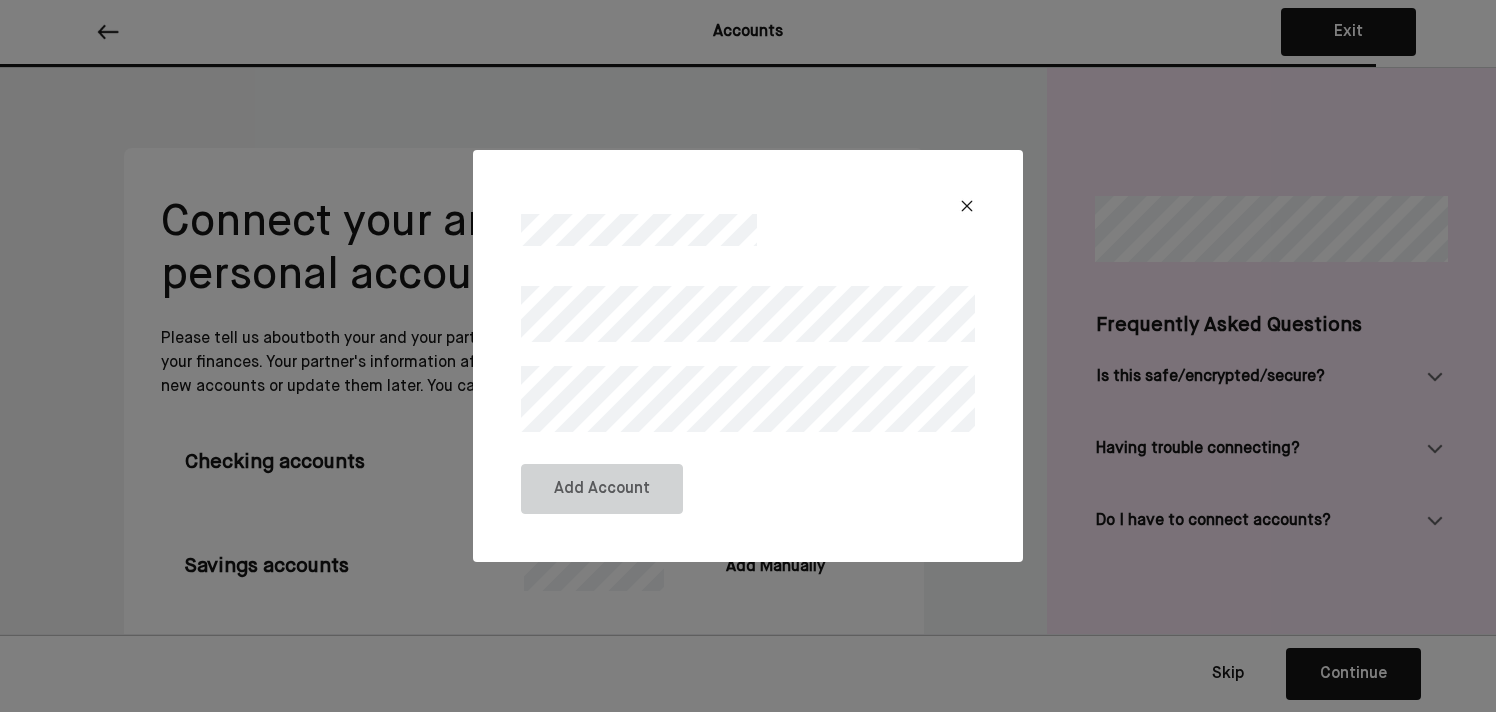 click at bounding box center [967, 206] 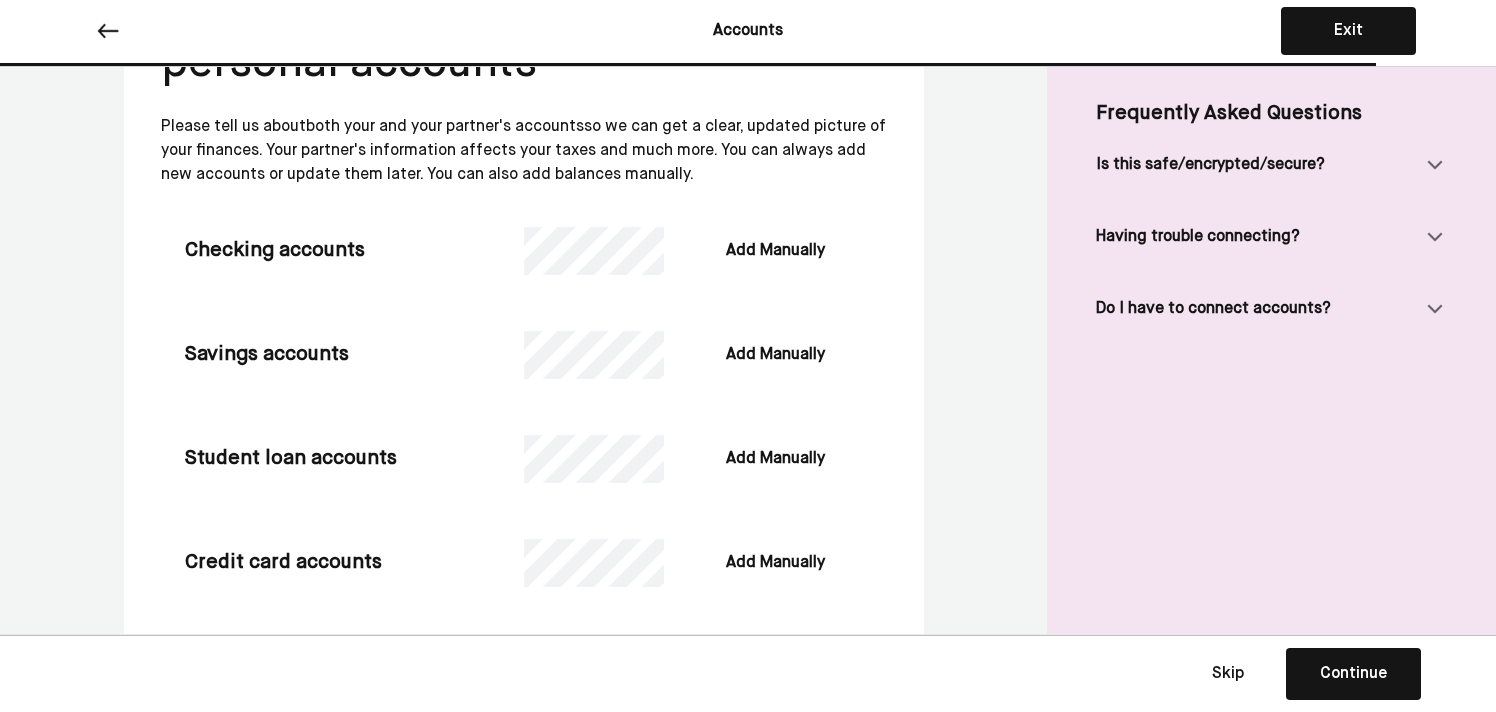 scroll, scrollTop: 211, scrollLeft: 0, axis: vertical 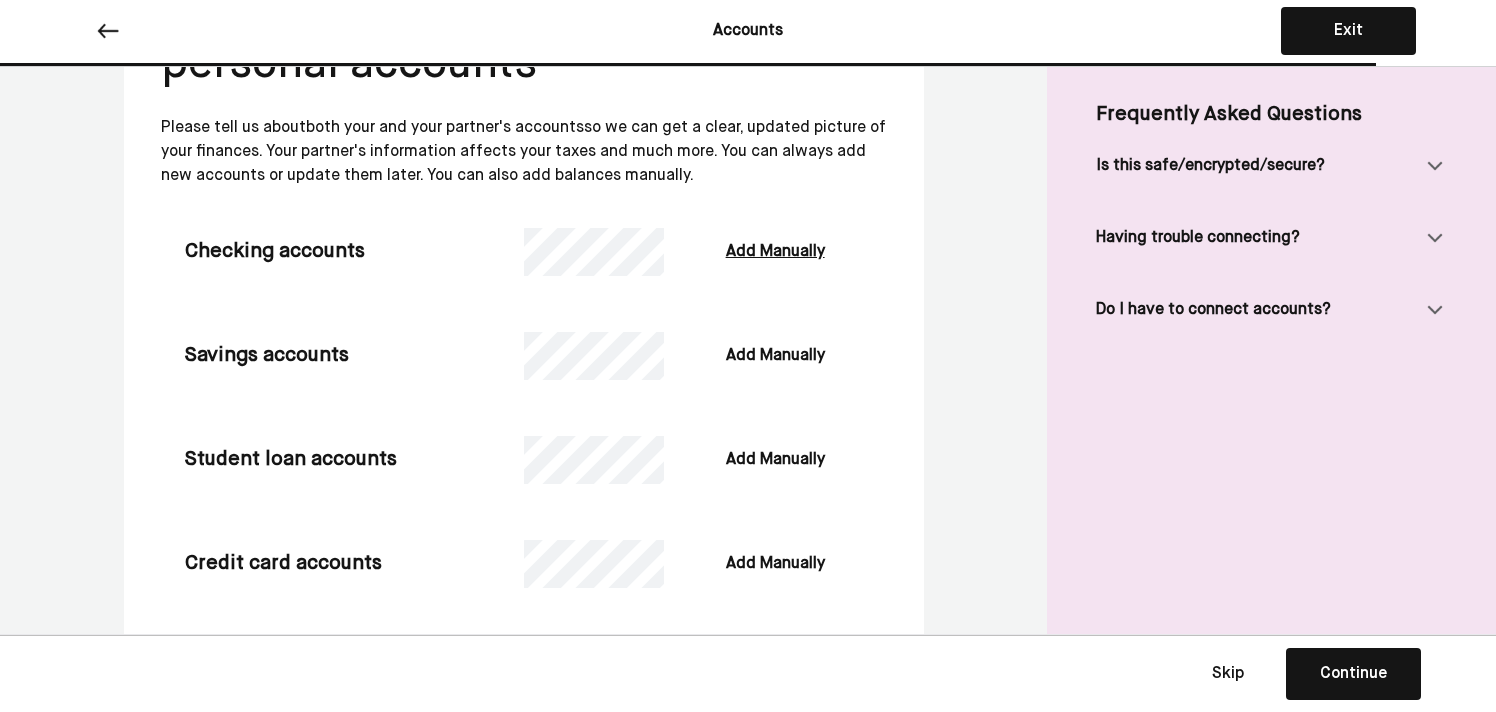 click on "Add Manually" at bounding box center [775, 252] 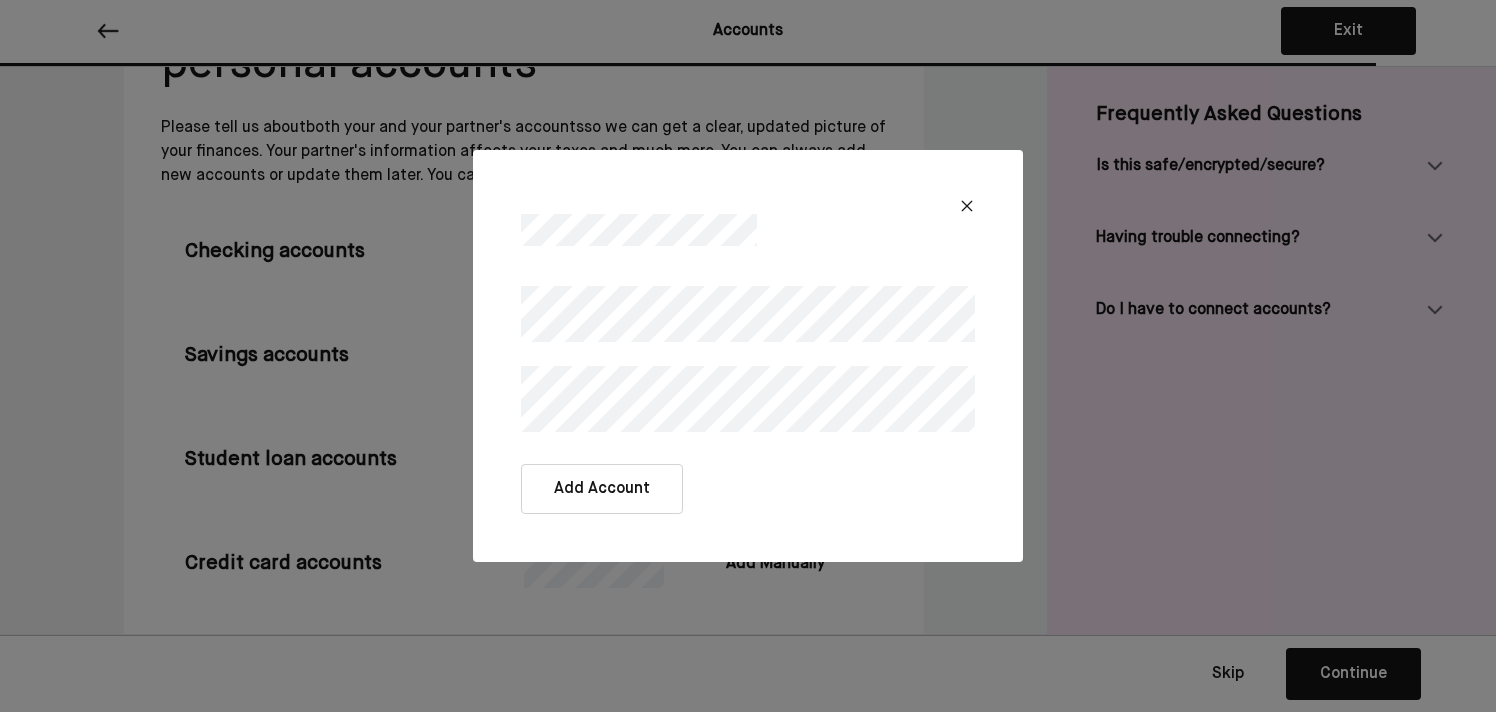 click on "Add Account" at bounding box center [748, 356] 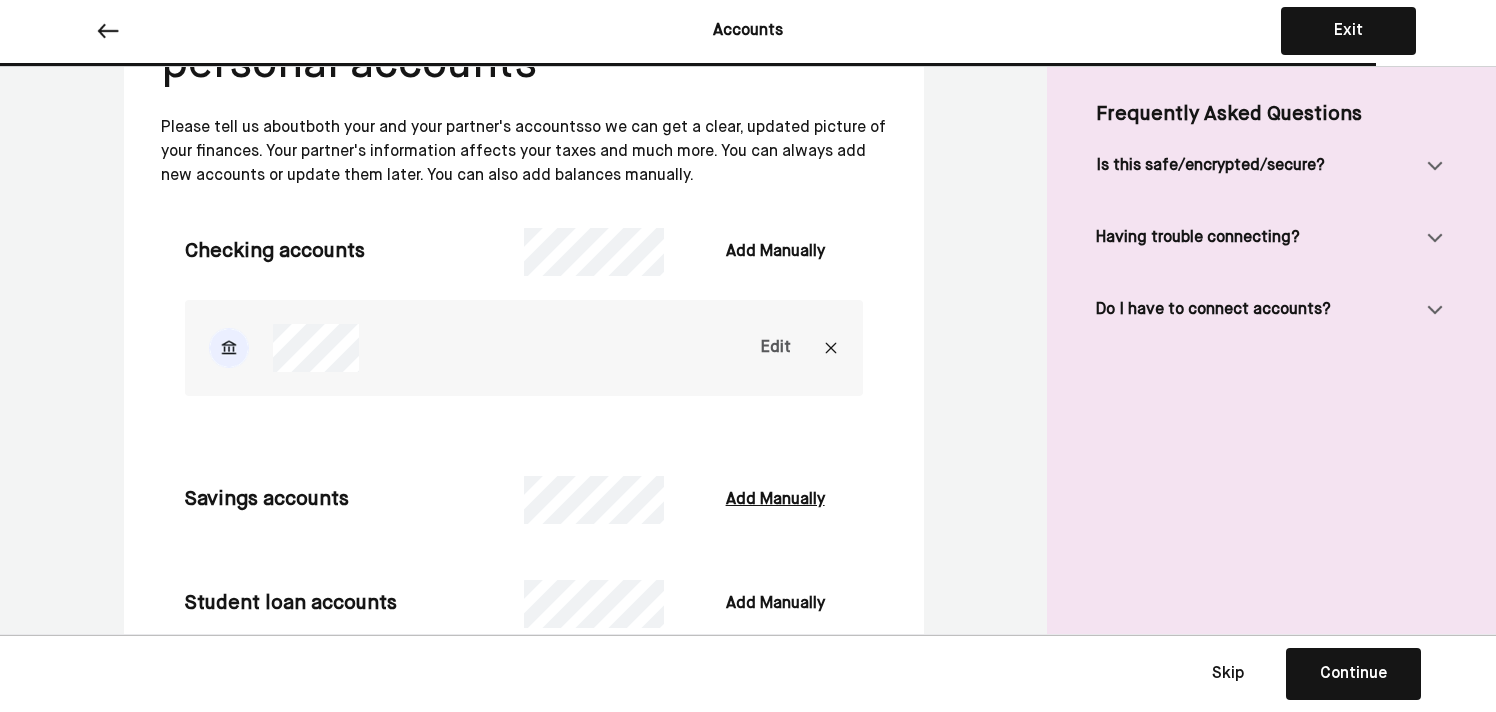 click on "Add Manually" at bounding box center [775, 500] 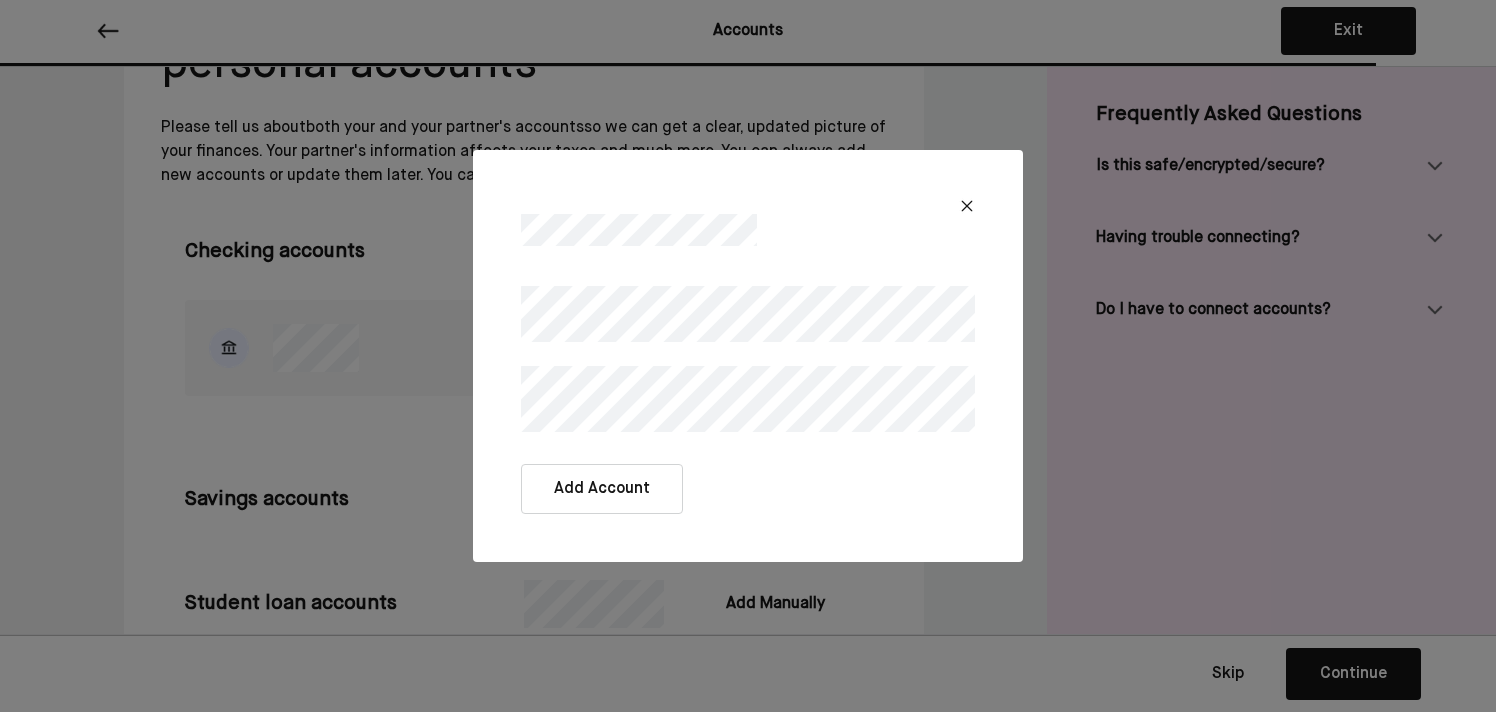 click on "Add Account" at bounding box center (602, 489) 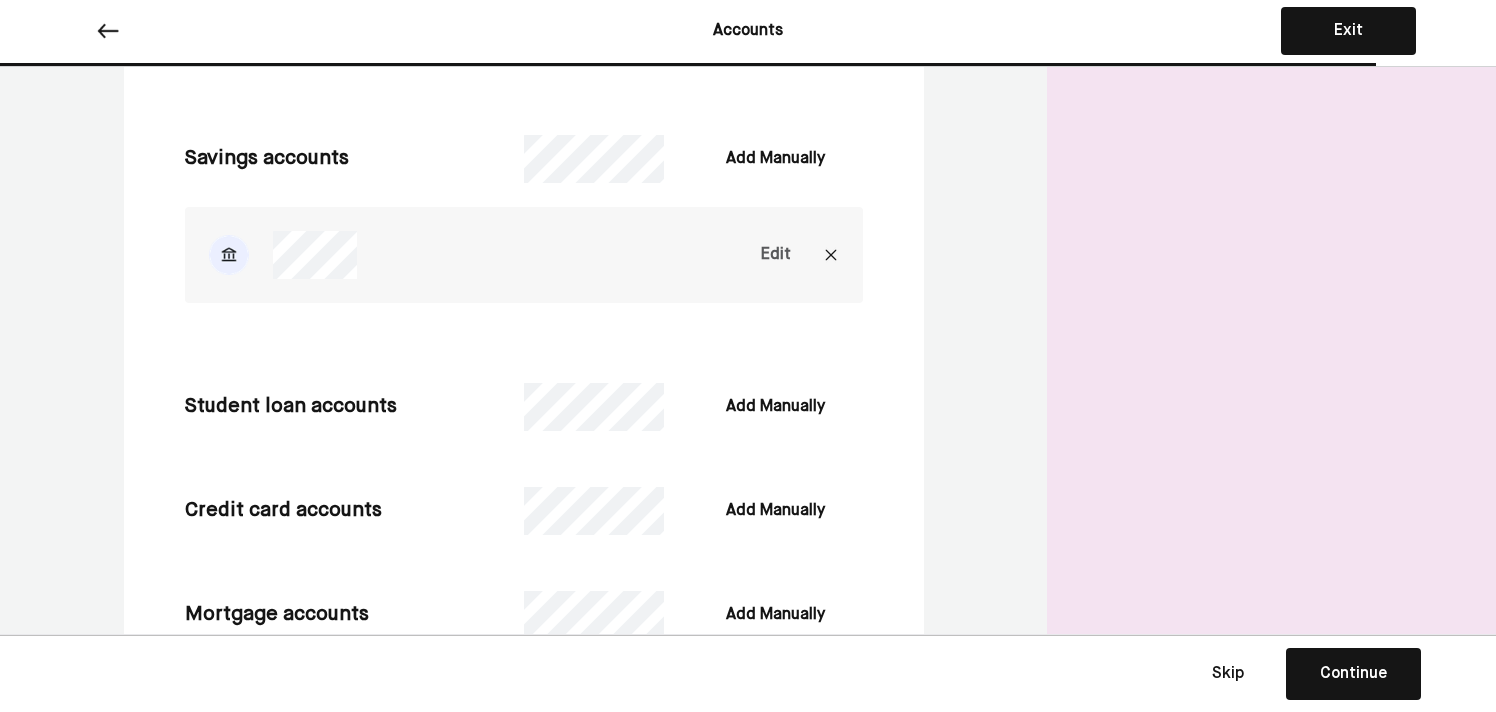 scroll, scrollTop: 556, scrollLeft: 0, axis: vertical 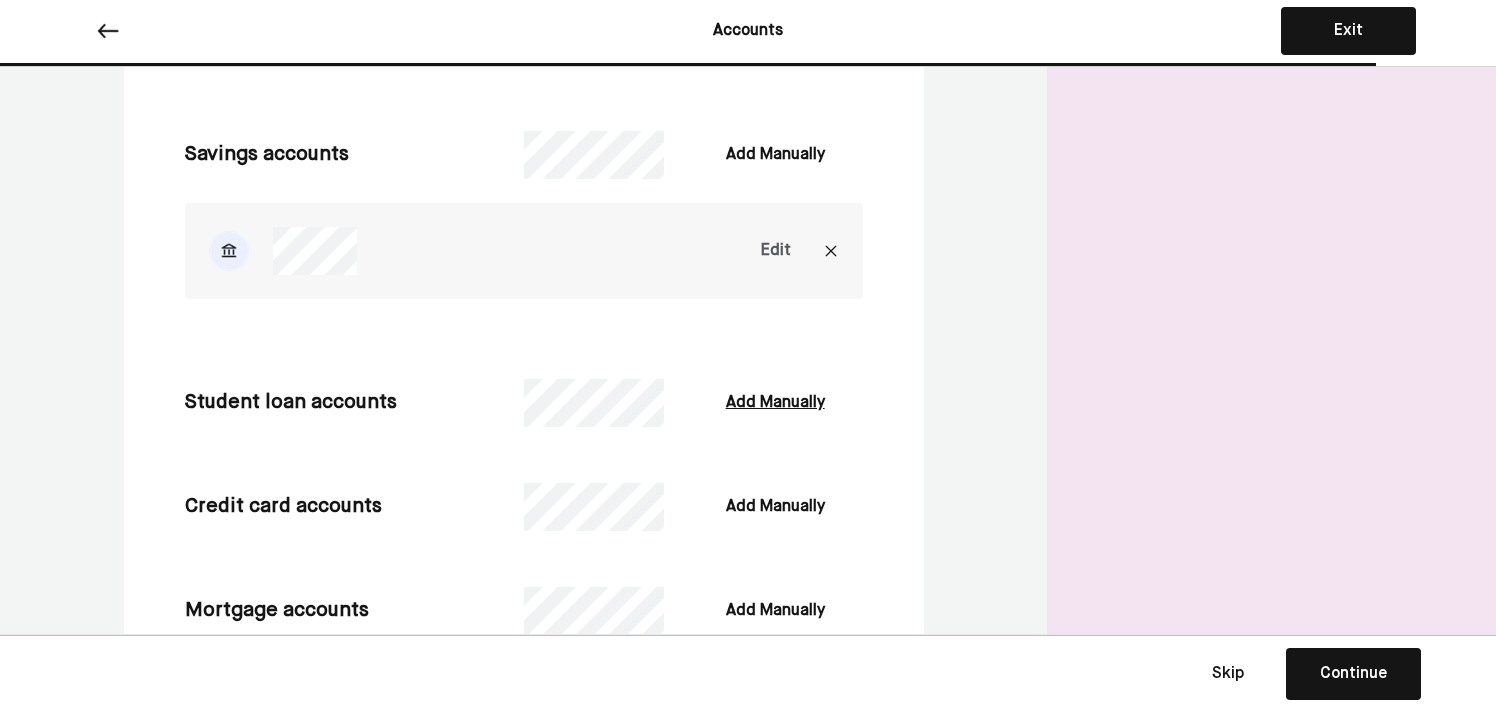 click on "Add Manually" at bounding box center (775, 403) 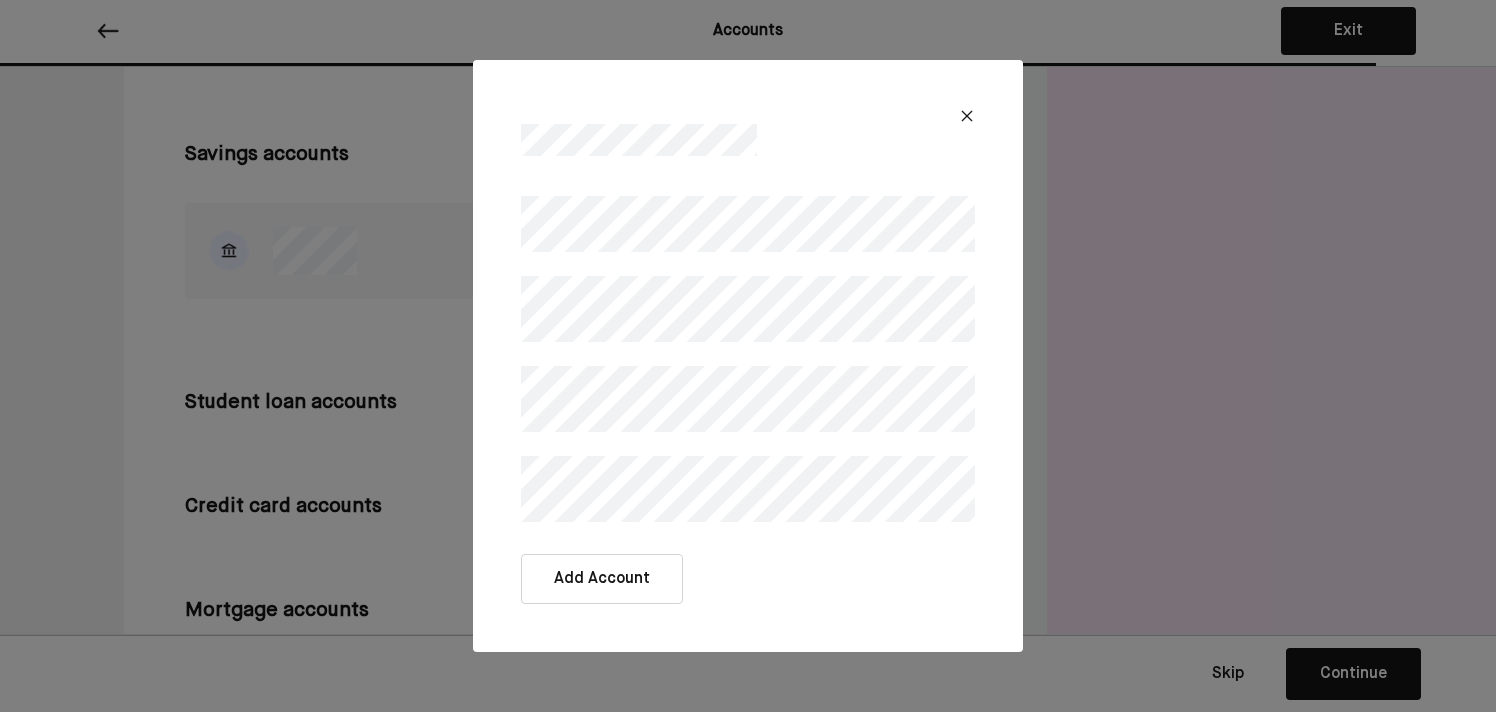 click on "Add Account" at bounding box center [602, 579] 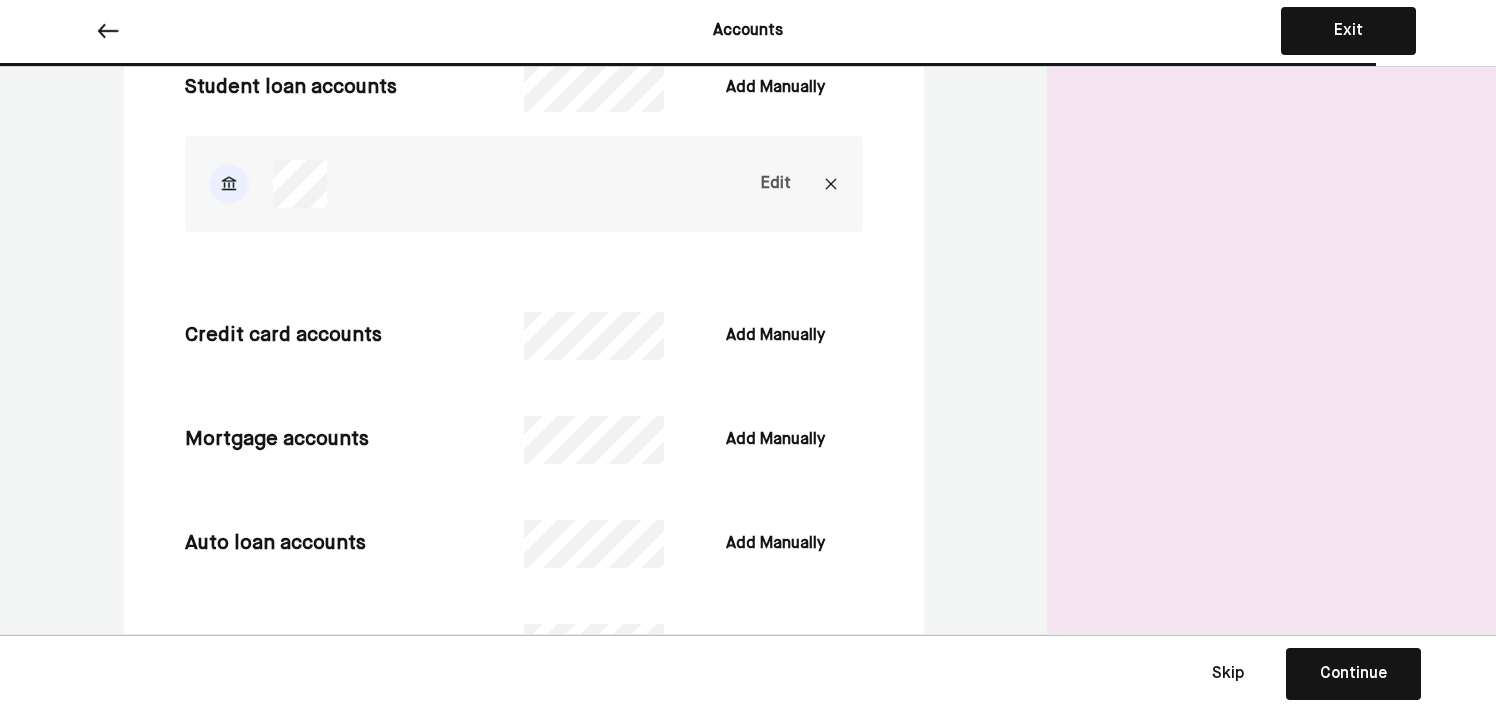 scroll, scrollTop: 882, scrollLeft: 0, axis: vertical 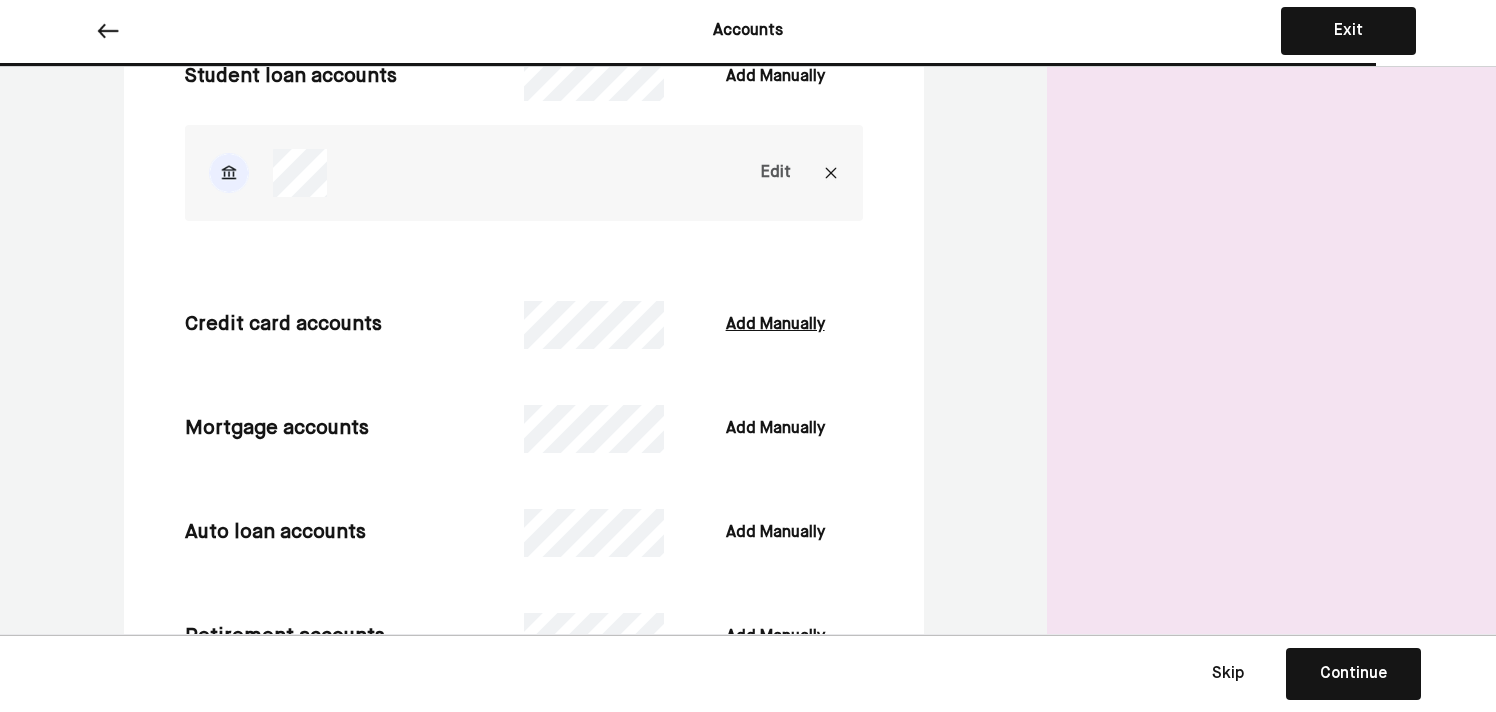 click on "Add Manually" at bounding box center [775, 325] 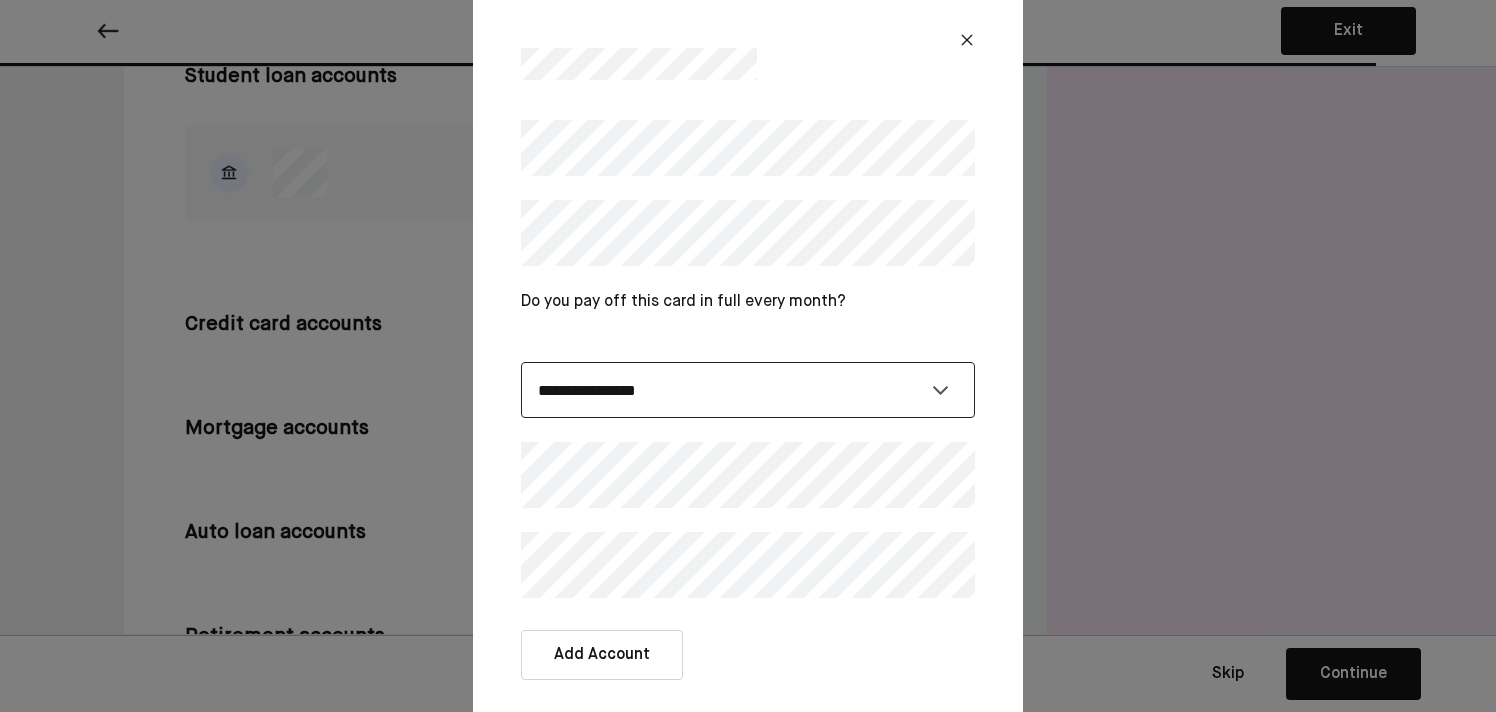 click on "**********" at bounding box center (748, 390) 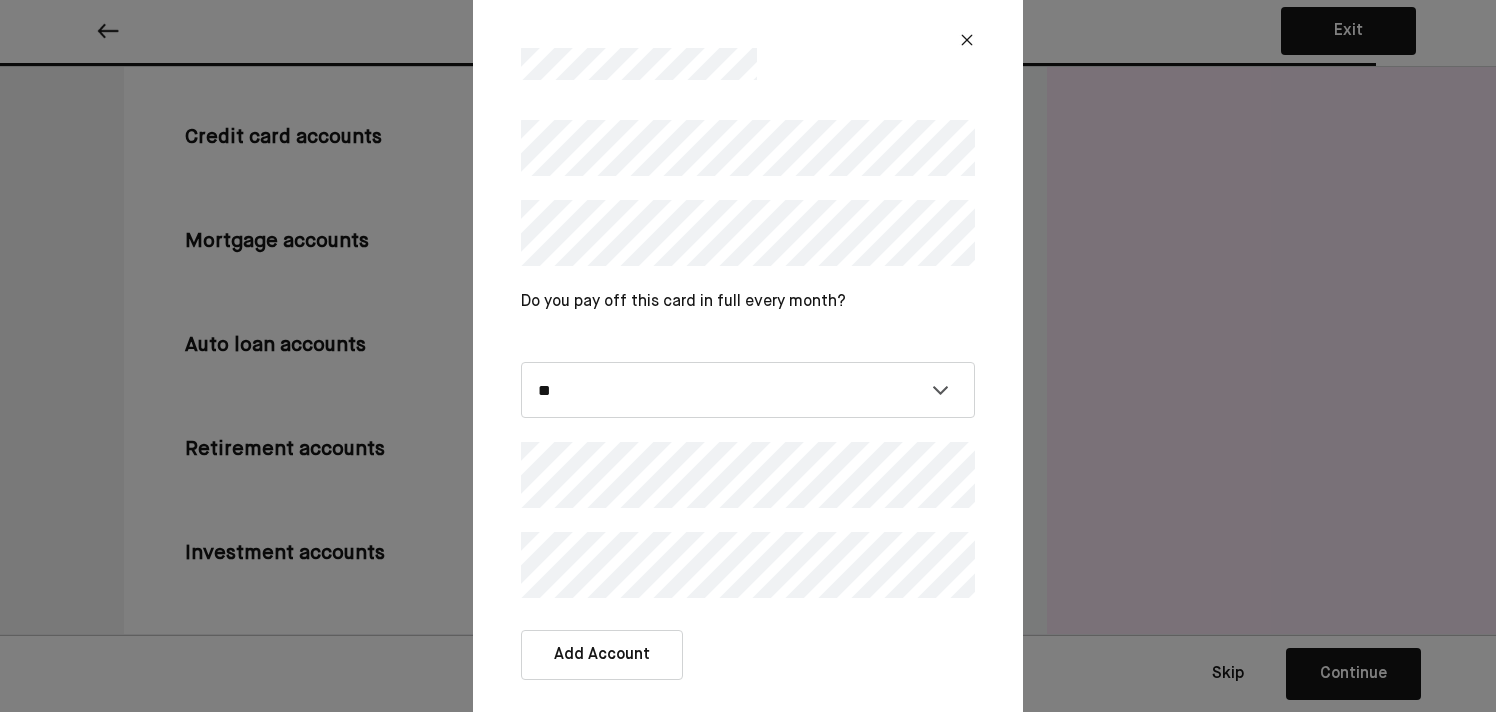 scroll, scrollTop: 1127, scrollLeft: 0, axis: vertical 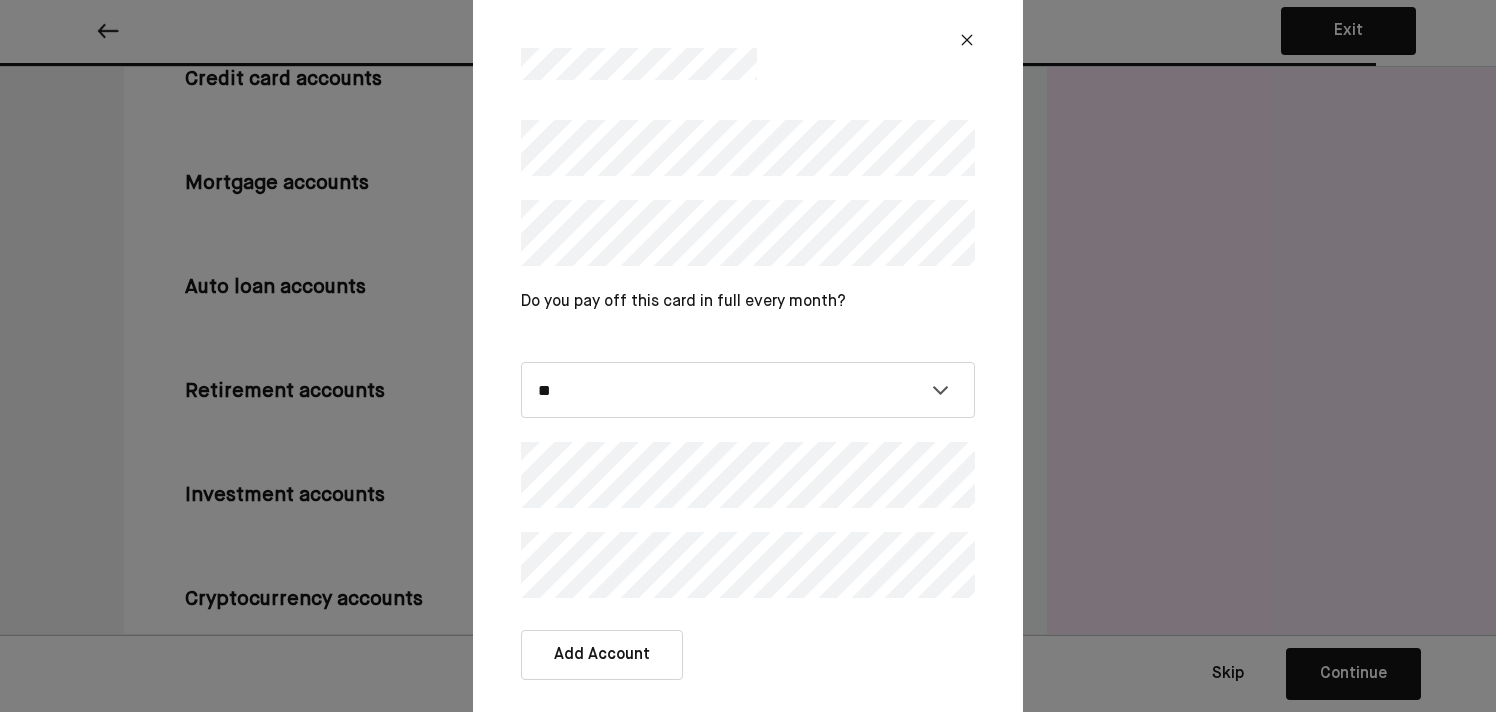 click on "Add Account" at bounding box center [602, 655] 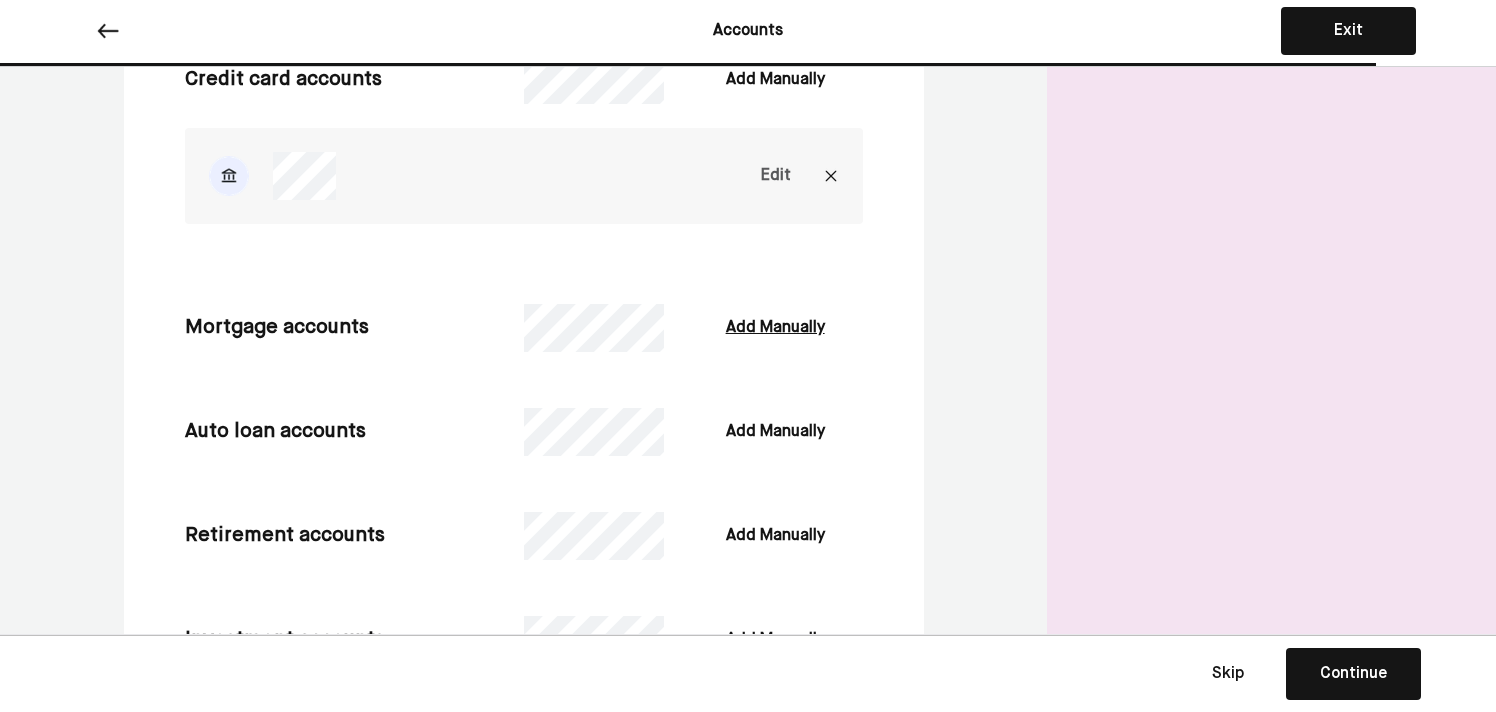 click on "Add Manually" at bounding box center (775, 328) 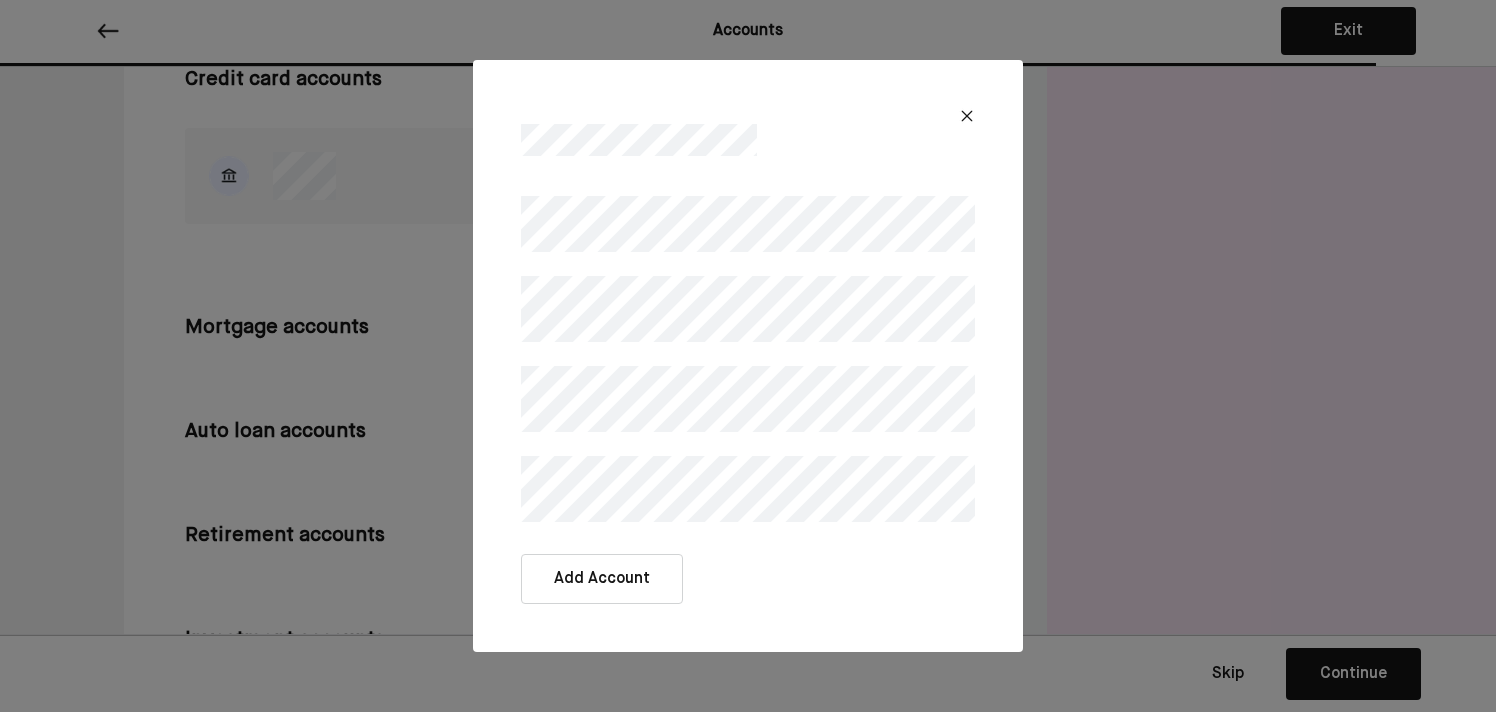 click at bounding box center (748, 359) 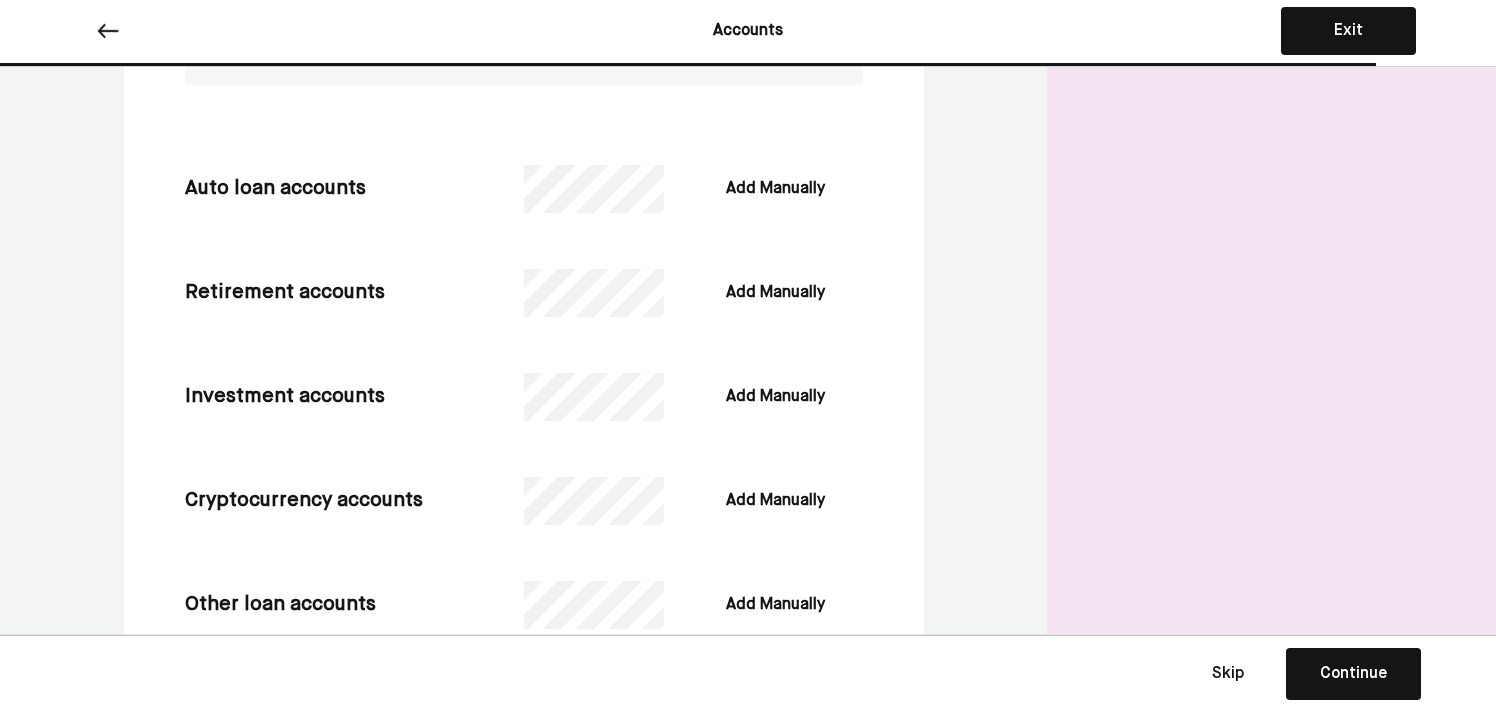 scroll, scrollTop: 1538, scrollLeft: 0, axis: vertical 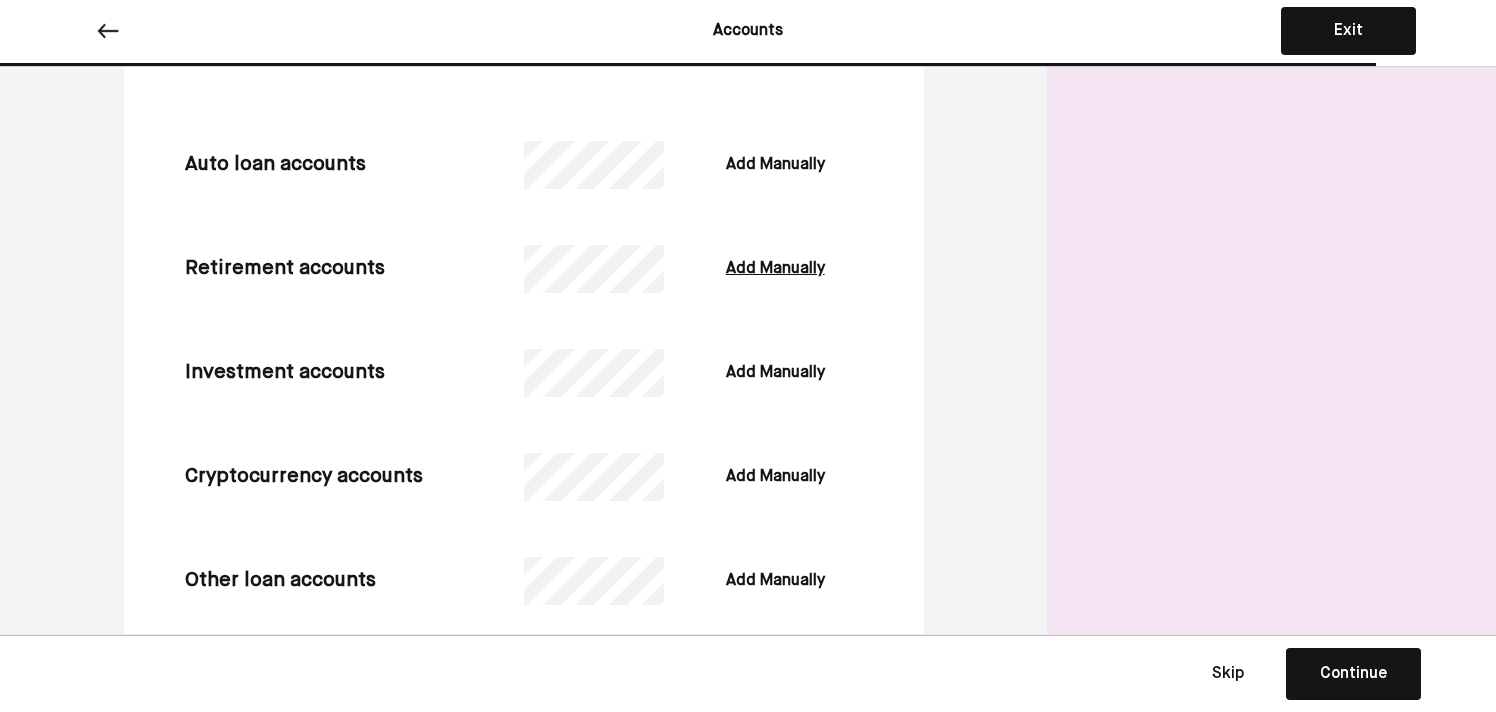 click on "Add Manually" at bounding box center [775, 269] 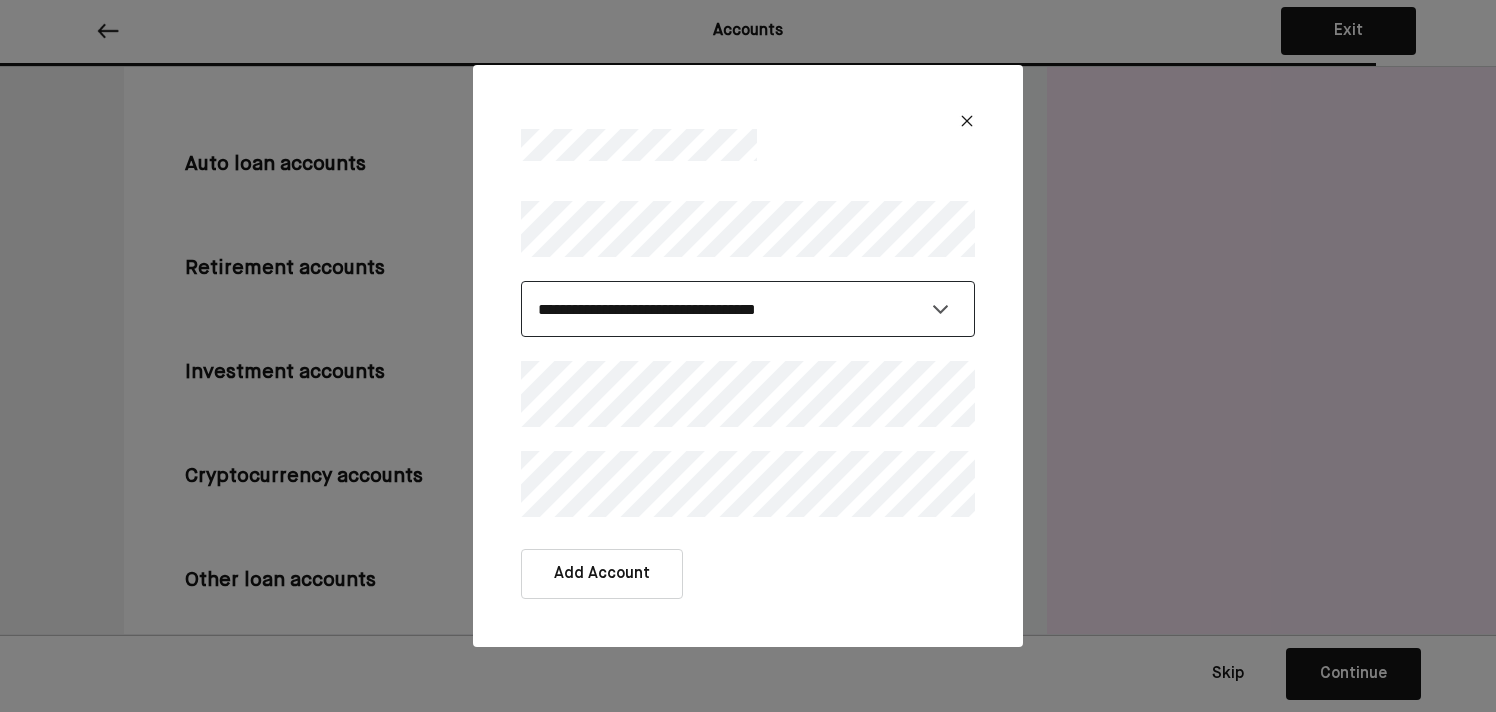 click on "**********" at bounding box center [748, 309] 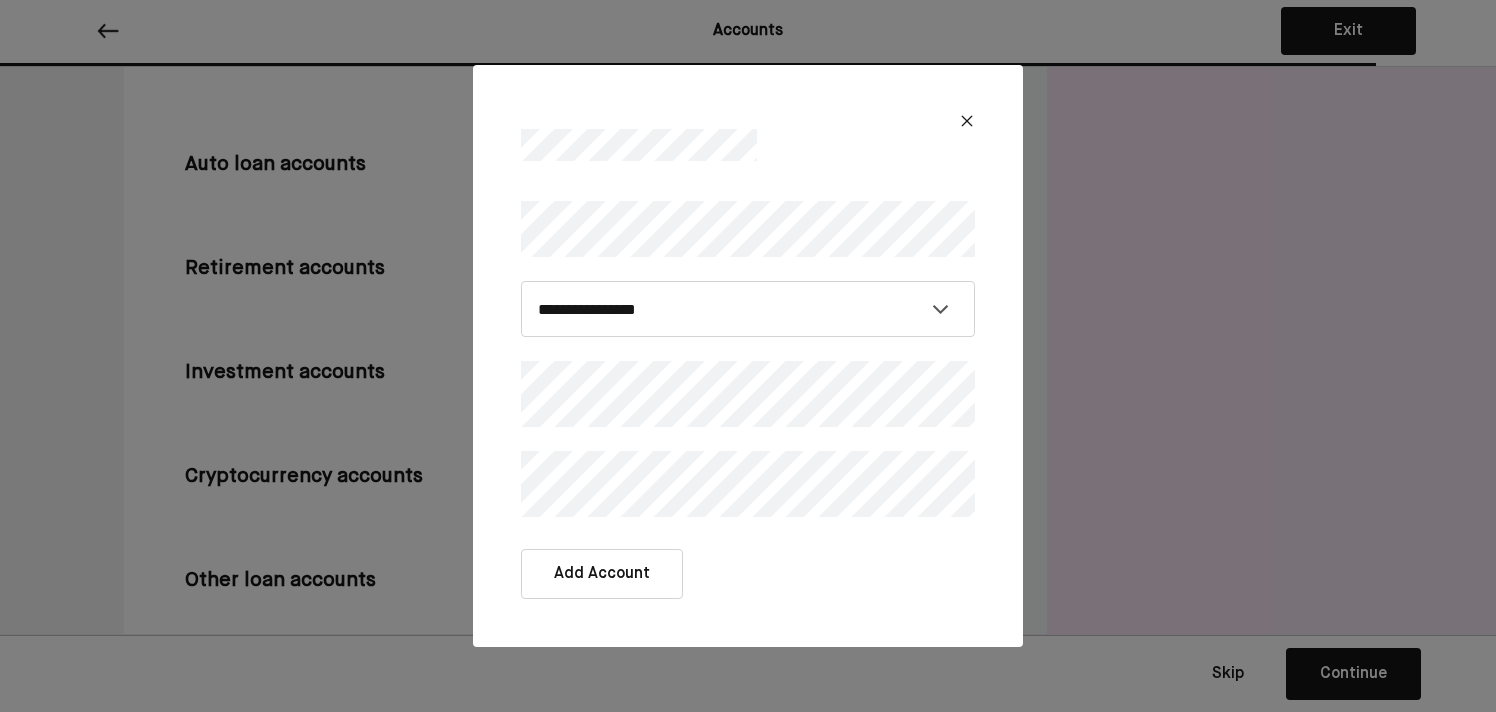 click on "**********" at bounding box center [748, 356] 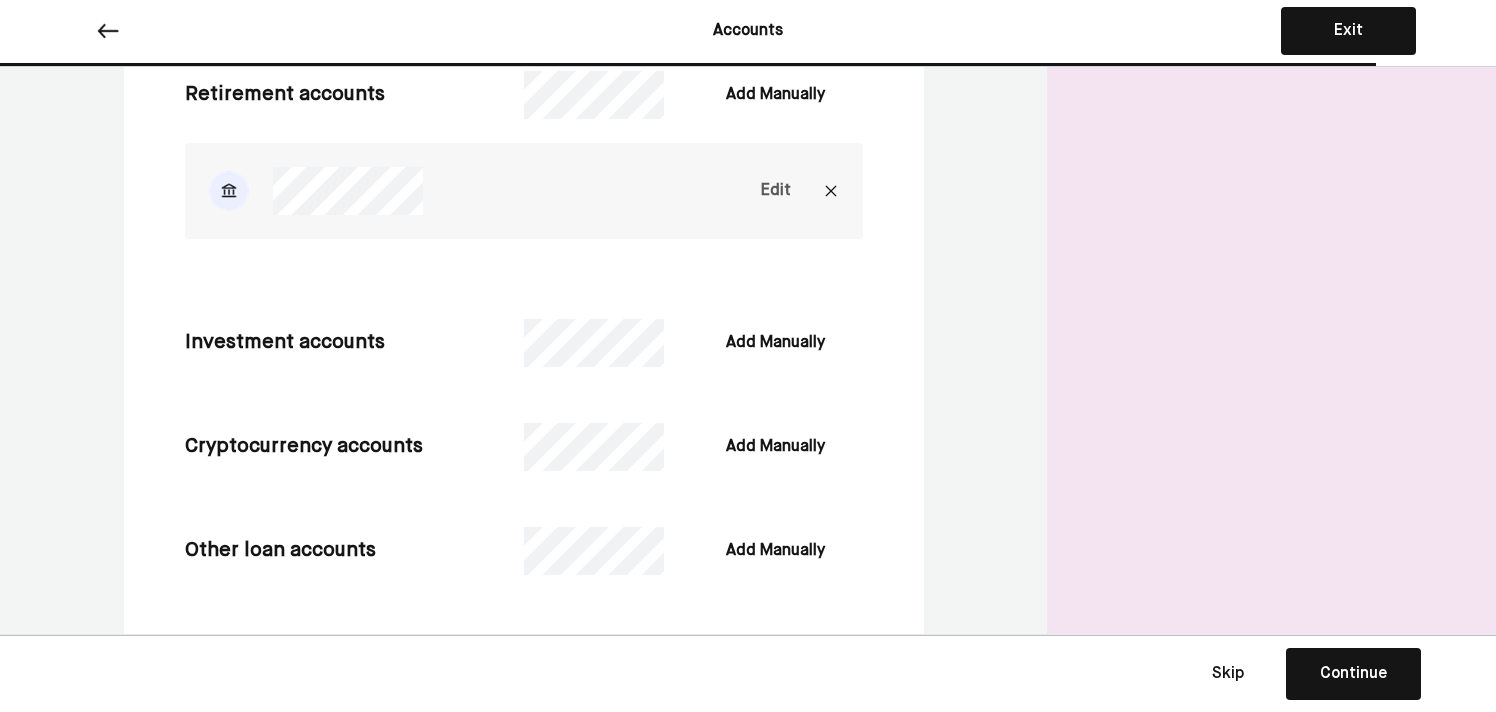 scroll, scrollTop: 1731, scrollLeft: 0, axis: vertical 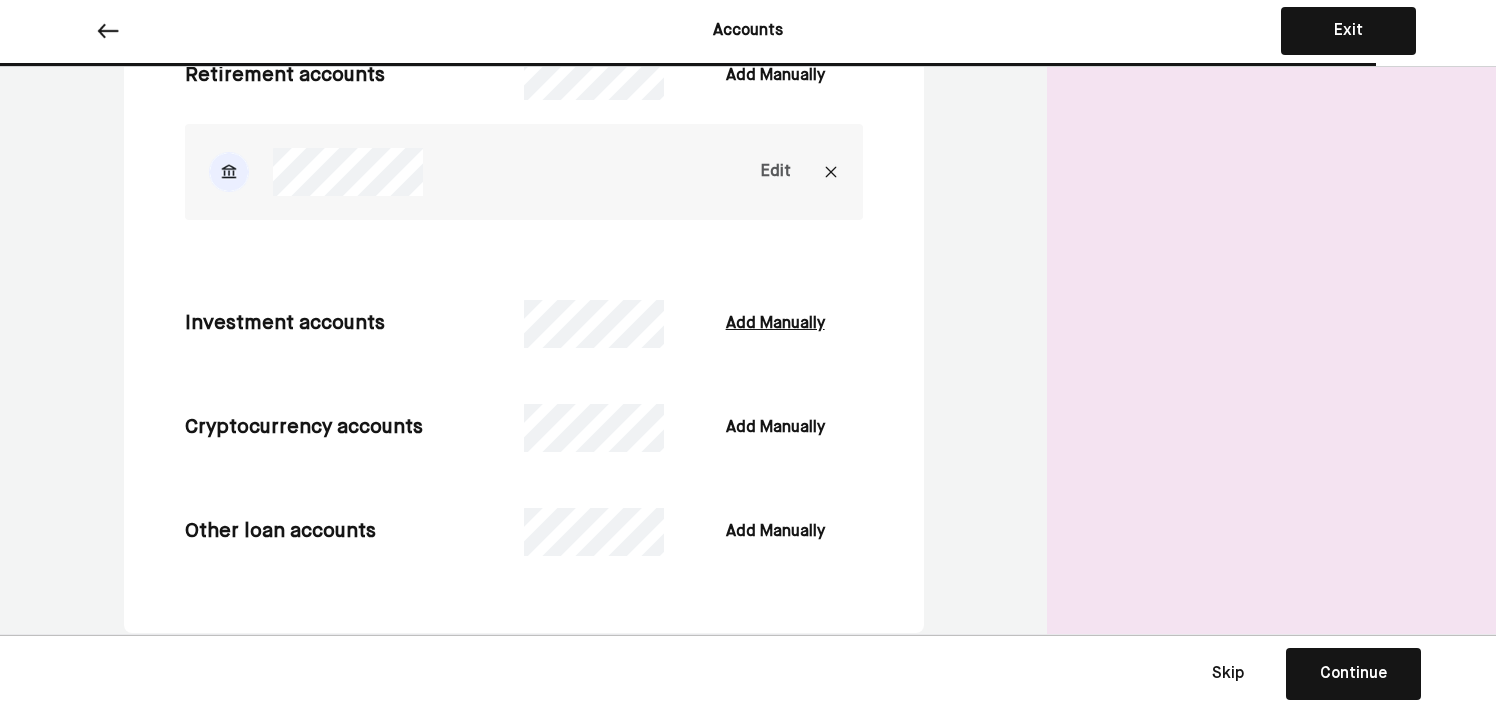 click on "Add Manually" at bounding box center [775, 324] 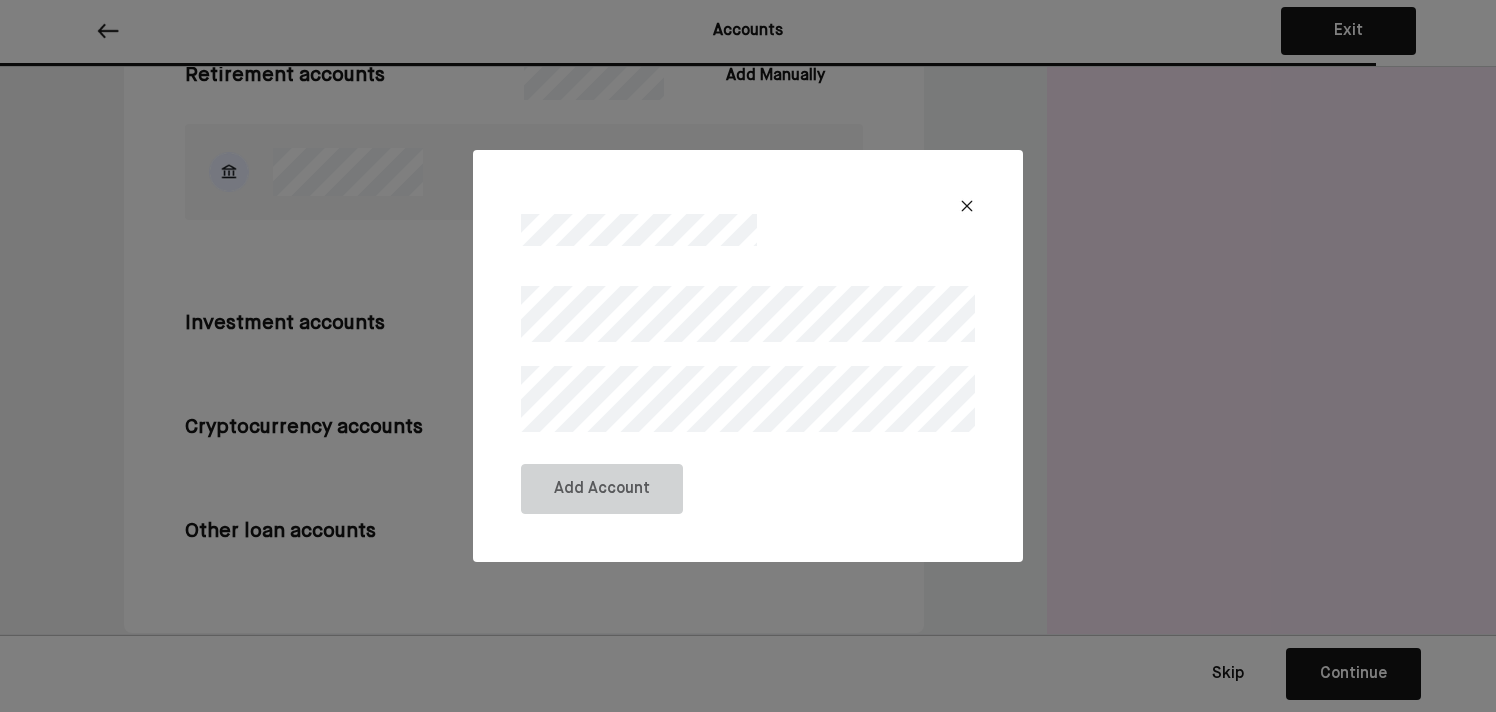 click at bounding box center (967, 206) 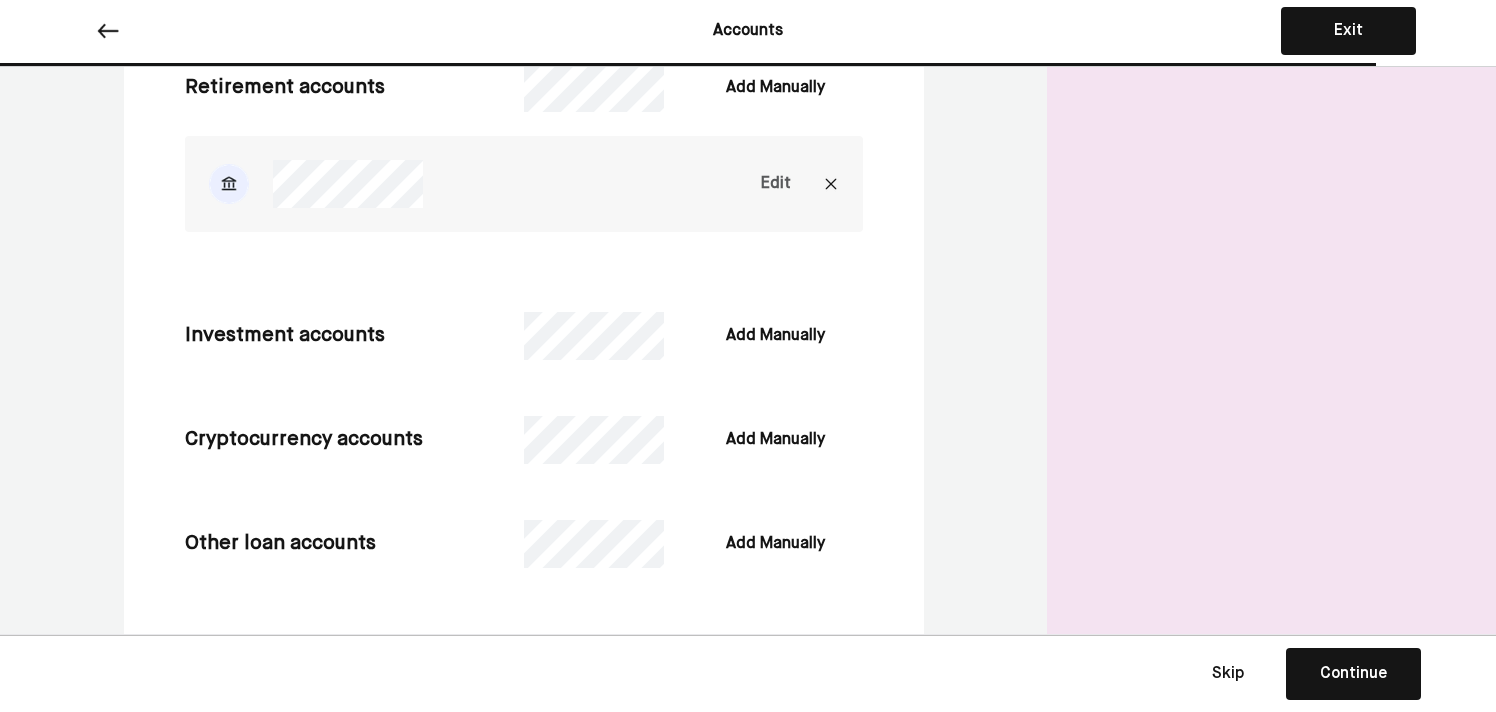 scroll, scrollTop: 1731, scrollLeft: 0, axis: vertical 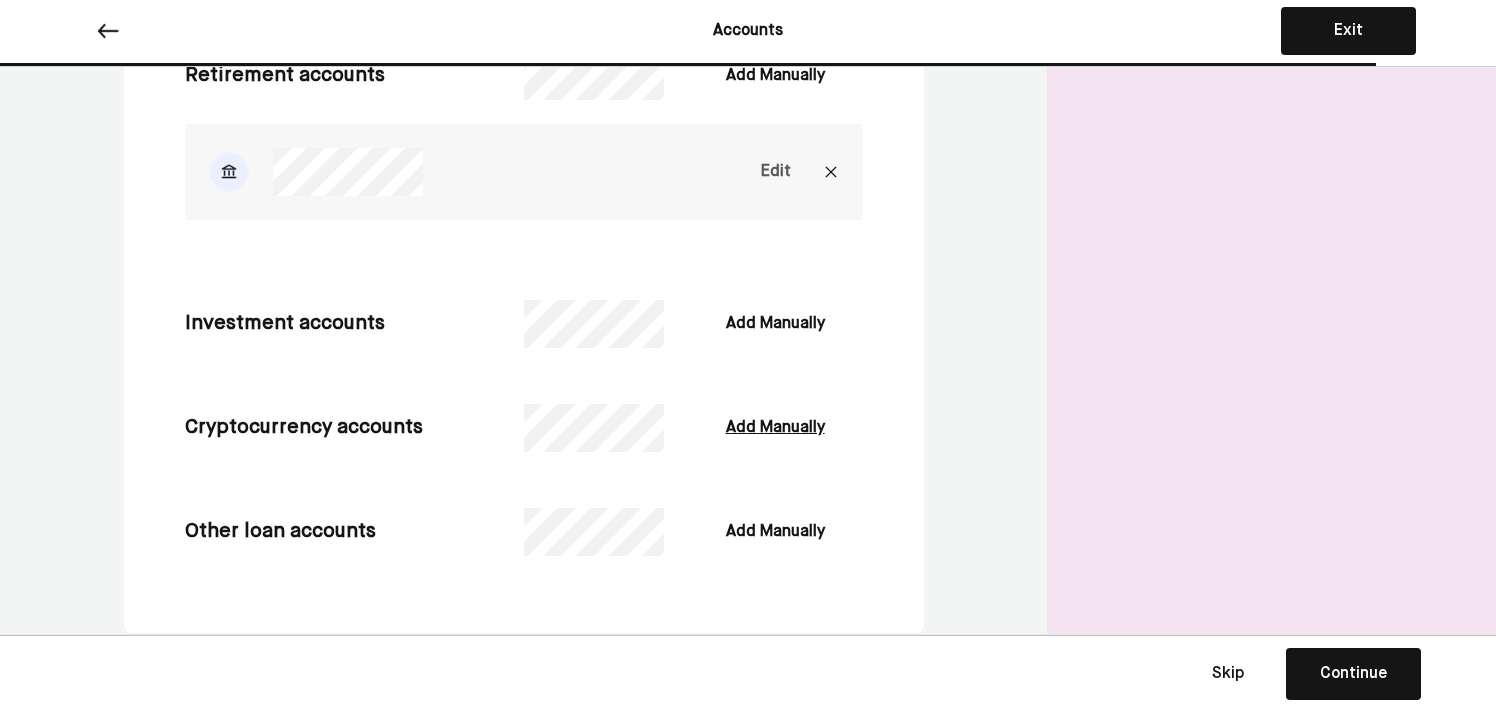 click on "Add Manually" at bounding box center (775, 428) 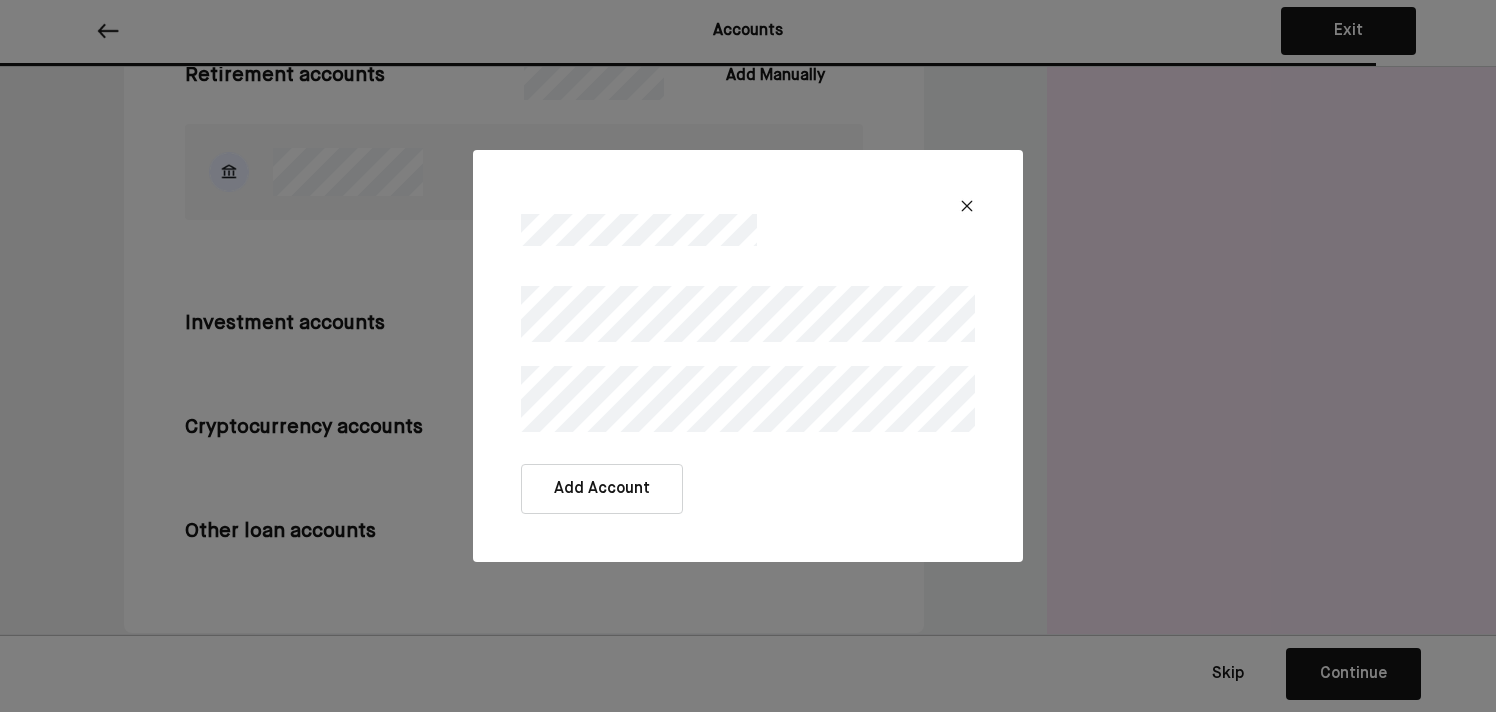 click on "Add Account" at bounding box center (602, 489) 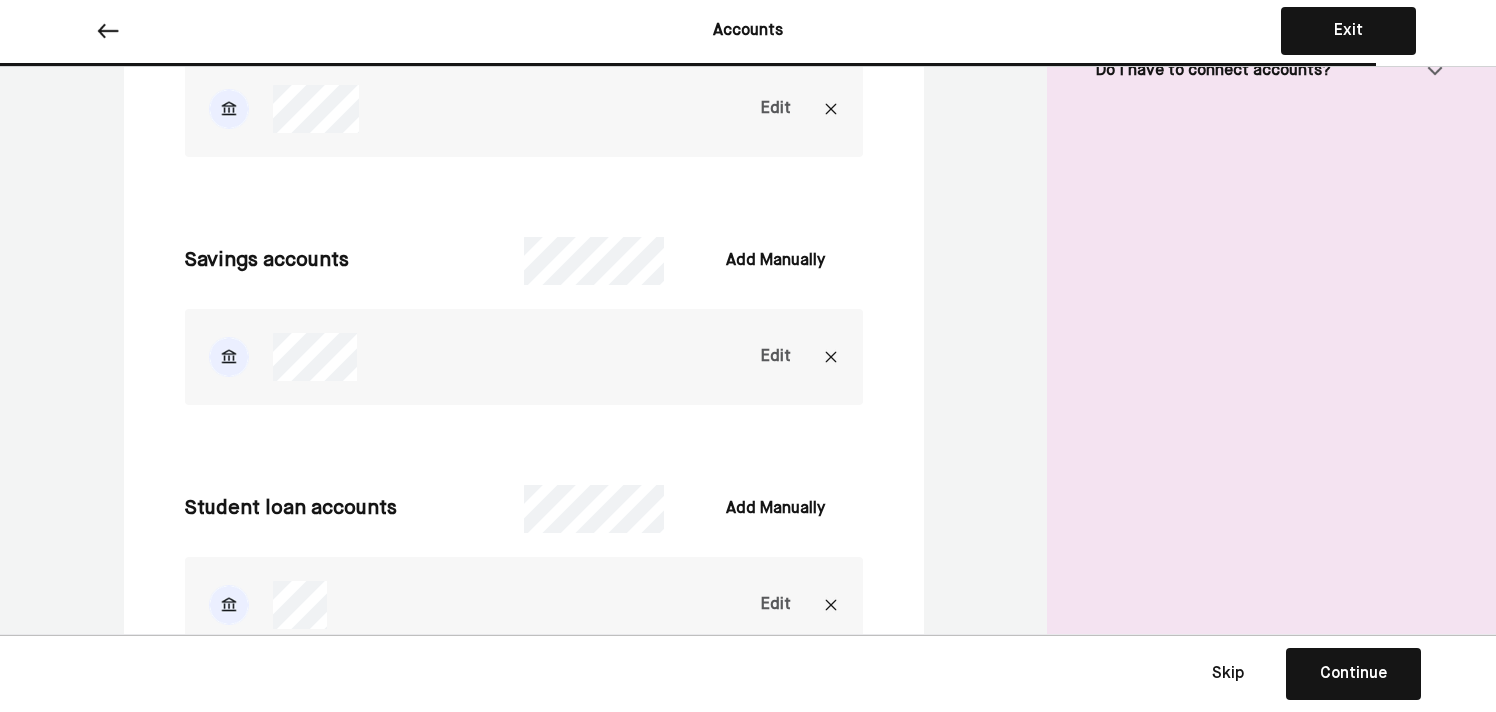 scroll, scrollTop: 448, scrollLeft: 0, axis: vertical 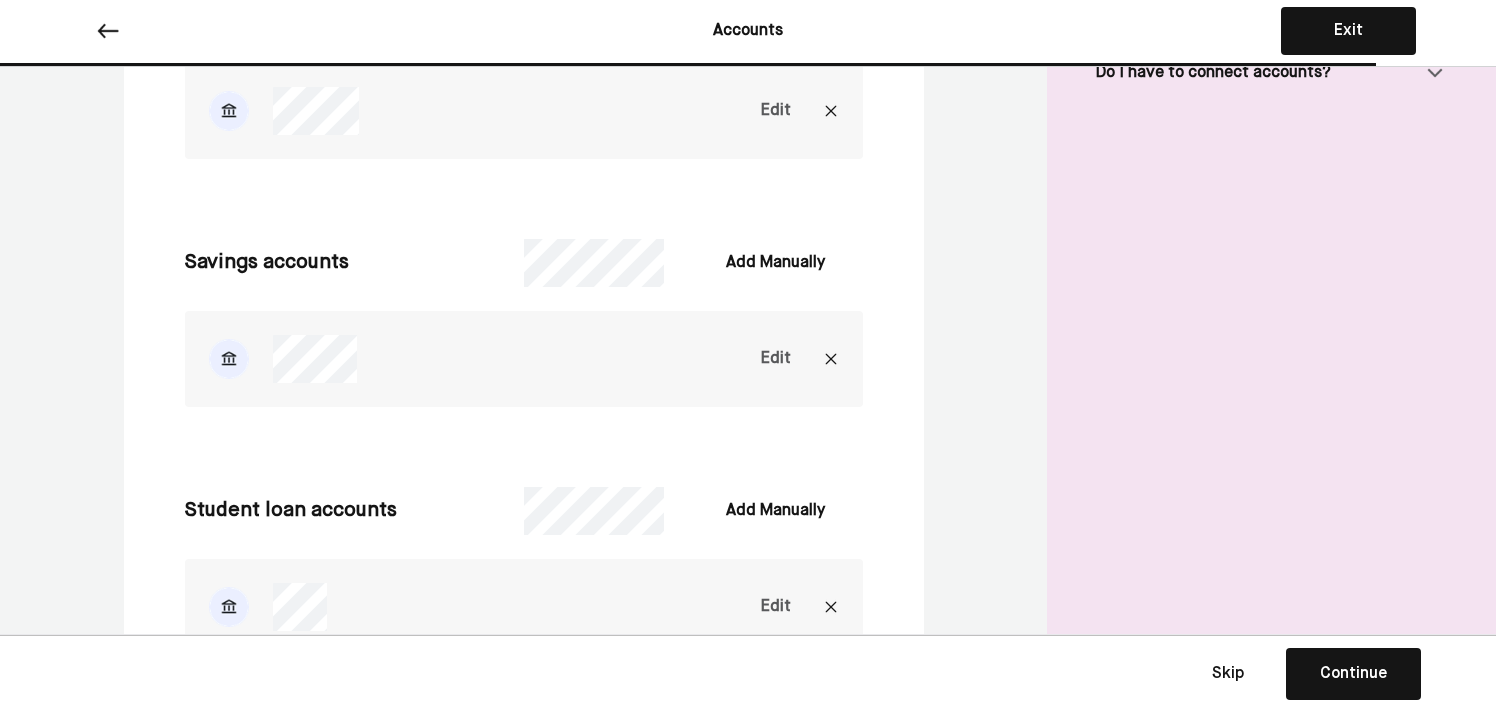 click at bounding box center [831, 359] 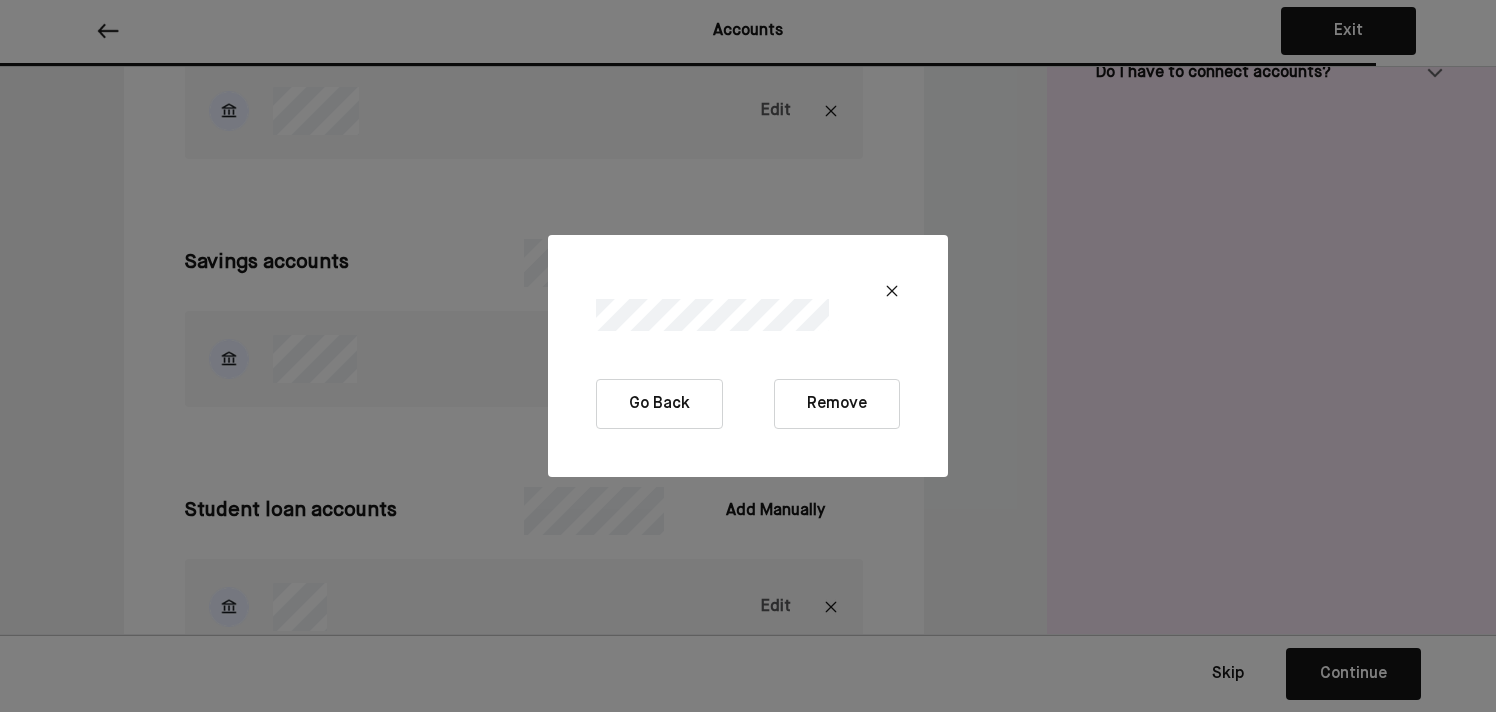 click at bounding box center [892, 291] 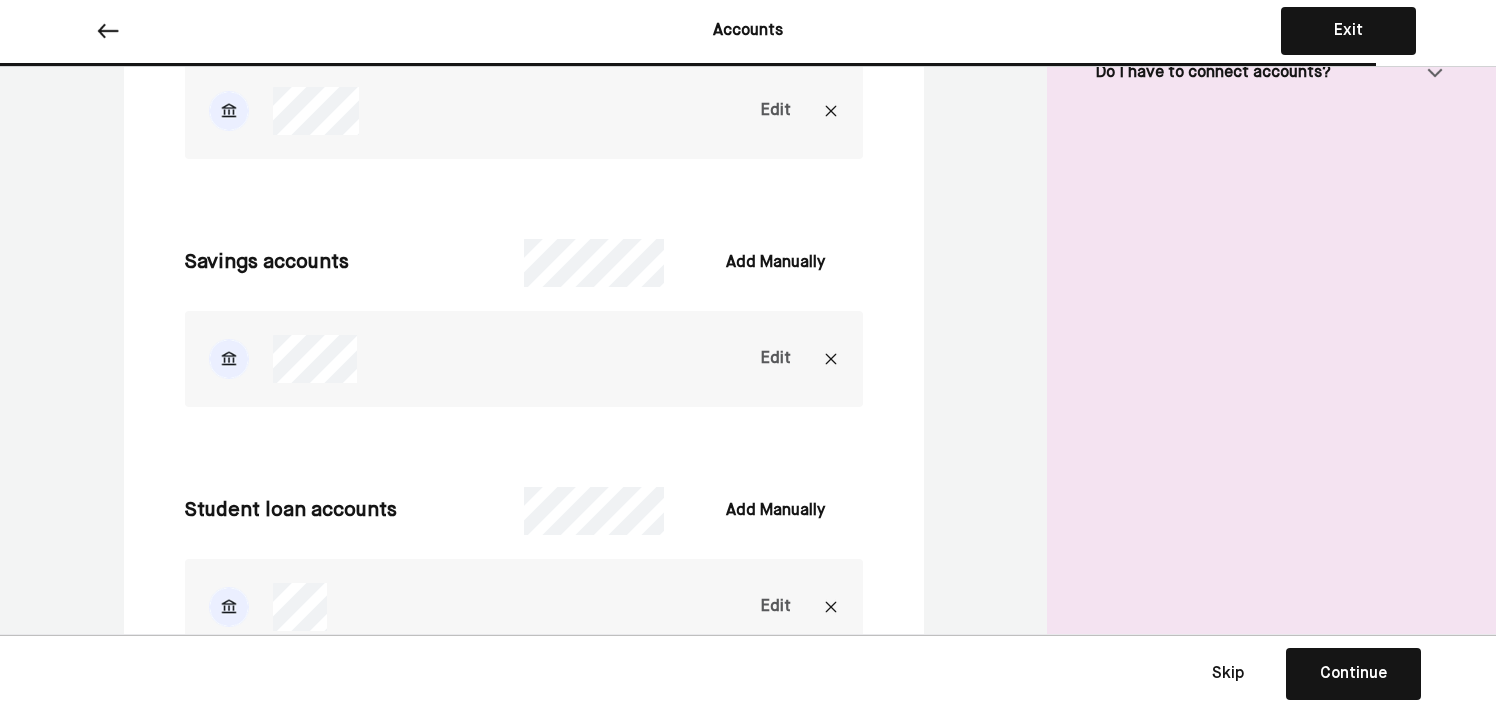 click on "Edit" at bounding box center (776, 359) 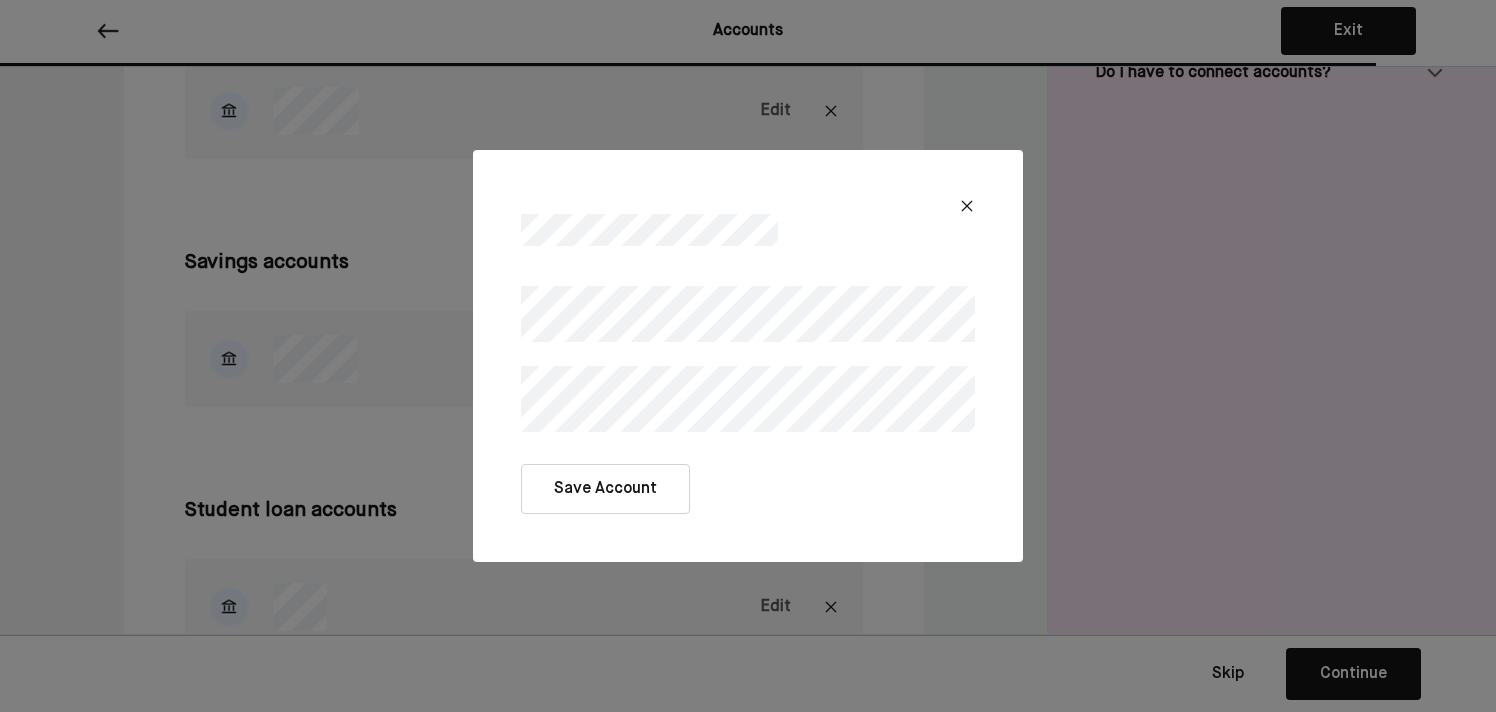click at bounding box center (748, 355) 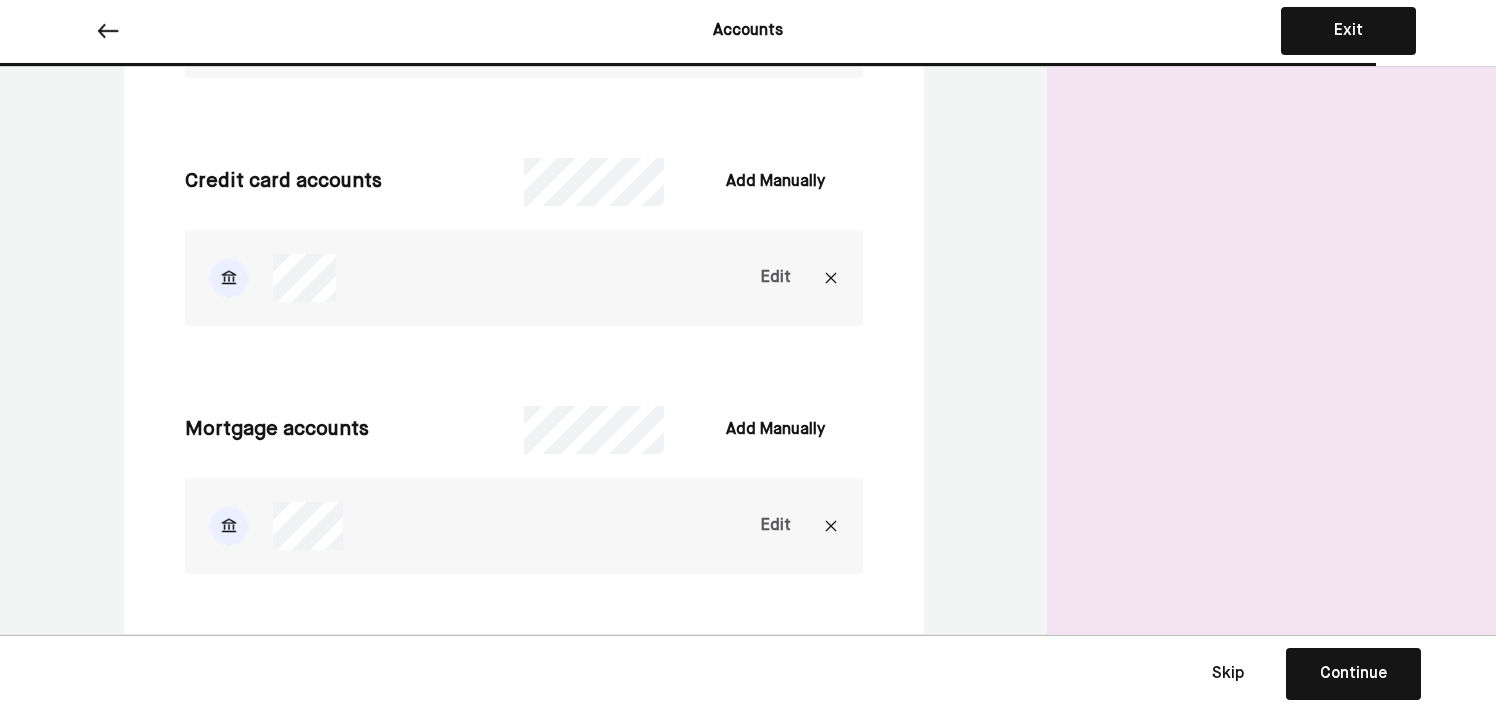 scroll, scrollTop: 1038, scrollLeft: 0, axis: vertical 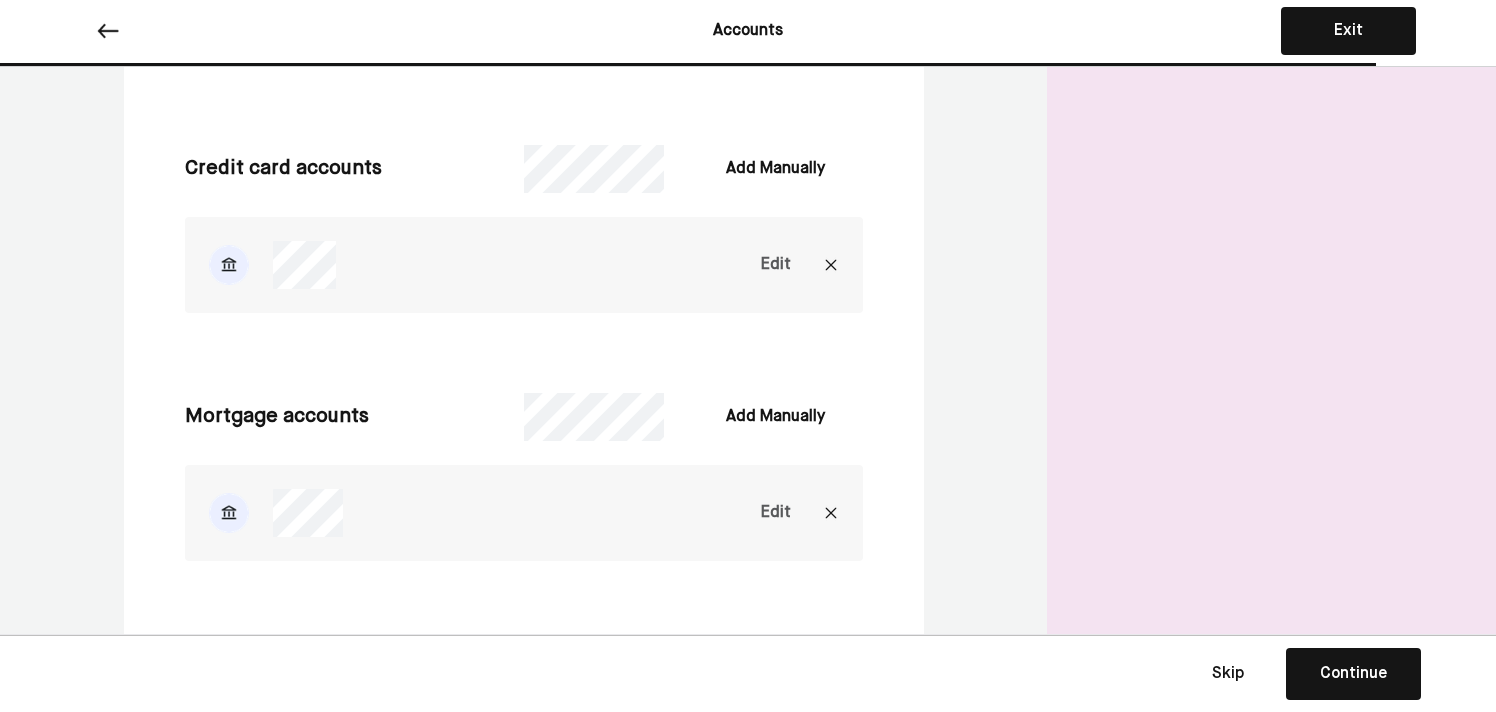 click on "Edit" at bounding box center [776, 265] 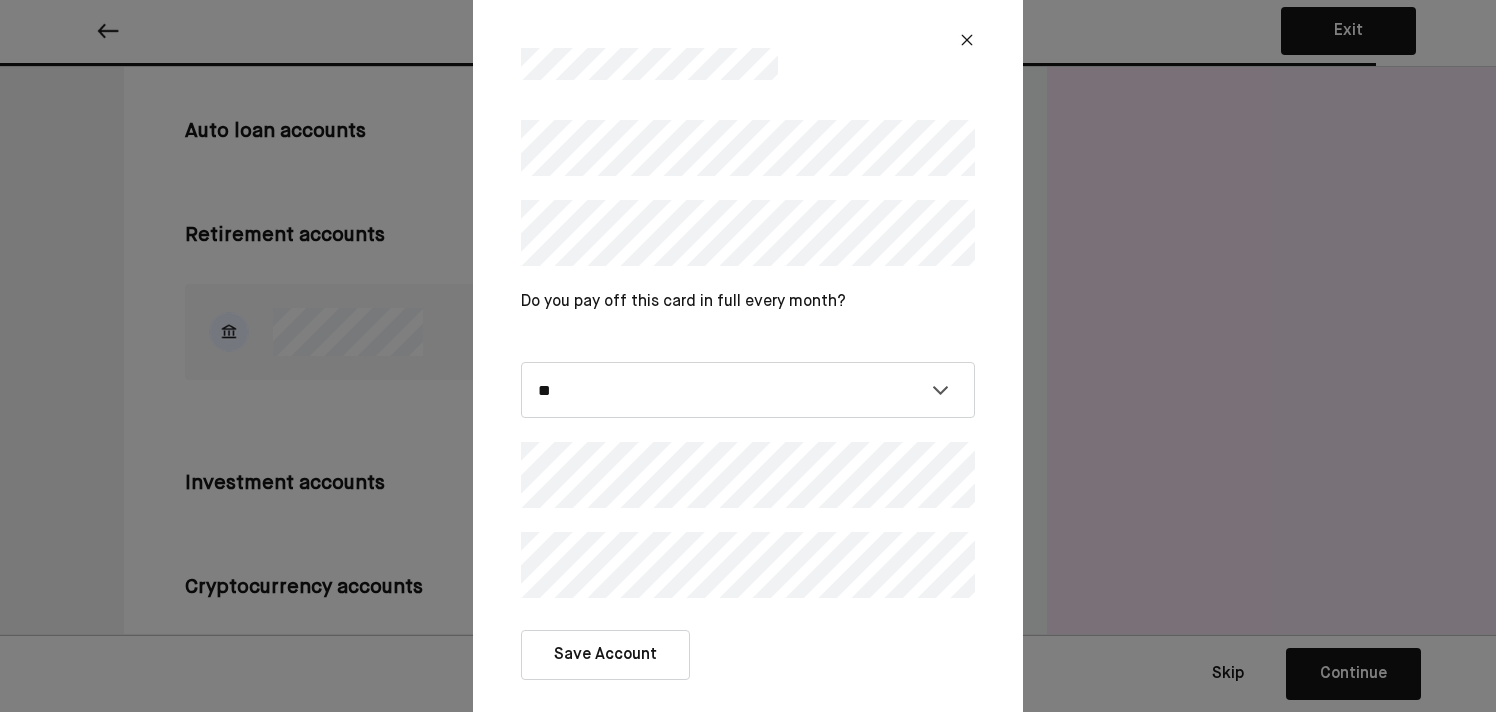 scroll, scrollTop: 1875, scrollLeft: 0, axis: vertical 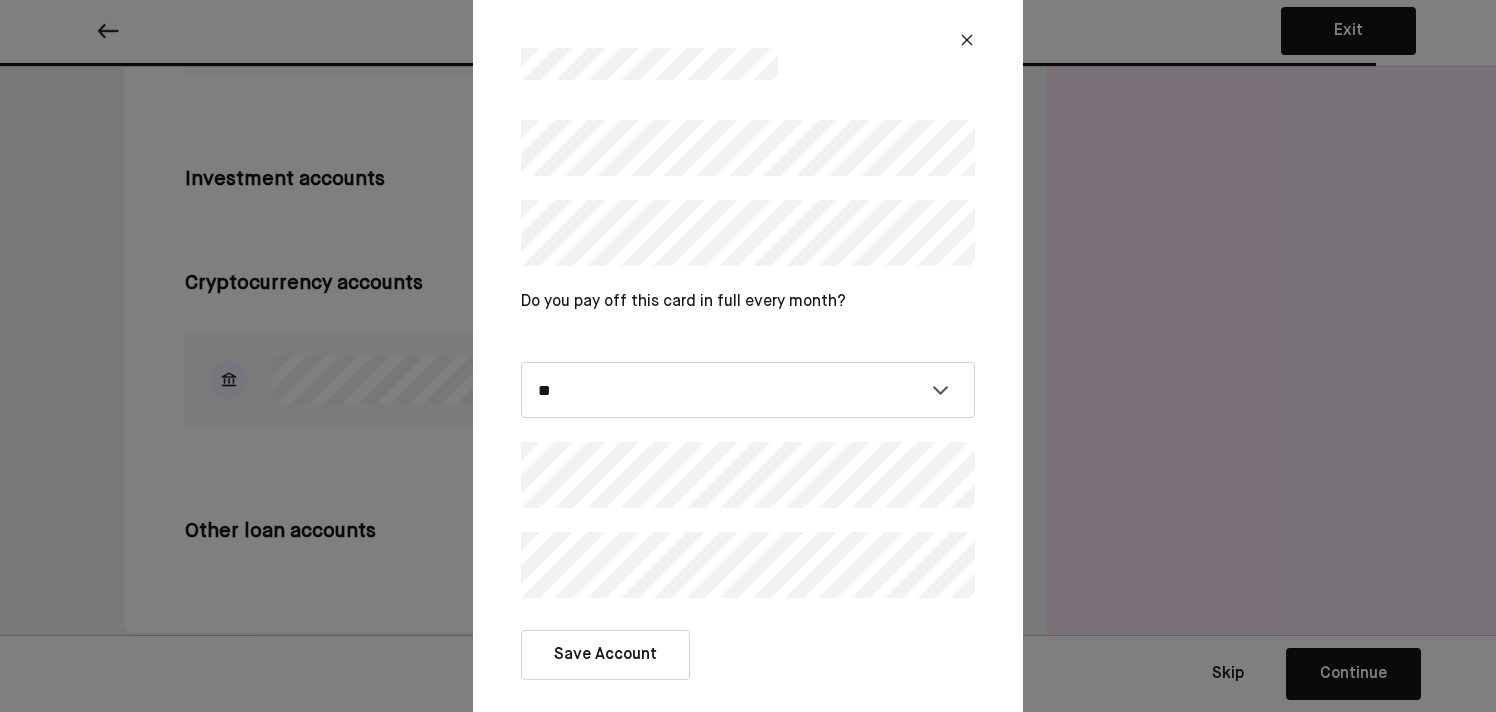 click on "Save Account" at bounding box center (605, 655) 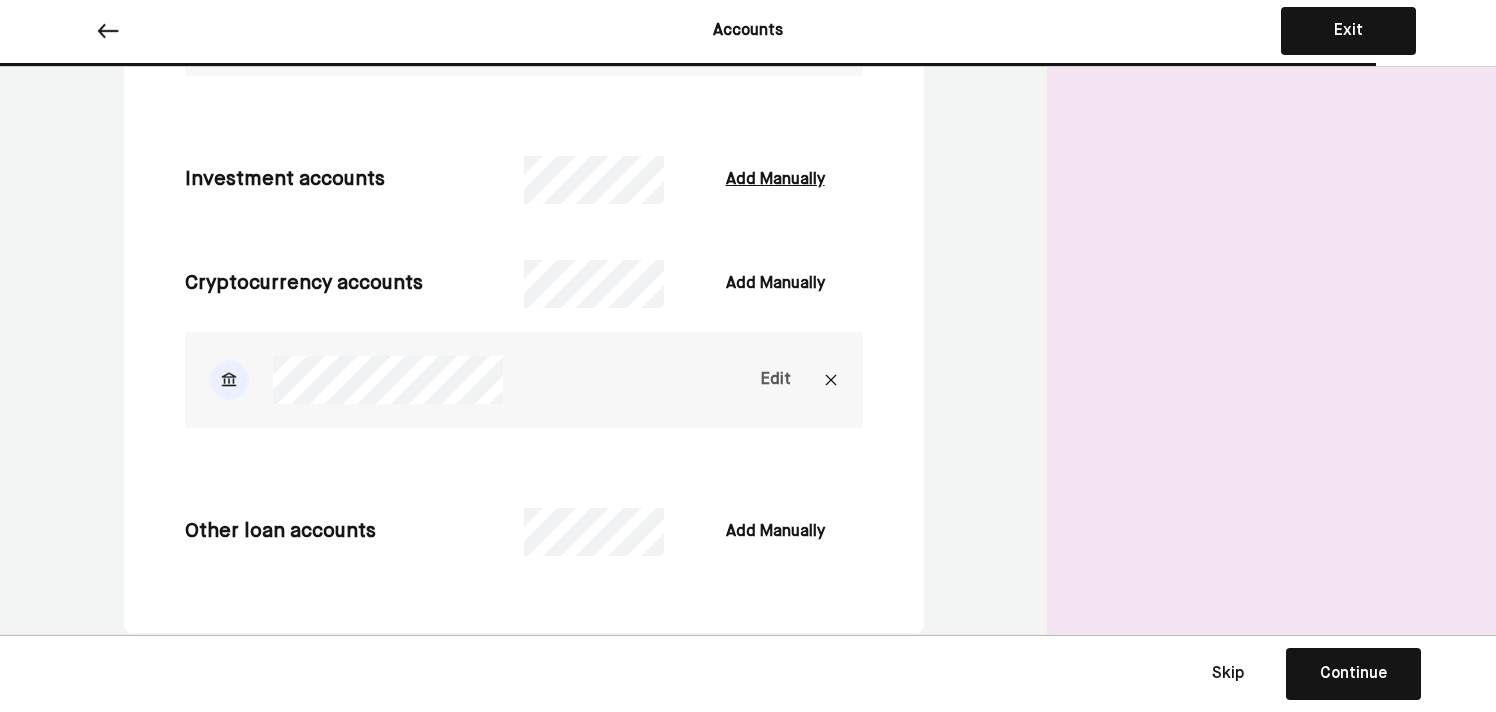 click on "Add Manually" at bounding box center [775, 180] 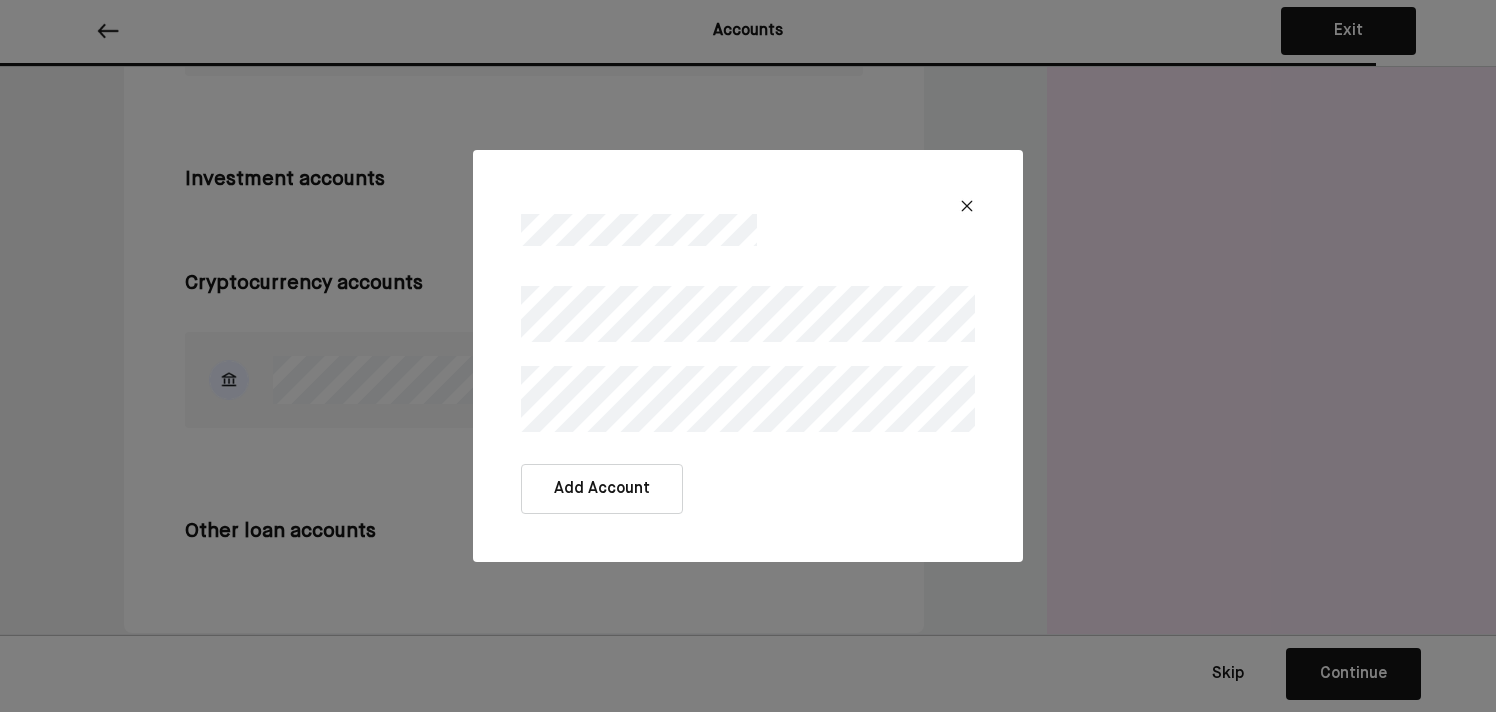 click on "Add Account" at bounding box center (602, 489) 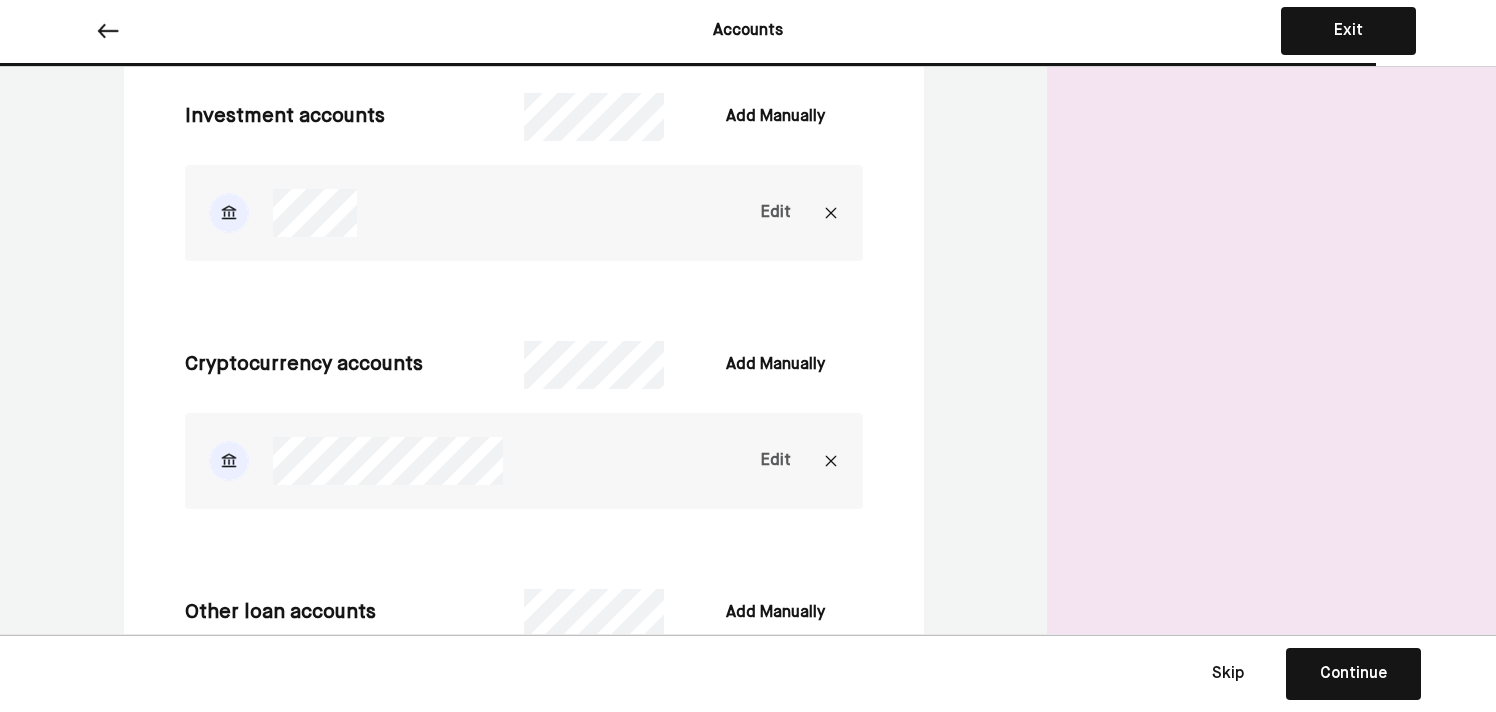 scroll, scrollTop: 2019, scrollLeft: 0, axis: vertical 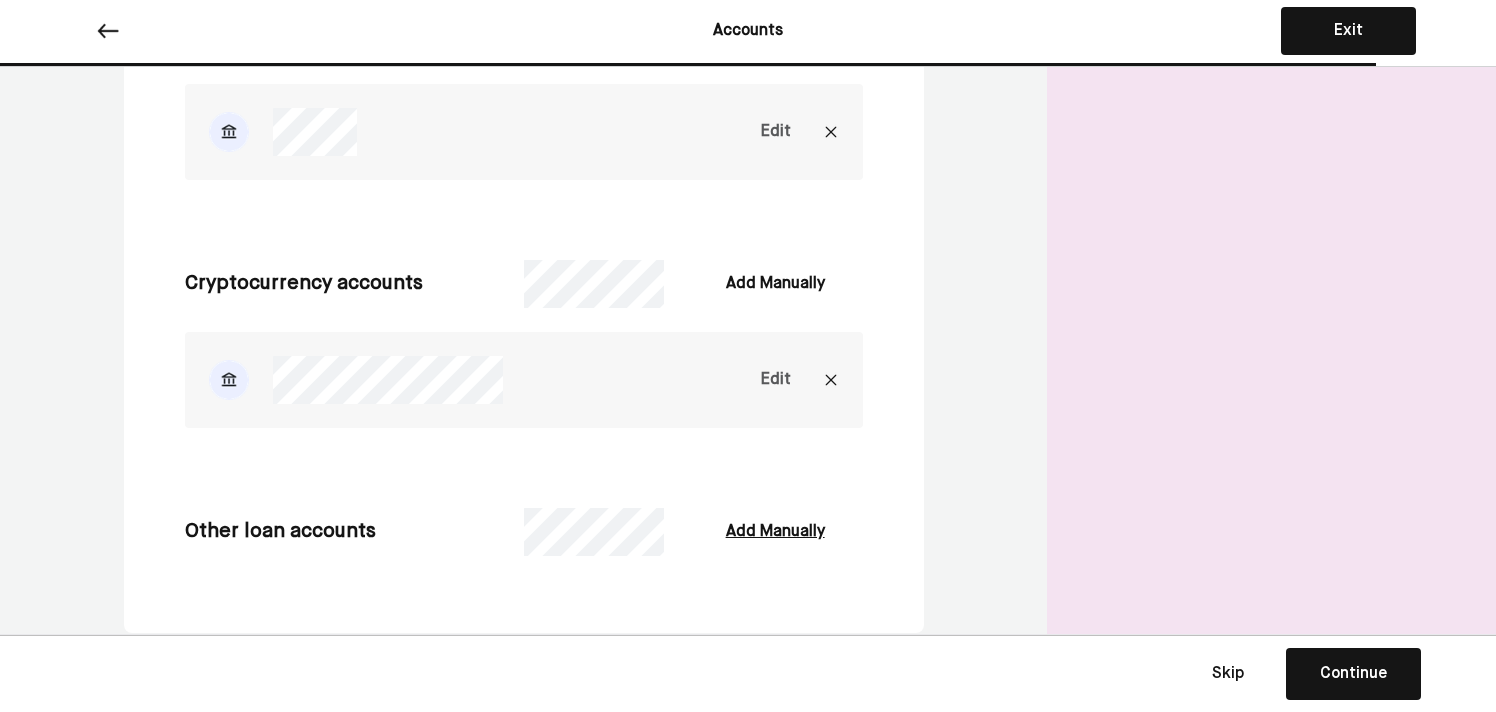 click on "Add Manually" at bounding box center (775, 532) 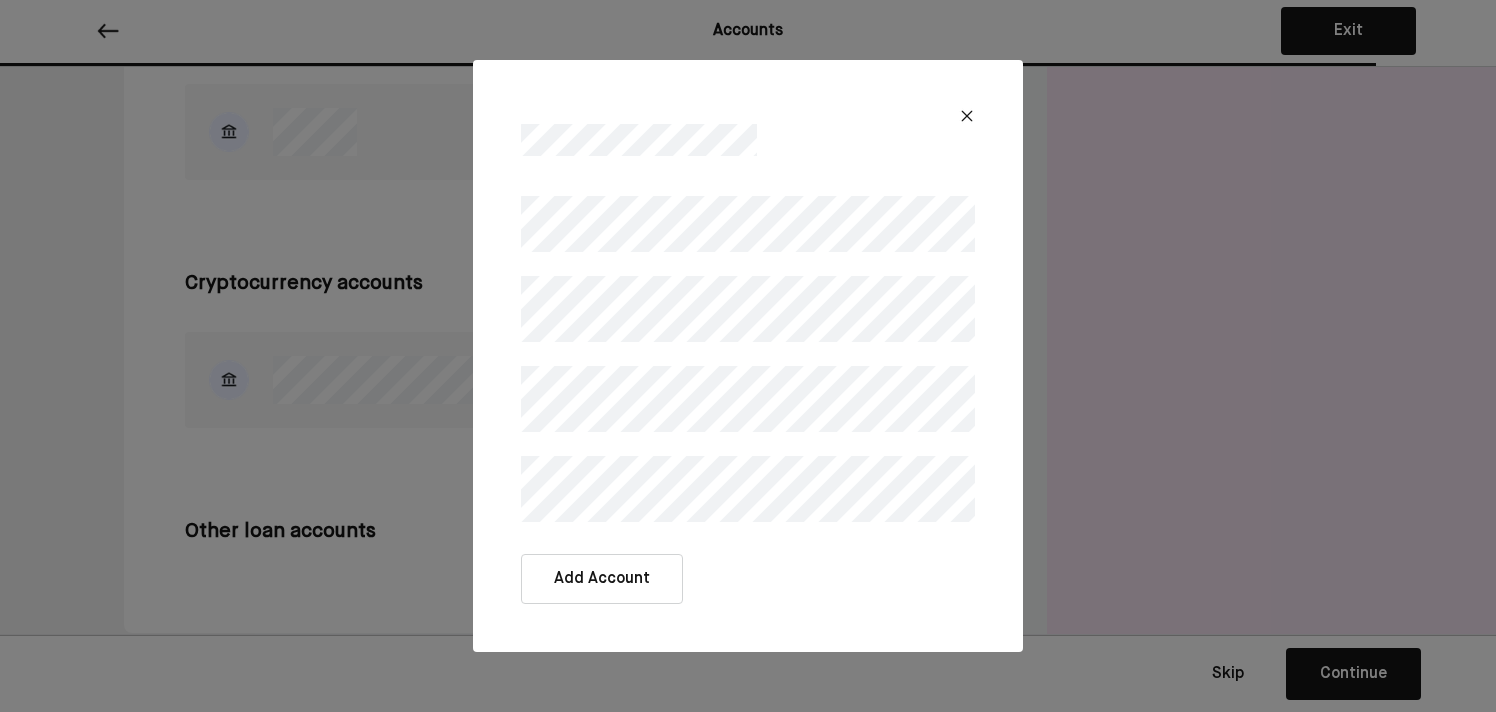 click on "Add Account" at bounding box center (602, 579) 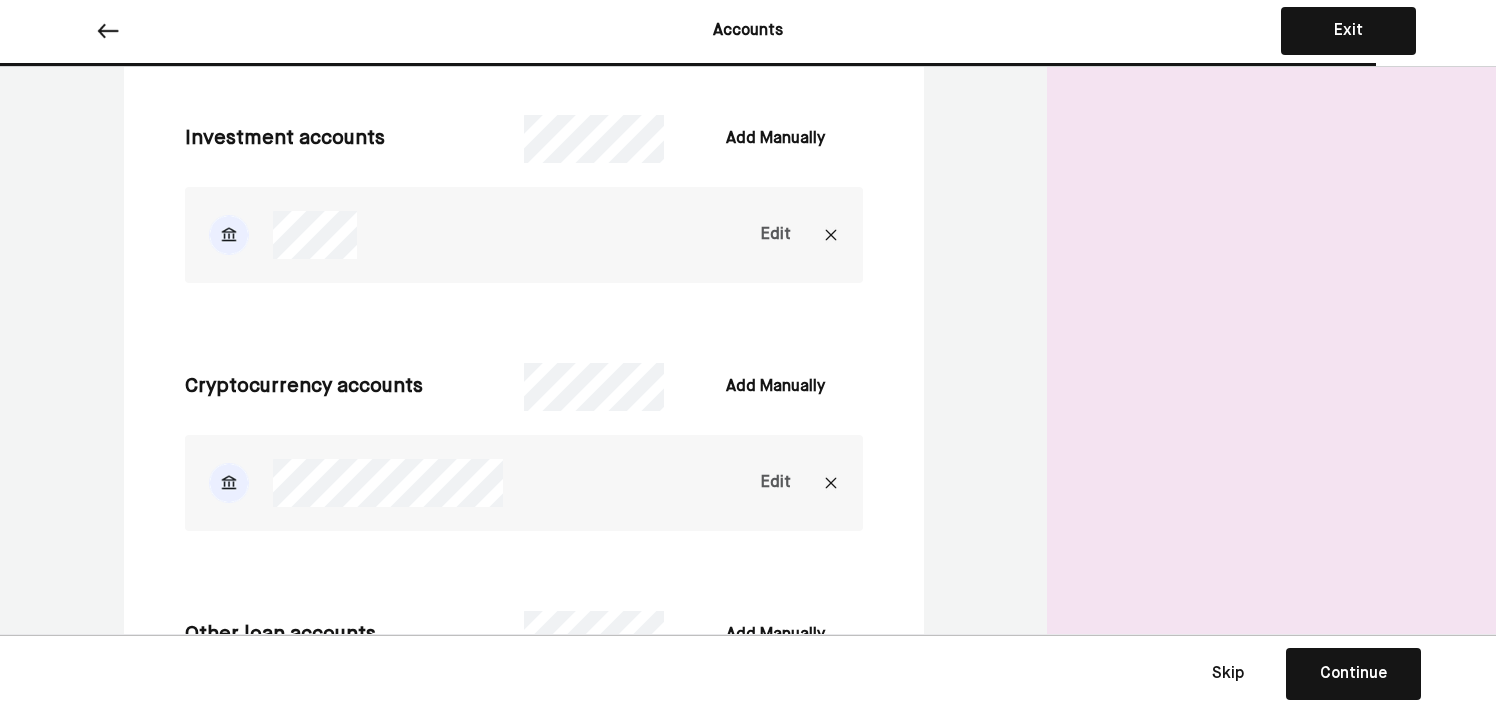 scroll, scrollTop: 1886, scrollLeft: 0, axis: vertical 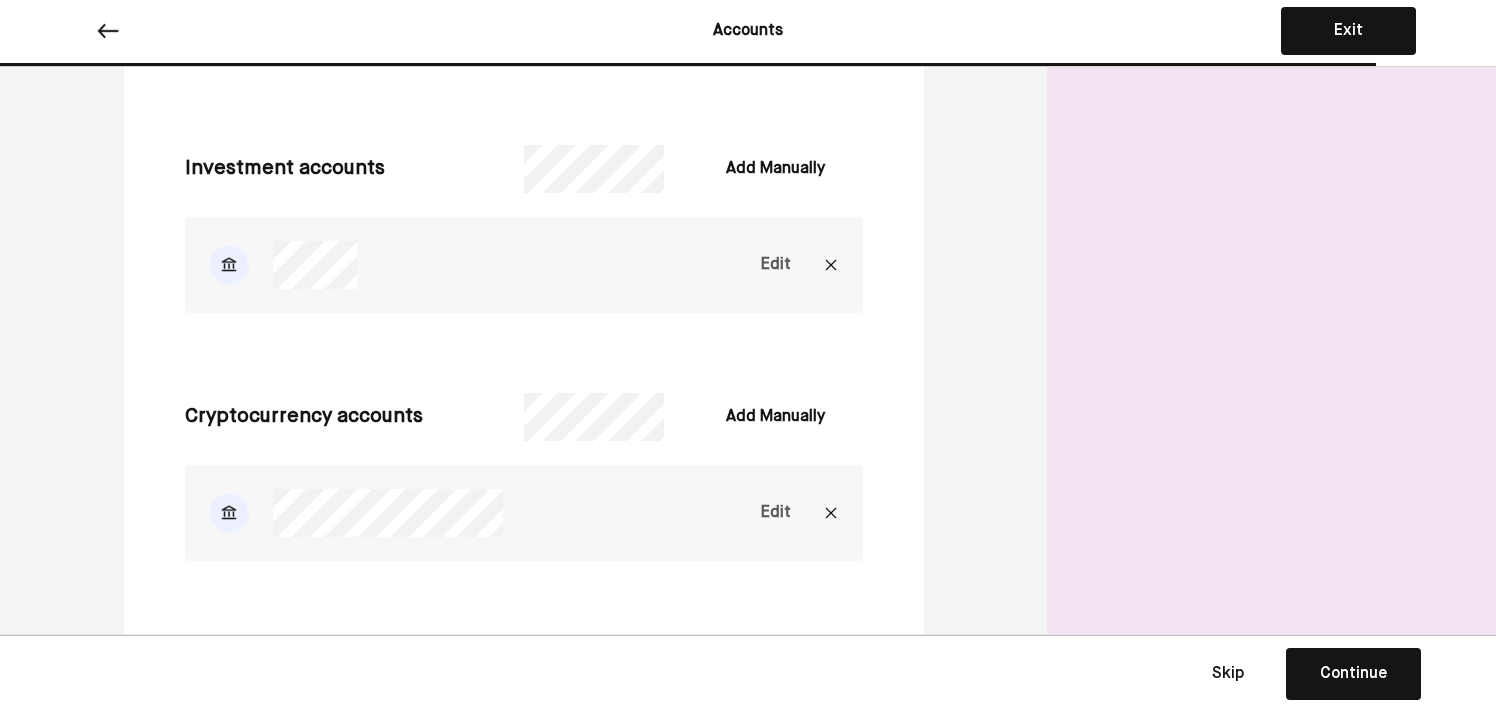 click on "Continue" at bounding box center (1353, 674) 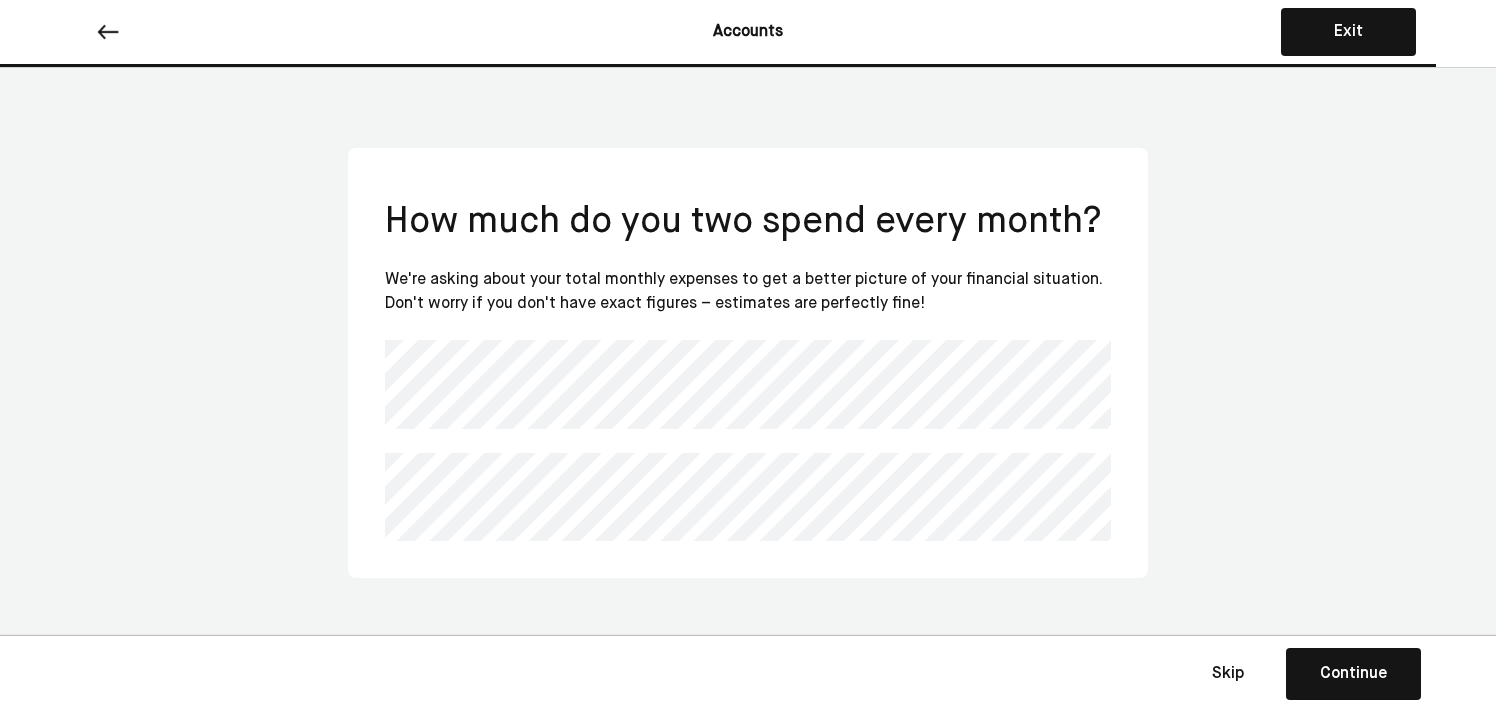 click on "How much do you two spend every month? We're asking about your total monthly expenses to get a better picture of your financial situation. Don't worry if you don't have exact figures – estimates are perfectly fine!" at bounding box center (748, 363) 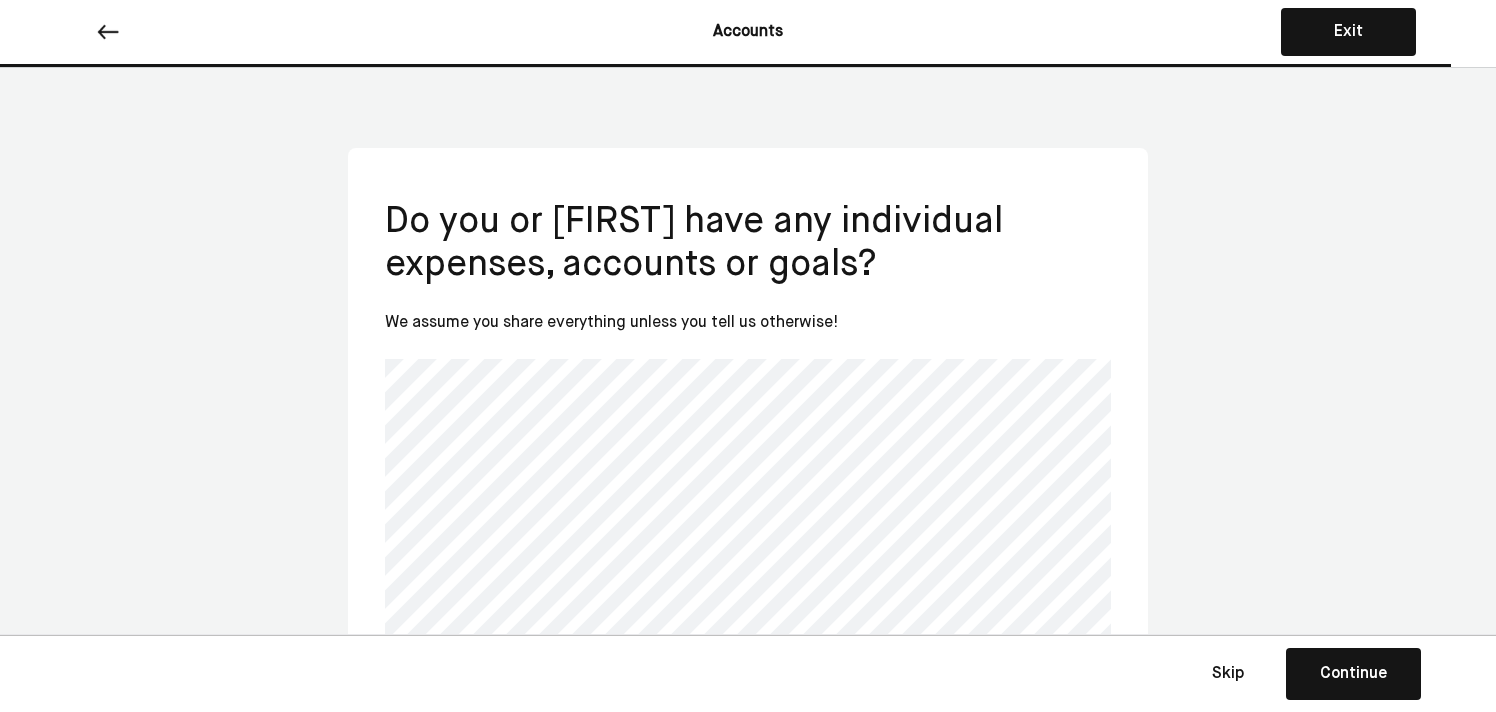 click on "Continue" at bounding box center (1353, 674) 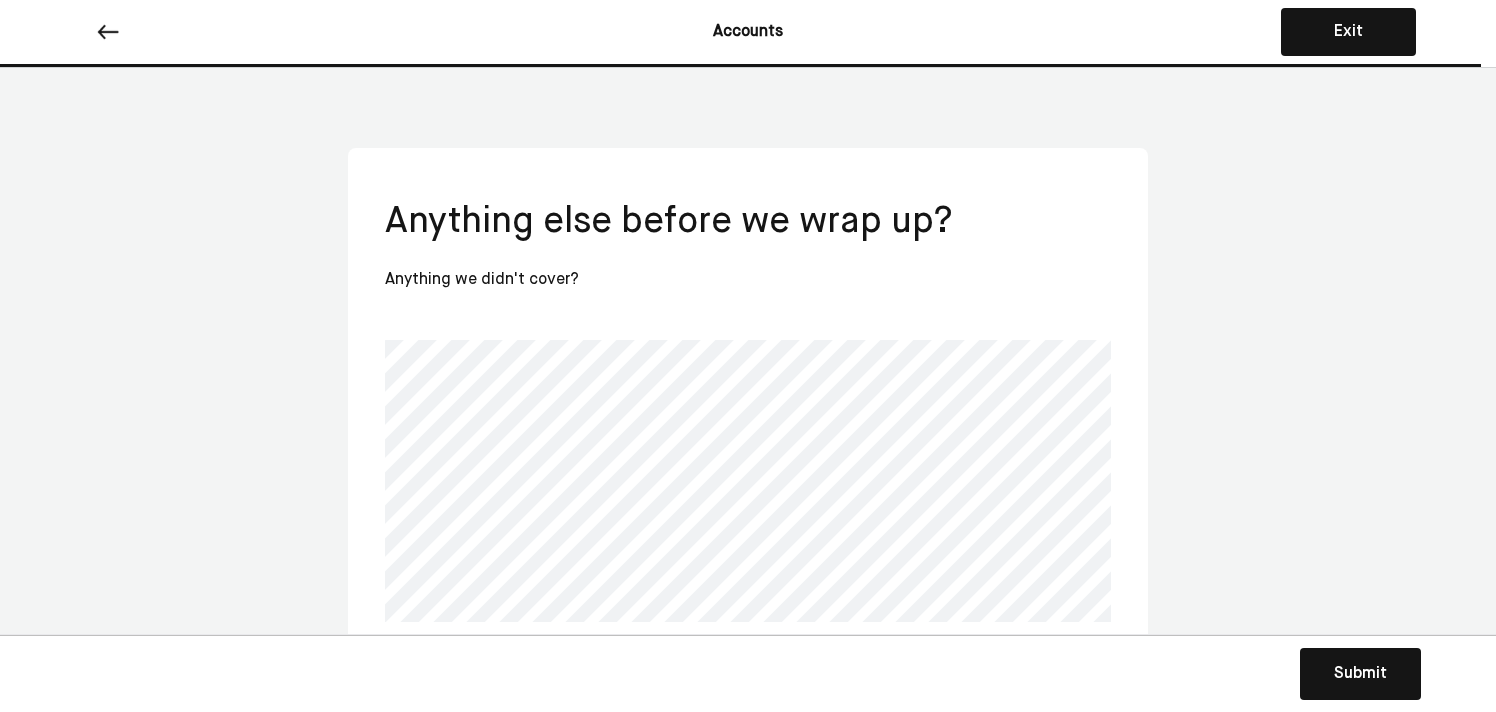 scroll, scrollTop: 27, scrollLeft: 0, axis: vertical 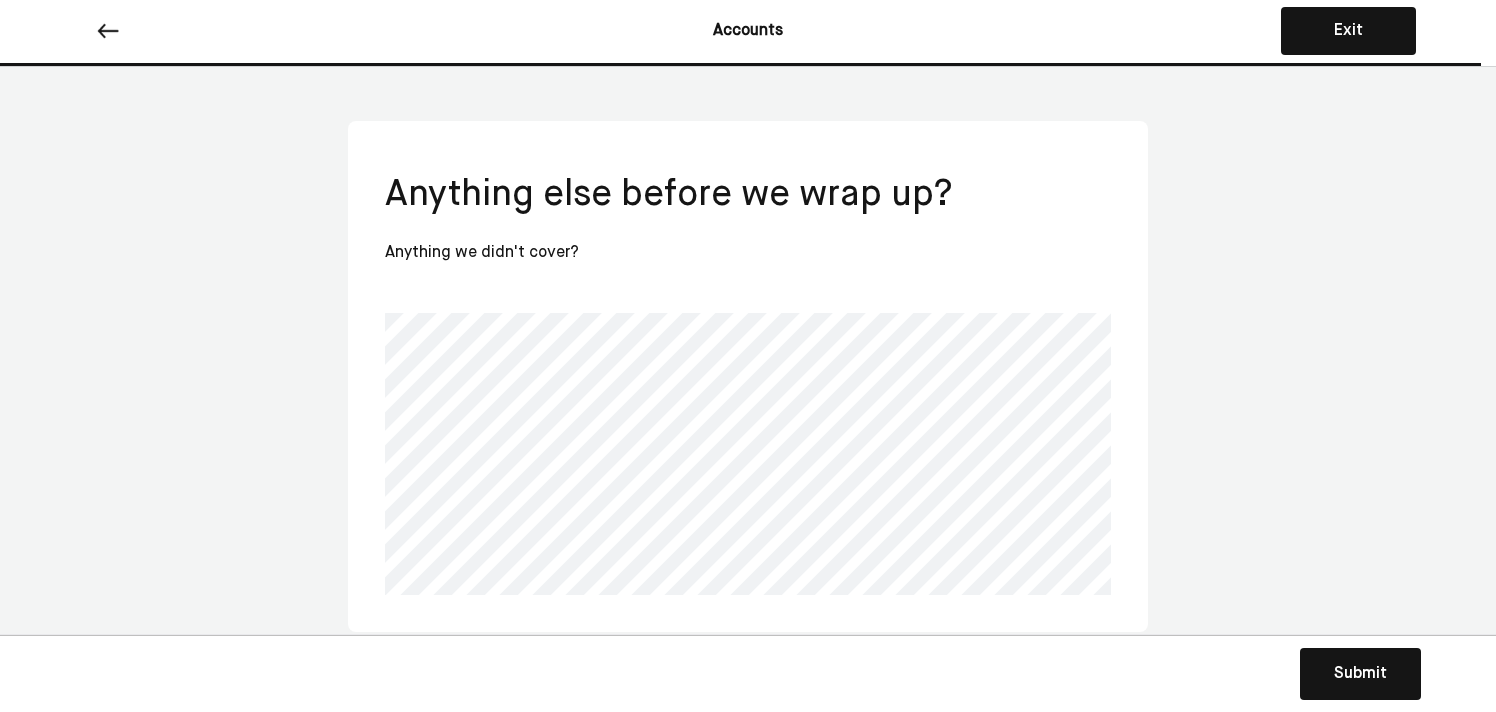 click on "Submit" at bounding box center [1360, 674] 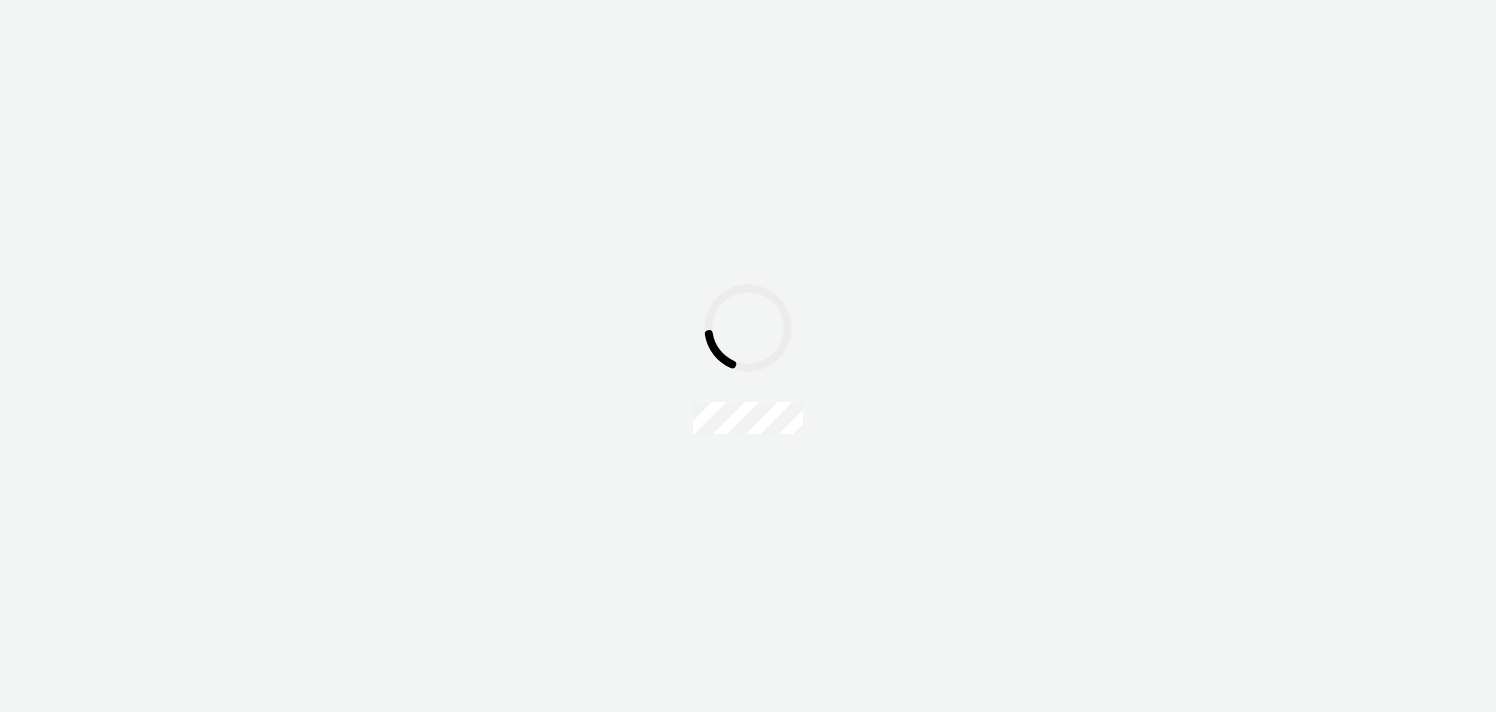 scroll, scrollTop: 0, scrollLeft: 0, axis: both 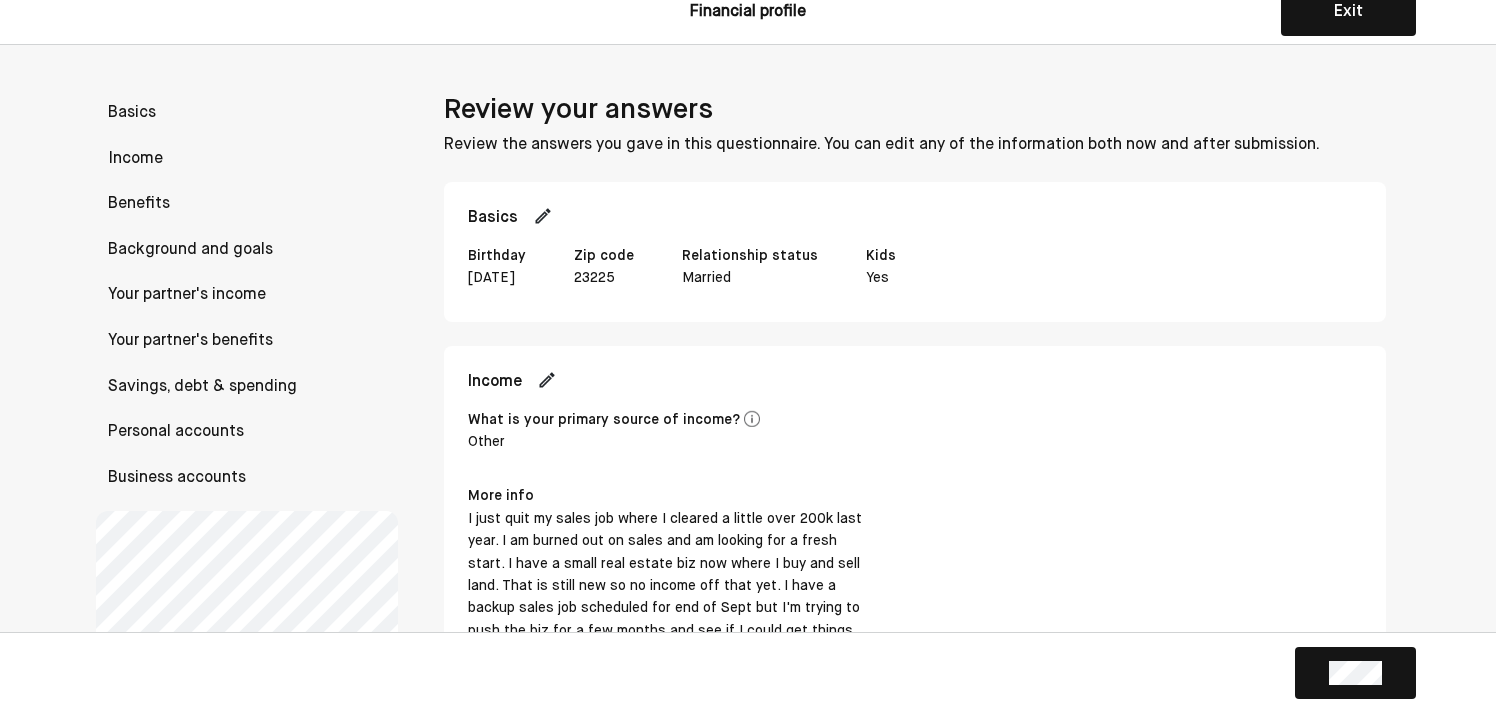 click on "Income" at bounding box center [247, 160] 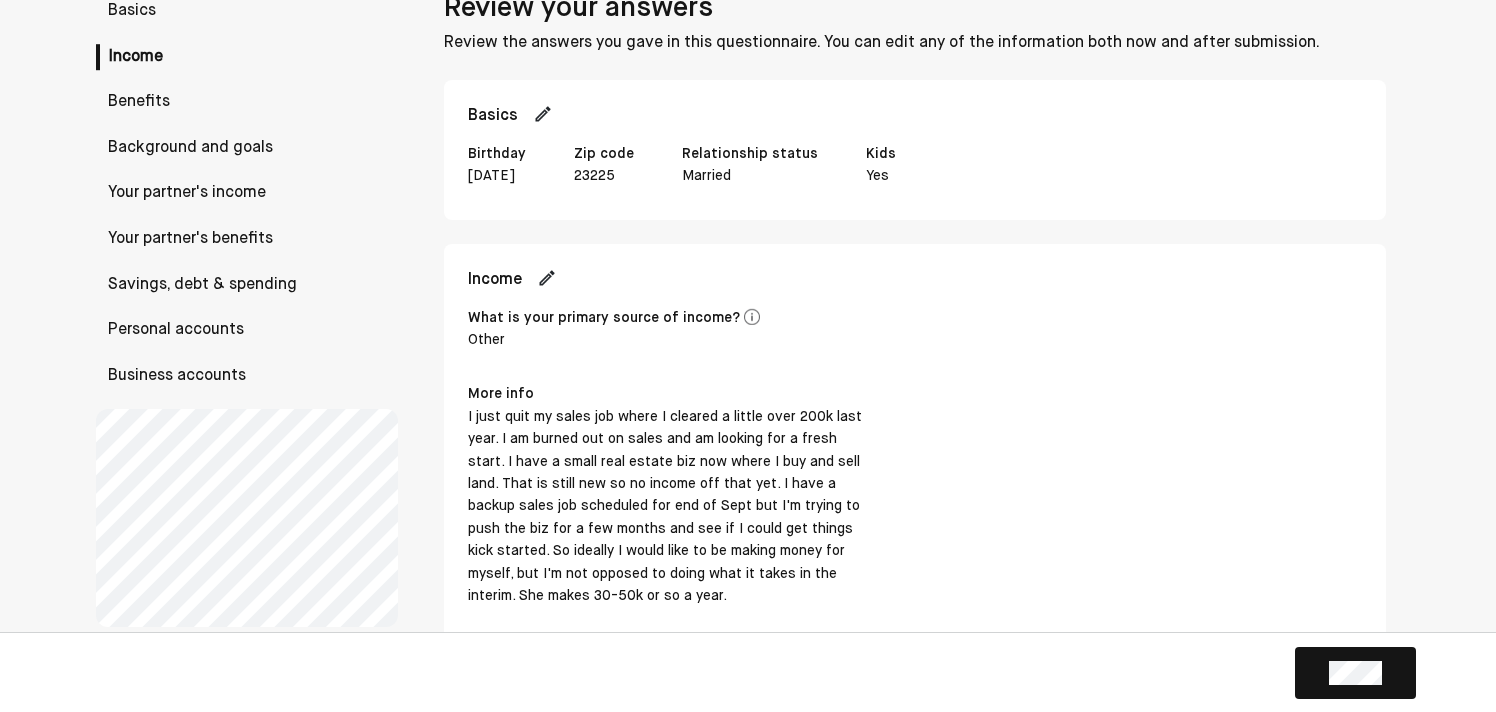 scroll, scrollTop: 180, scrollLeft: 0, axis: vertical 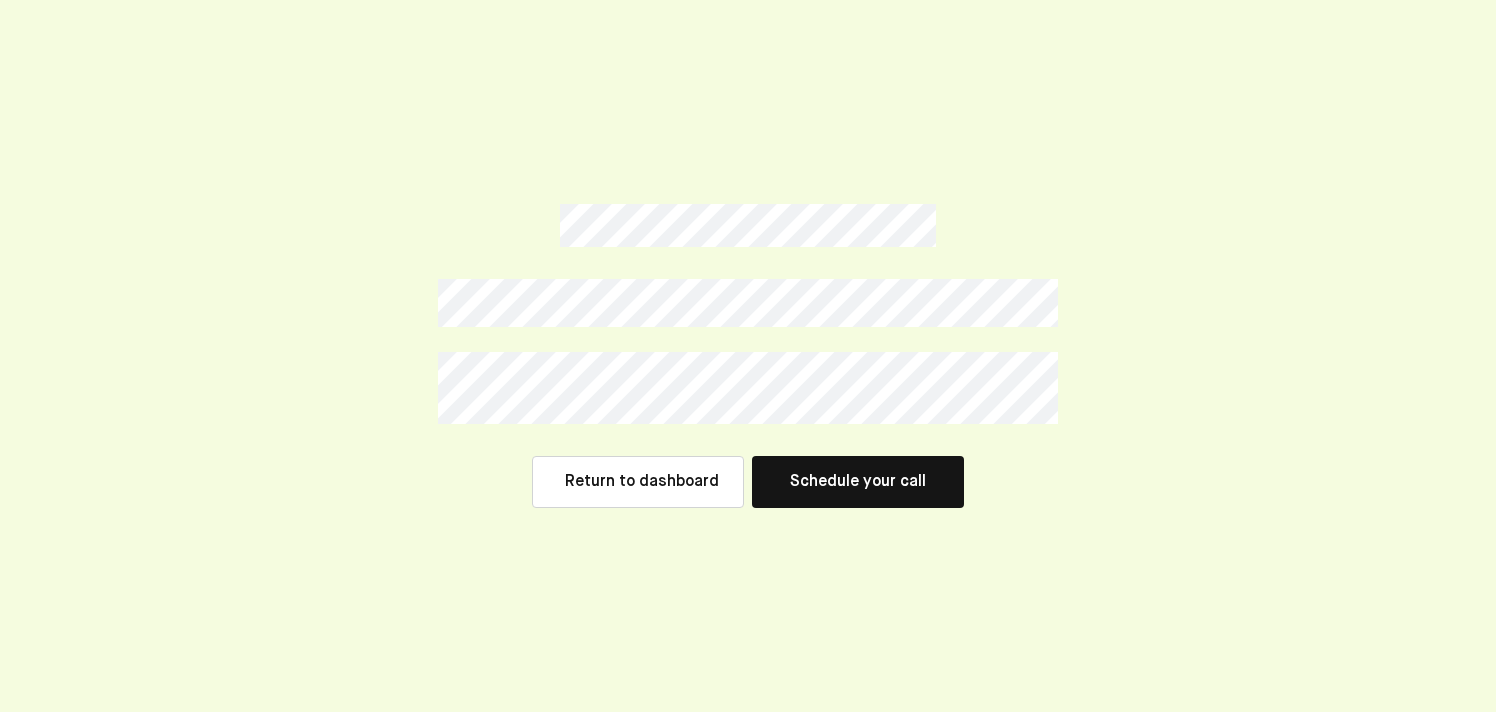 click on "Schedule your call" at bounding box center [858, 482] 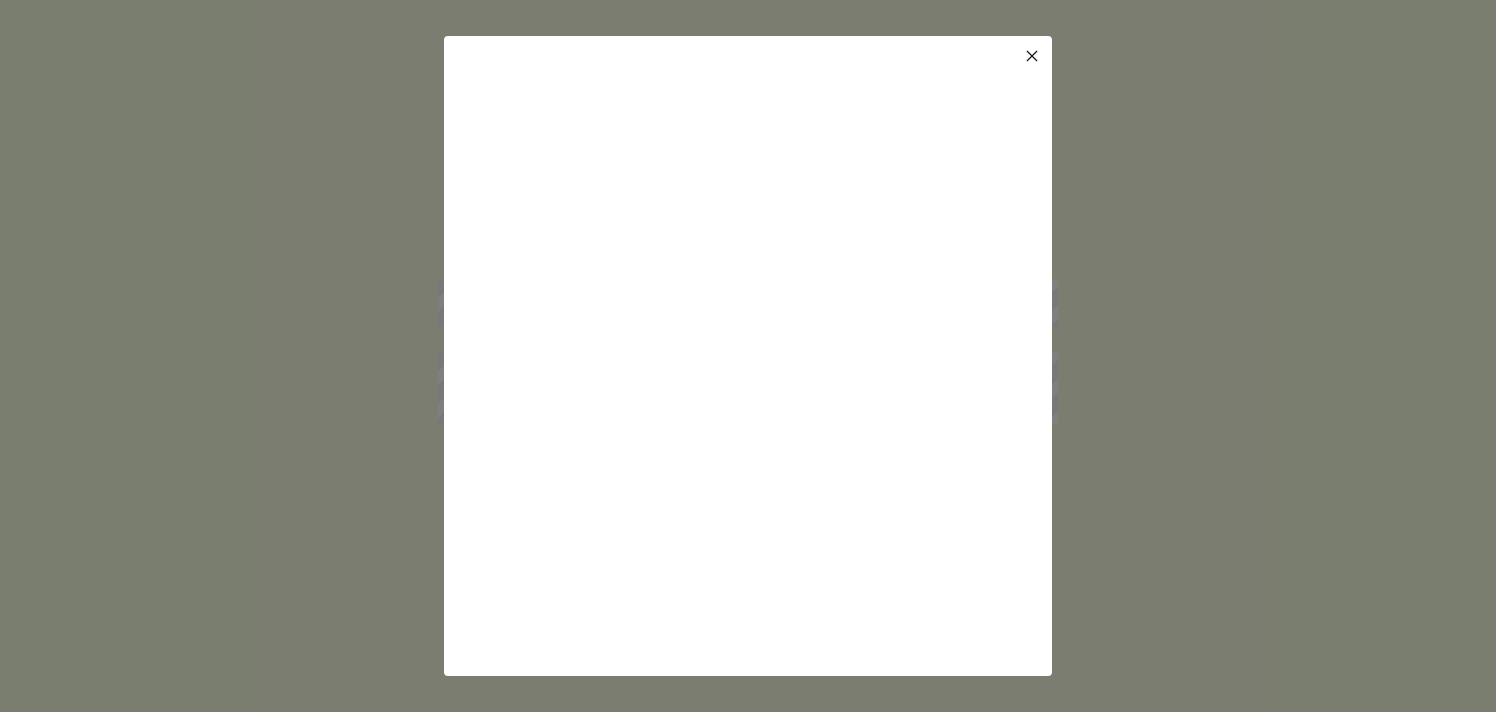 click at bounding box center [1032, 56] 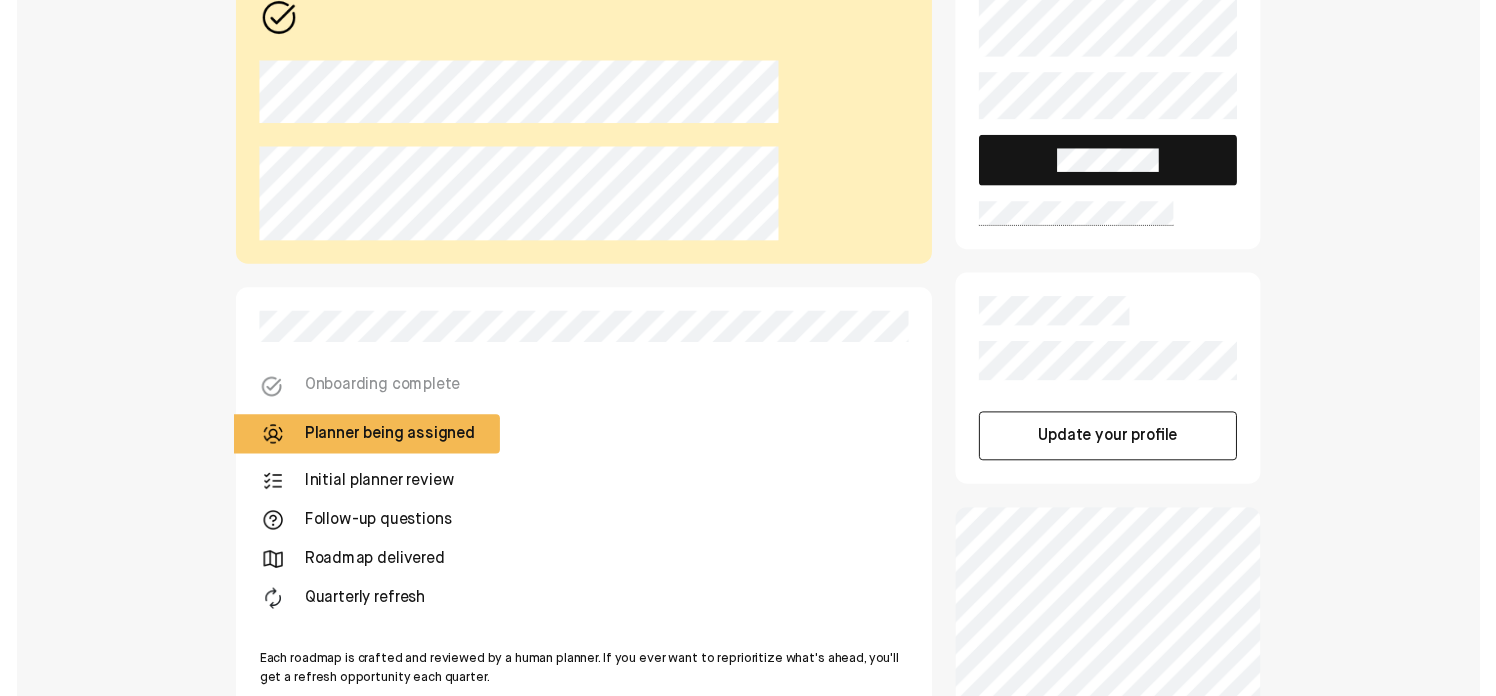 scroll, scrollTop: 0, scrollLeft: 0, axis: both 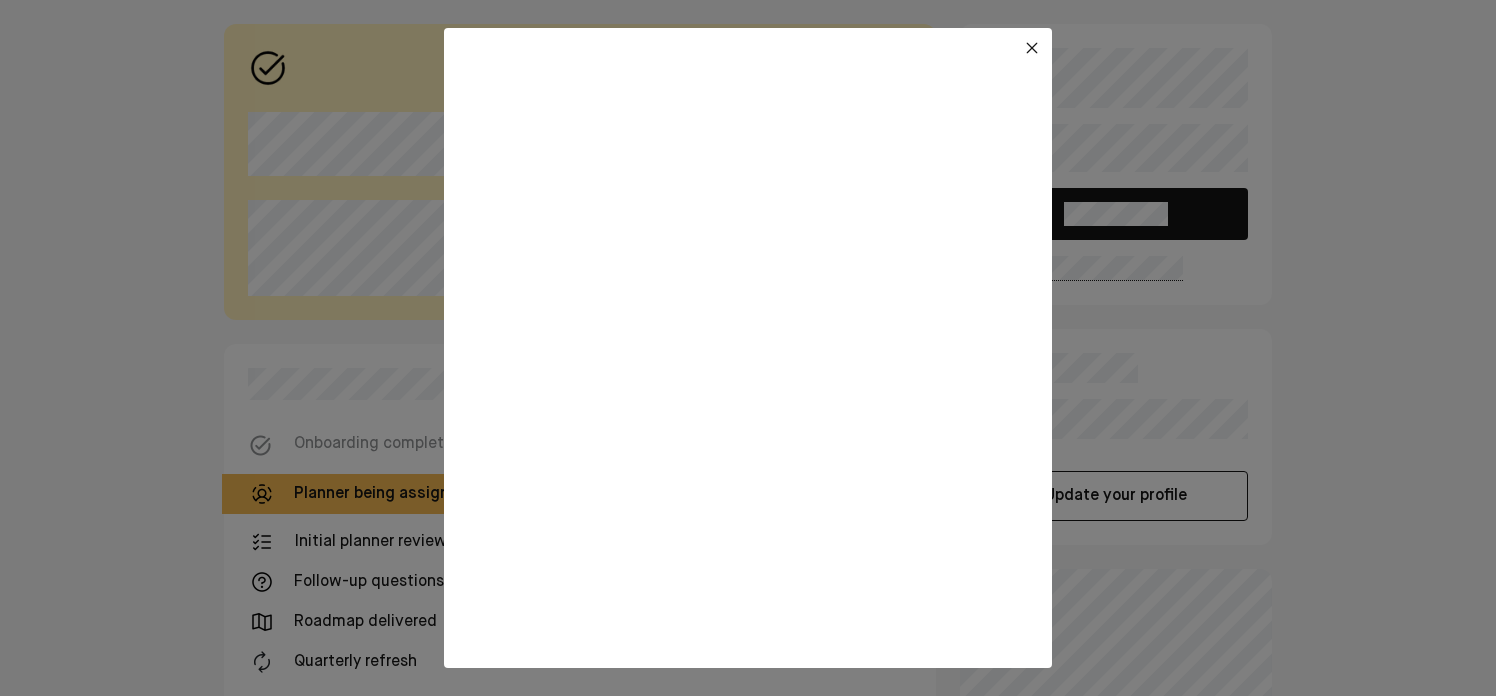 click at bounding box center (1032, 48) 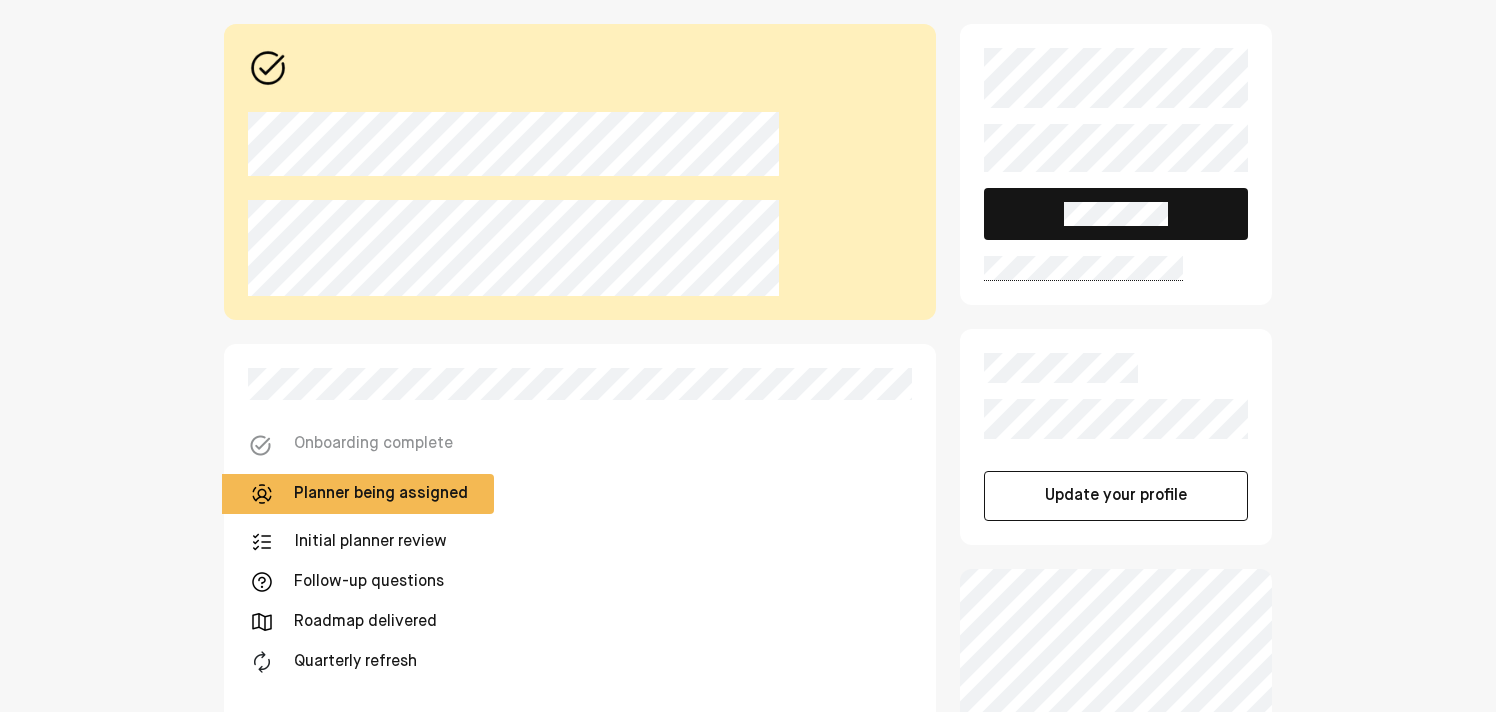 click on "Onboarding complete Planner being assigned Initial planner review Follow-up questions Roadmap delivered Quarterly refresh Each roadmap is crafted and reviewed by a human planner. If you ever want to reprioritize what's ahead, you'll get a refresh opportunity each quarter. General financial planning, custom financial plans and “Message Planner” services are exclusively provided by a non-affiliated third party, Ontrail, Inc., (d.b.a “Uprise”). Update your profile" at bounding box center [748, 489] 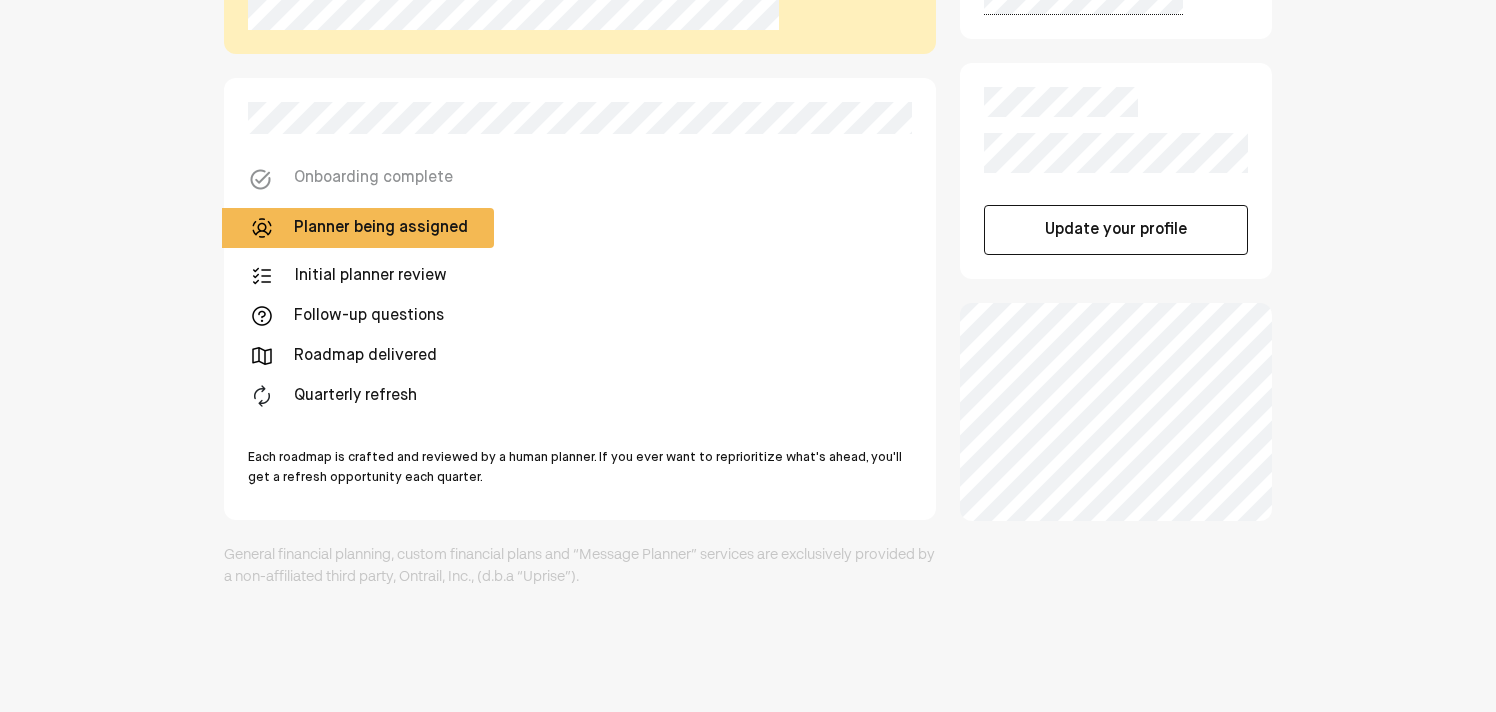 scroll, scrollTop: 0, scrollLeft: 0, axis: both 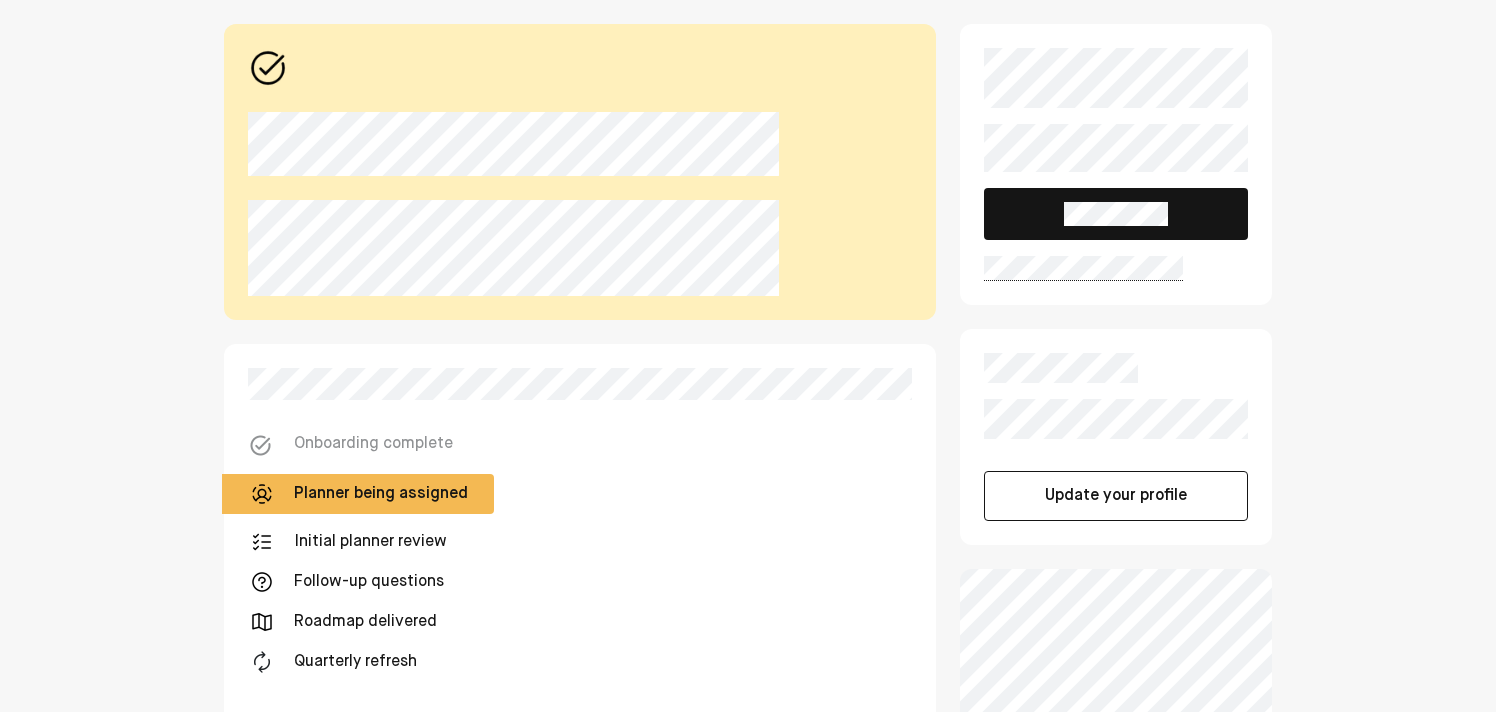 click on "Onboarding complete Planner being assigned Initial planner review Follow-up questions Roadmap delivered Quarterly refresh Each roadmap is crafted and reviewed by a human planner. If you ever want to reprioritize what's ahead, you'll get a refresh opportunity each quarter. General financial planning, custom financial plans and “Message Planner” services are exclusively provided by a non-affiliated third party, Ontrail, Inc., (d.b.a “Uprise”). Update your profile" at bounding box center [748, 489] 